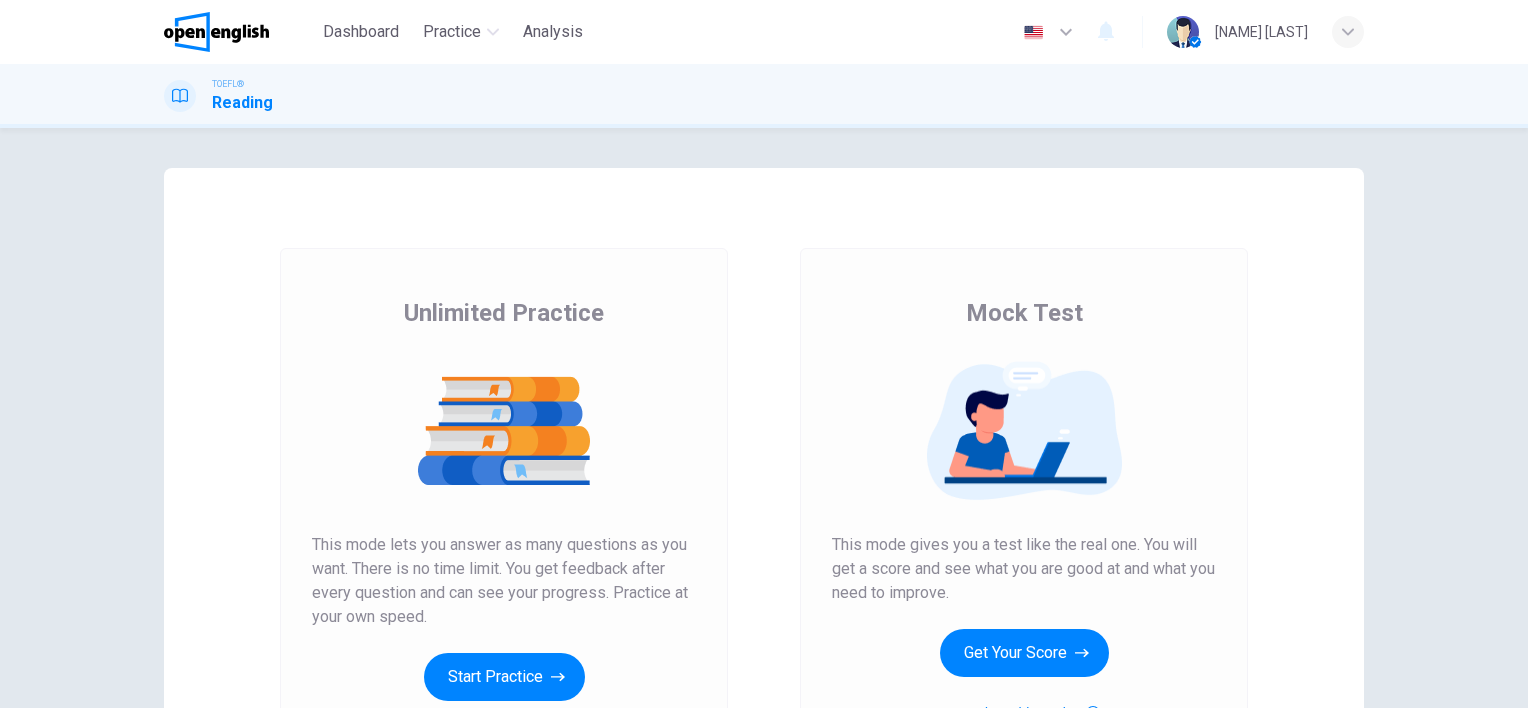 scroll, scrollTop: 0, scrollLeft: 0, axis: both 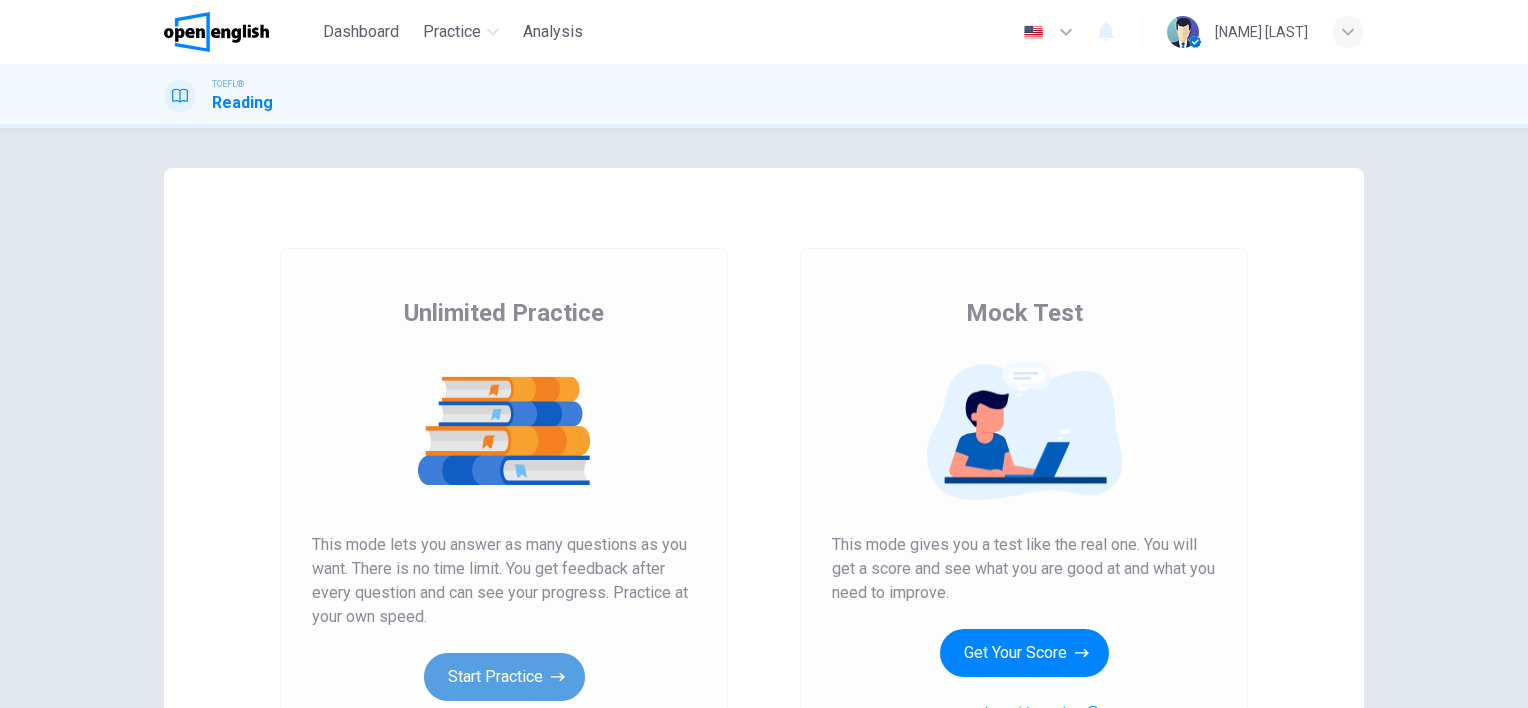 click on "Start Practice" at bounding box center [504, 677] 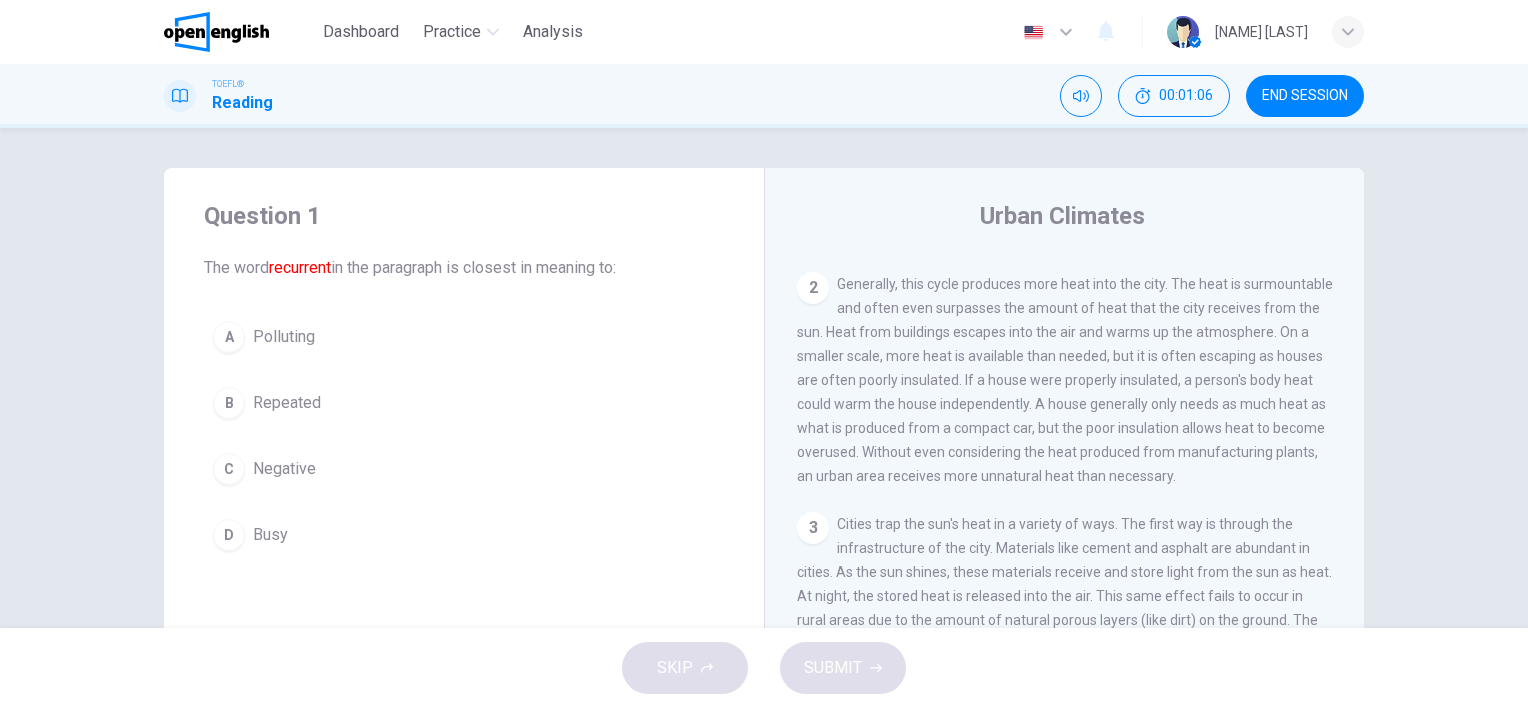 scroll, scrollTop: 0, scrollLeft: 0, axis: both 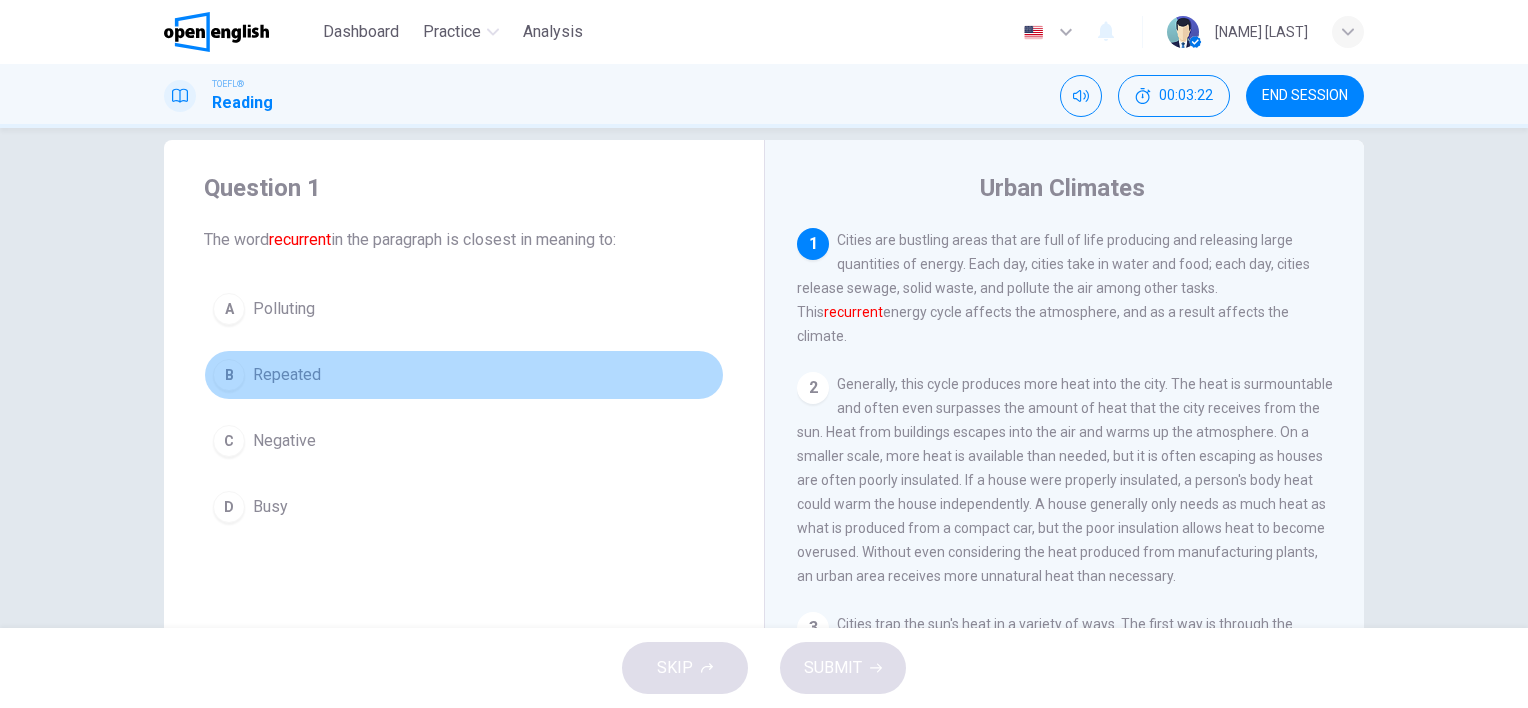 click on "B" at bounding box center (229, 375) 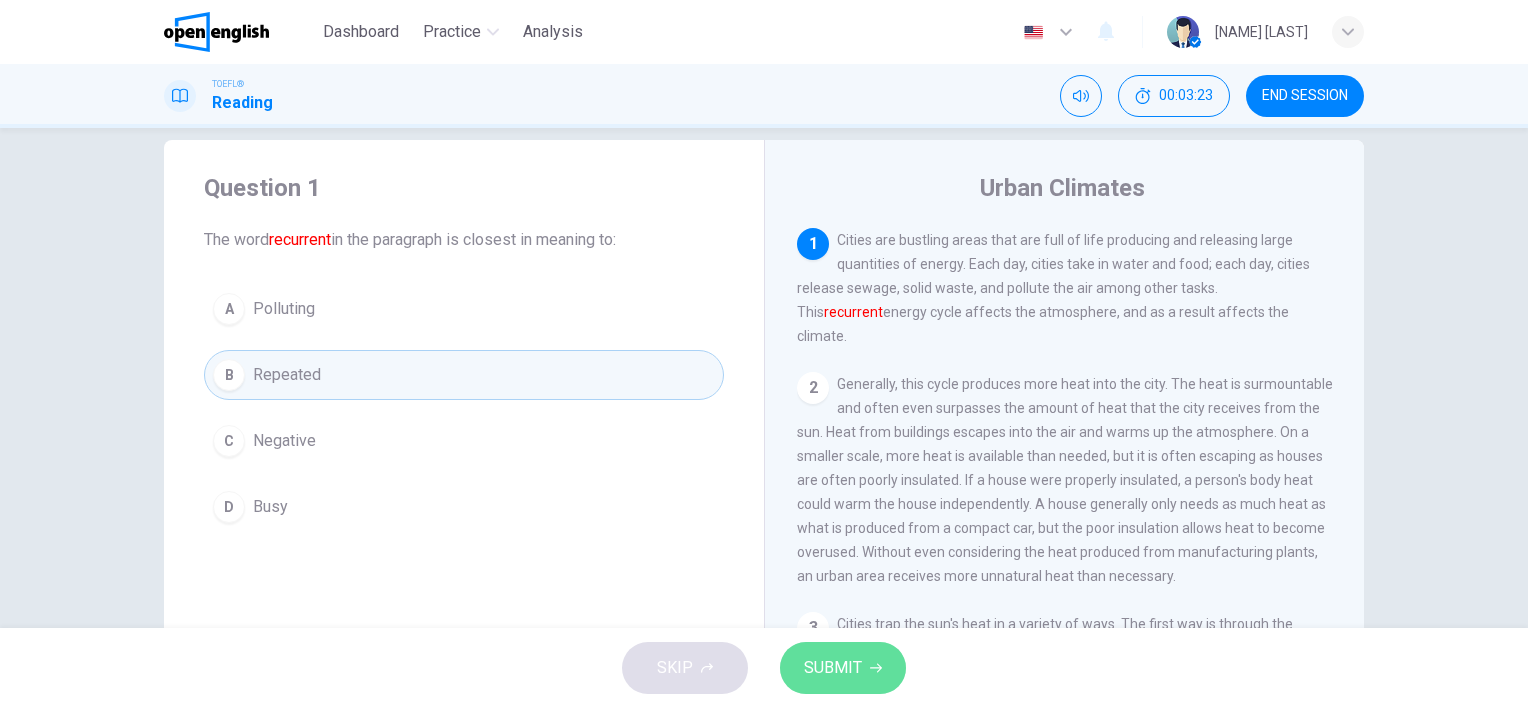 click on "SUBMIT" at bounding box center [833, 668] 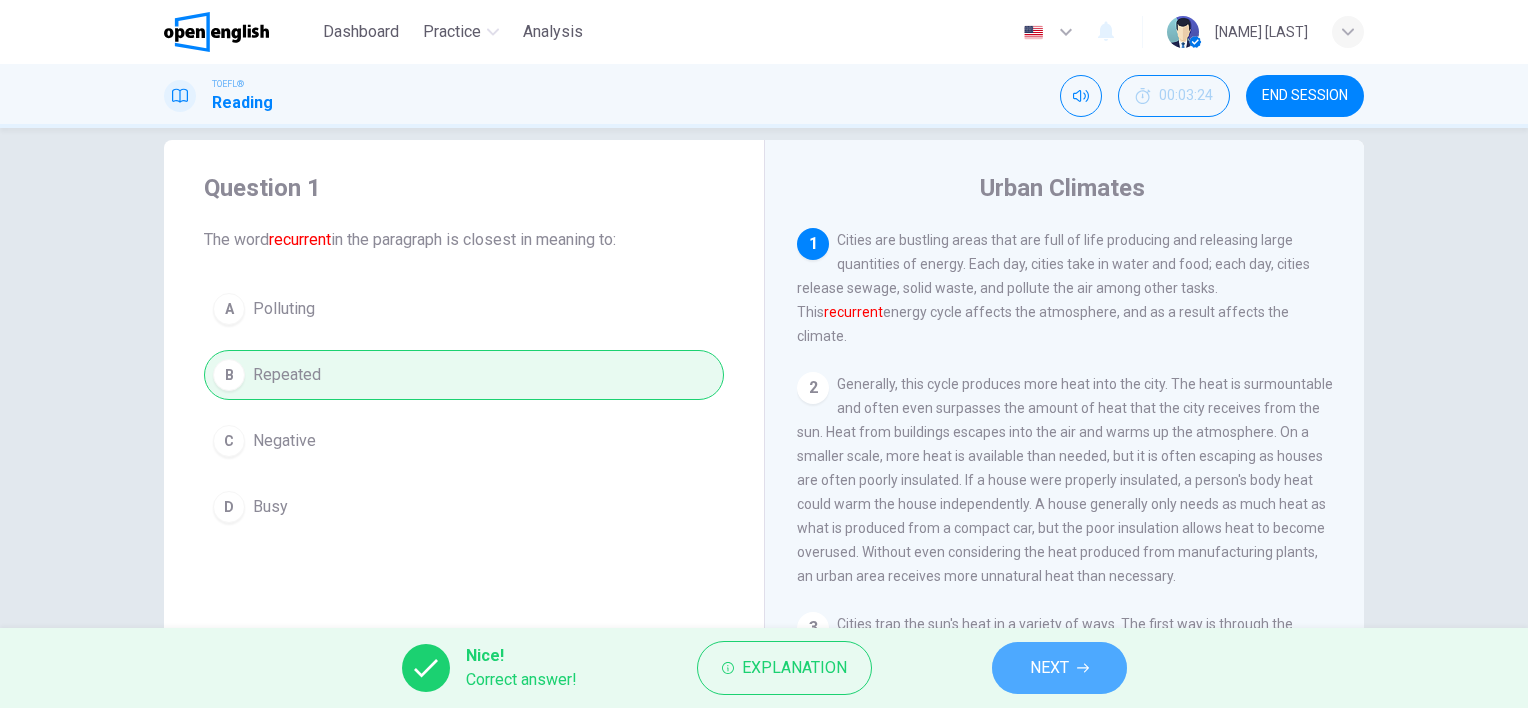 click on "NEXT" at bounding box center (1049, 668) 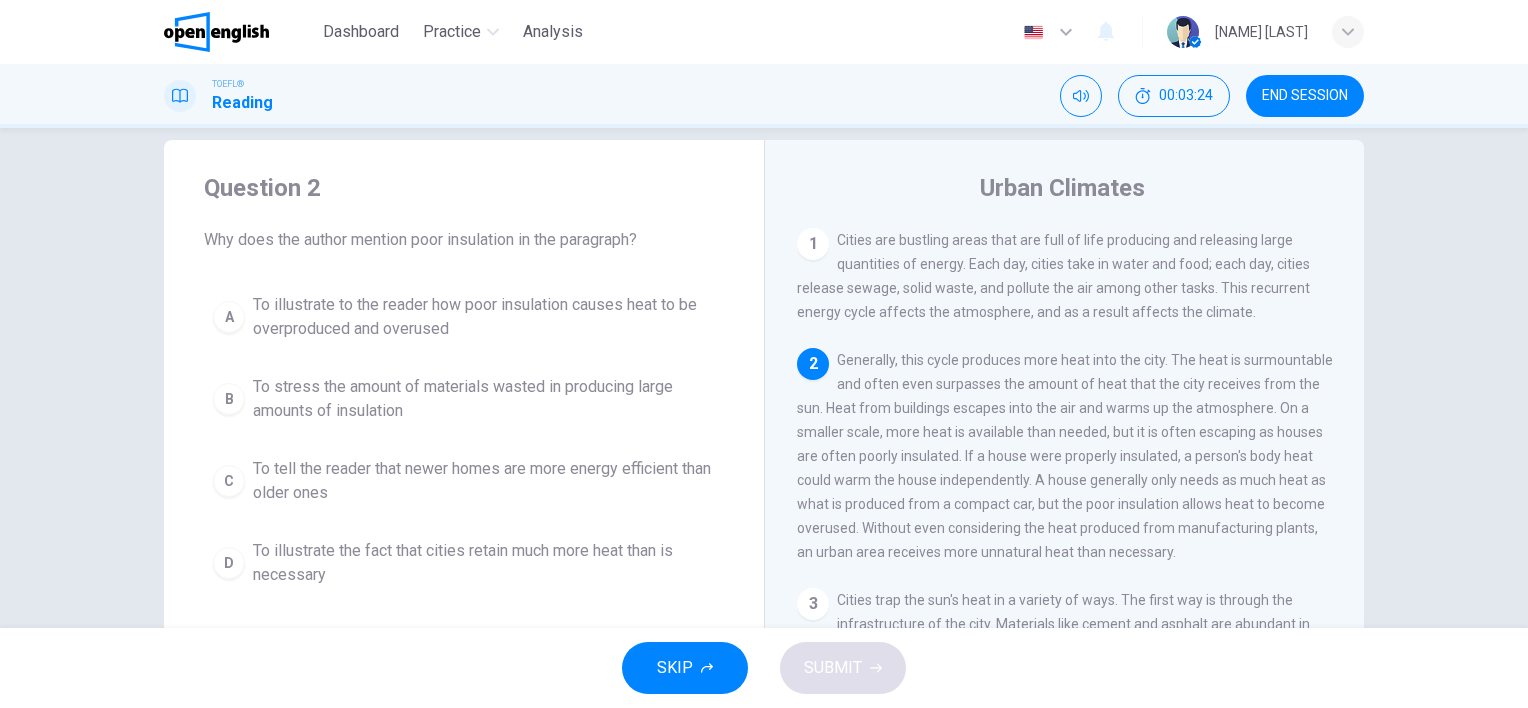 scroll, scrollTop: 123, scrollLeft: 0, axis: vertical 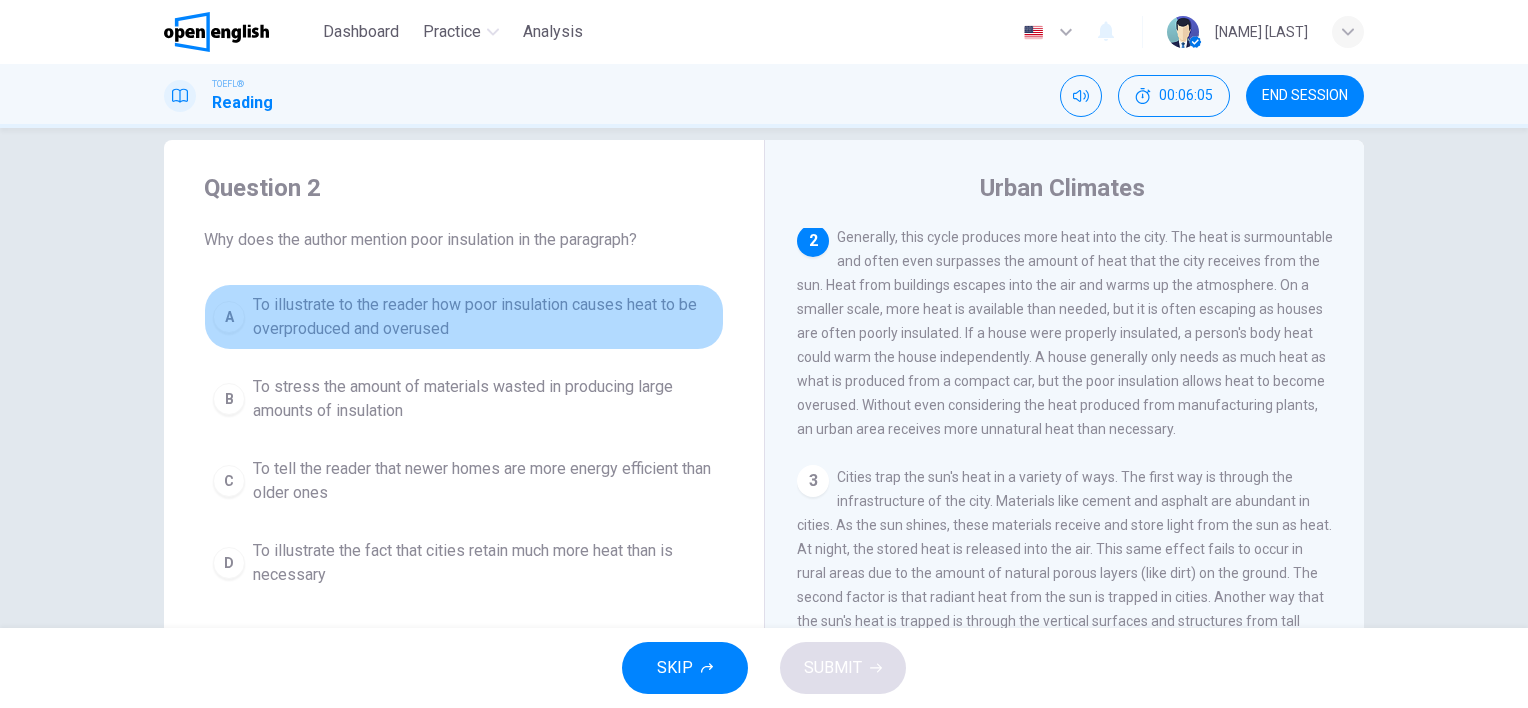 click on "To illustrate to the reader how poor insulation causes heat to be overproduced and overused" at bounding box center [484, 317] 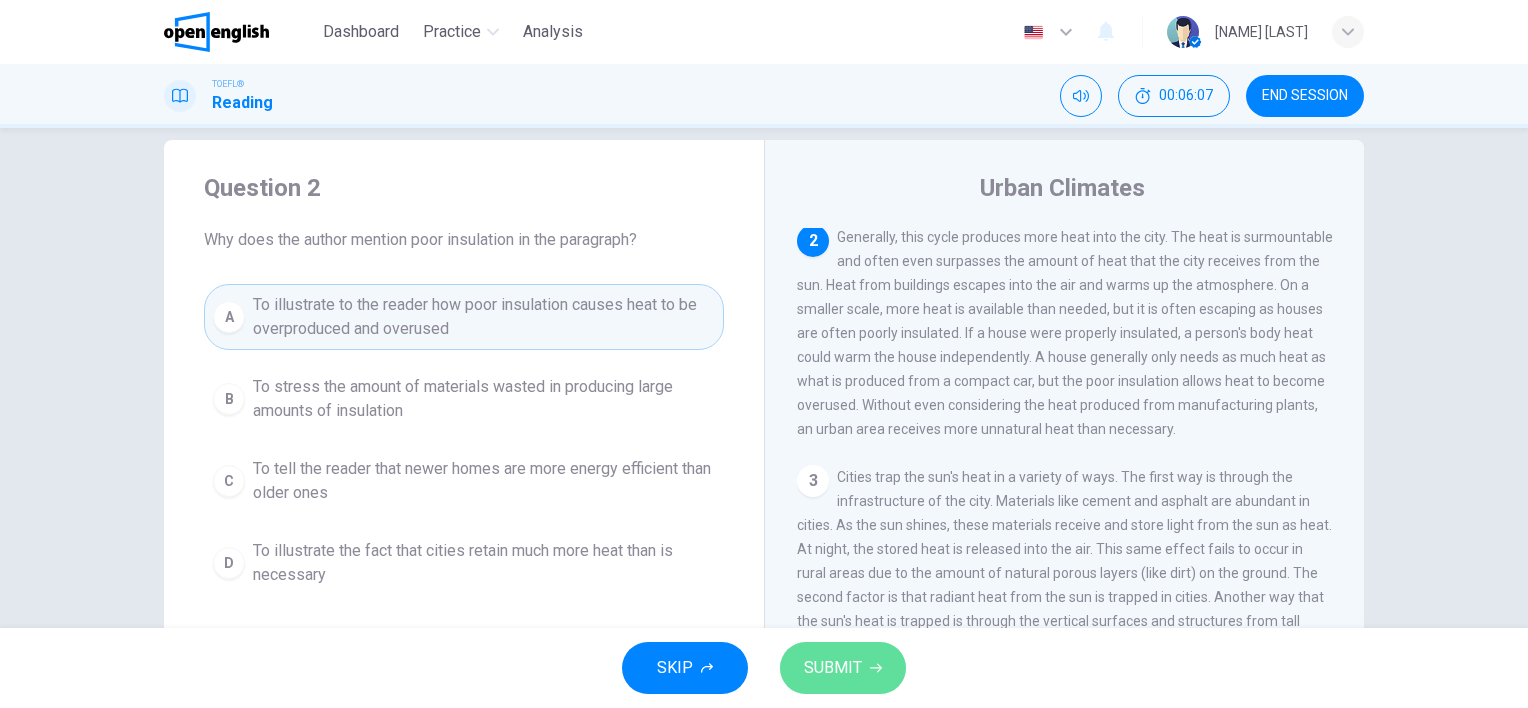 click on "SUBMIT" at bounding box center [843, 668] 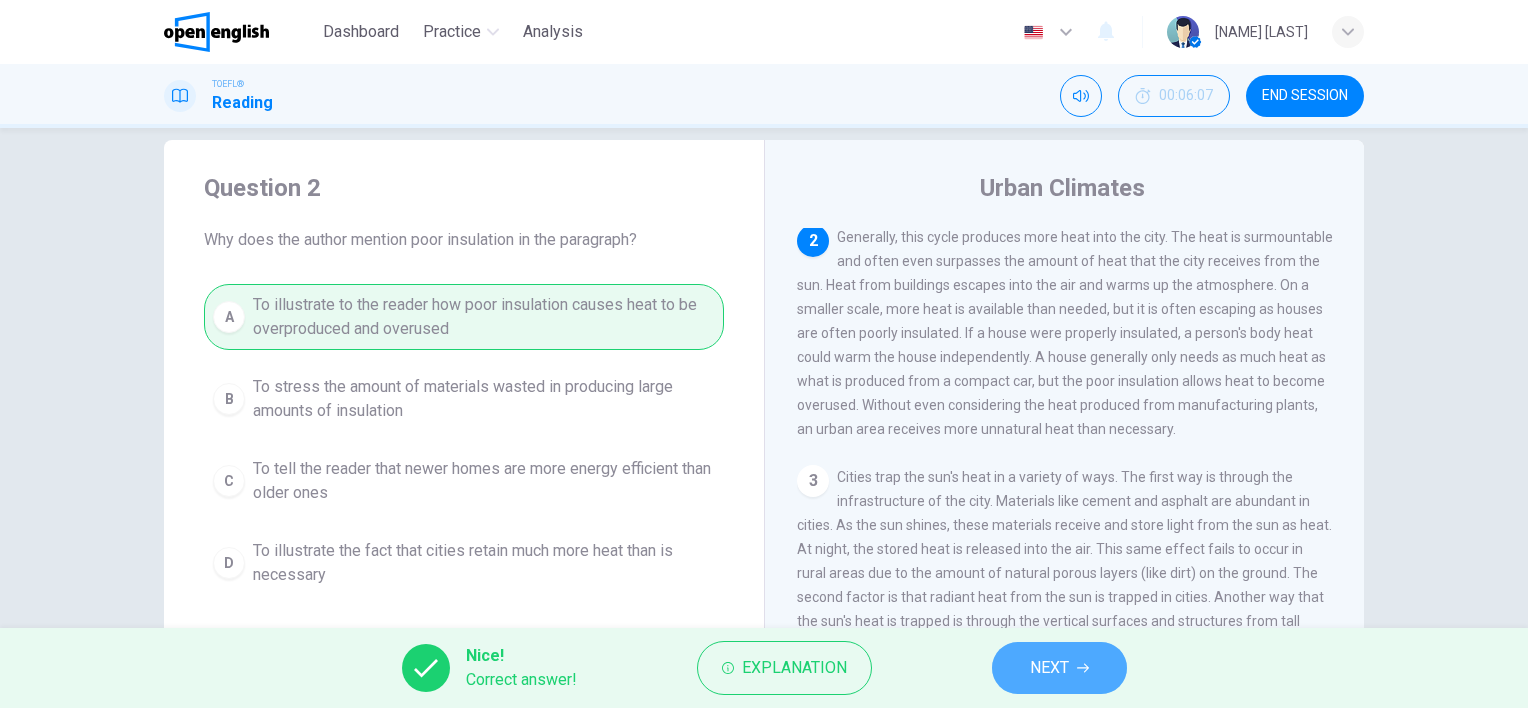 click on "NEXT" at bounding box center (1059, 668) 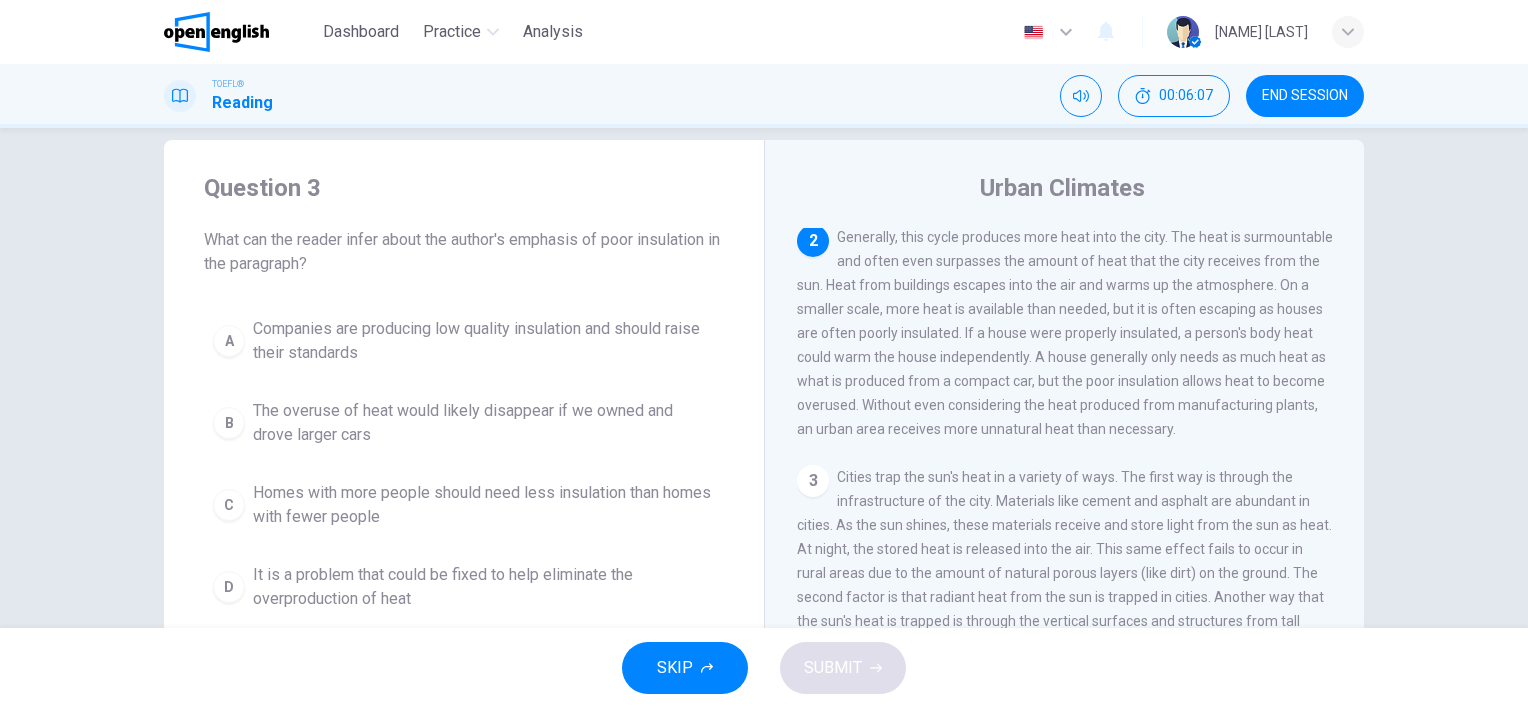 scroll, scrollTop: 0, scrollLeft: 0, axis: both 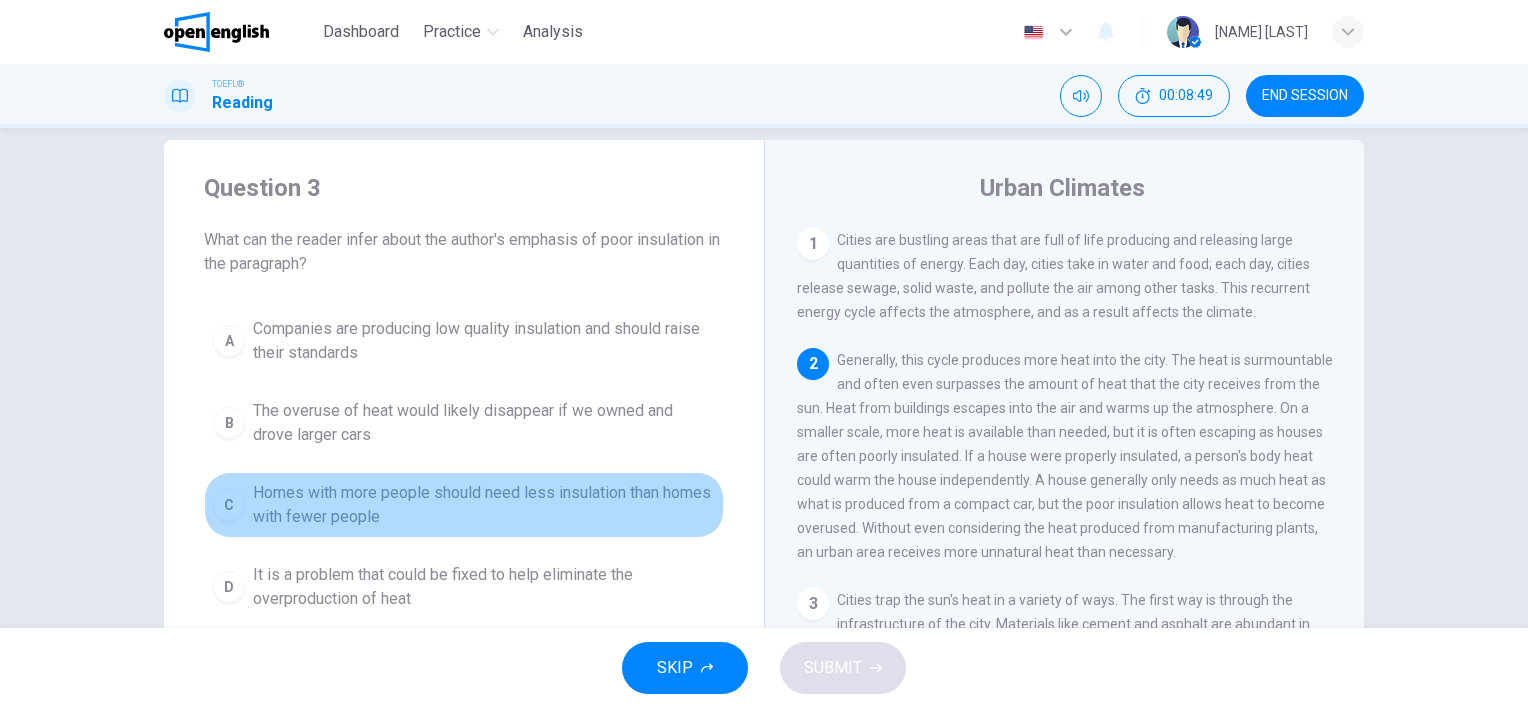 click on "C" at bounding box center [229, 505] 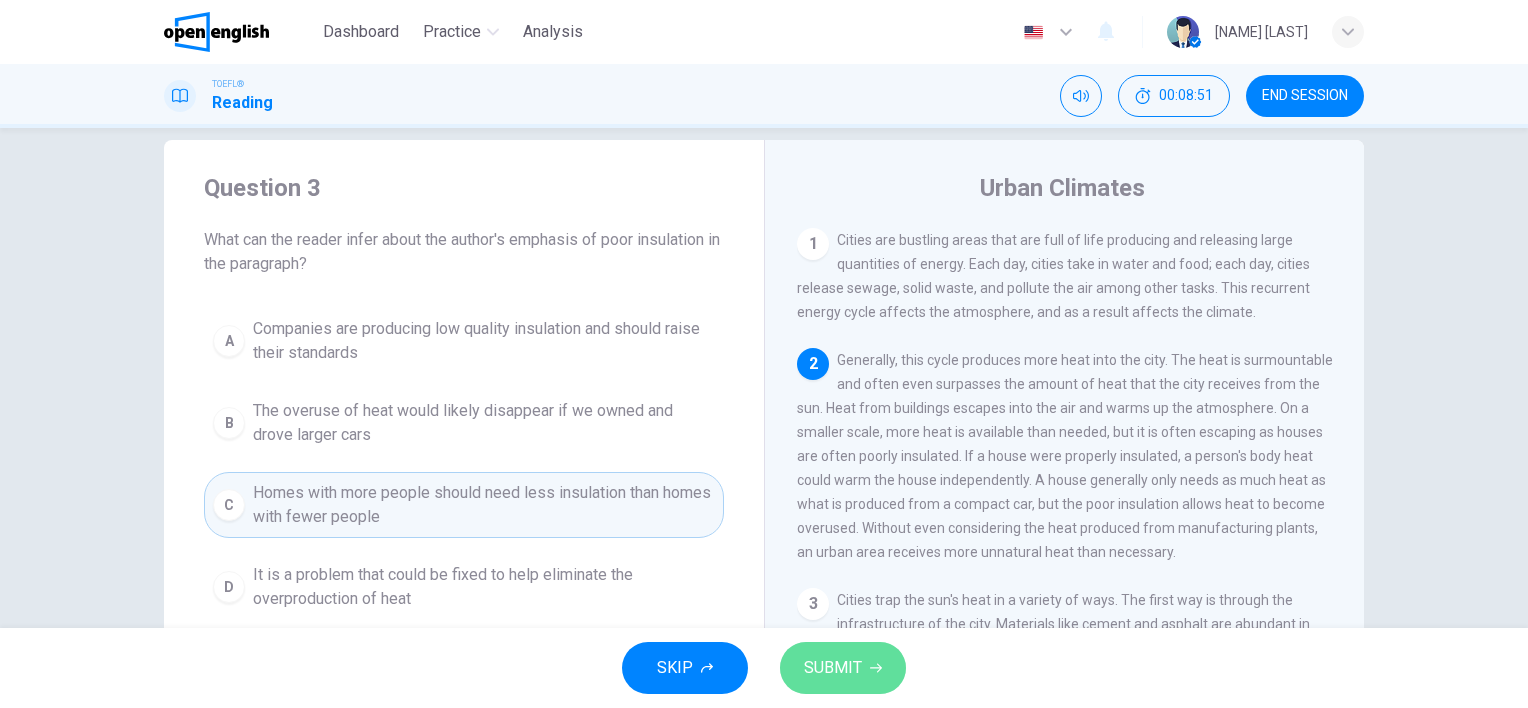 click on "SUBMIT" at bounding box center (833, 668) 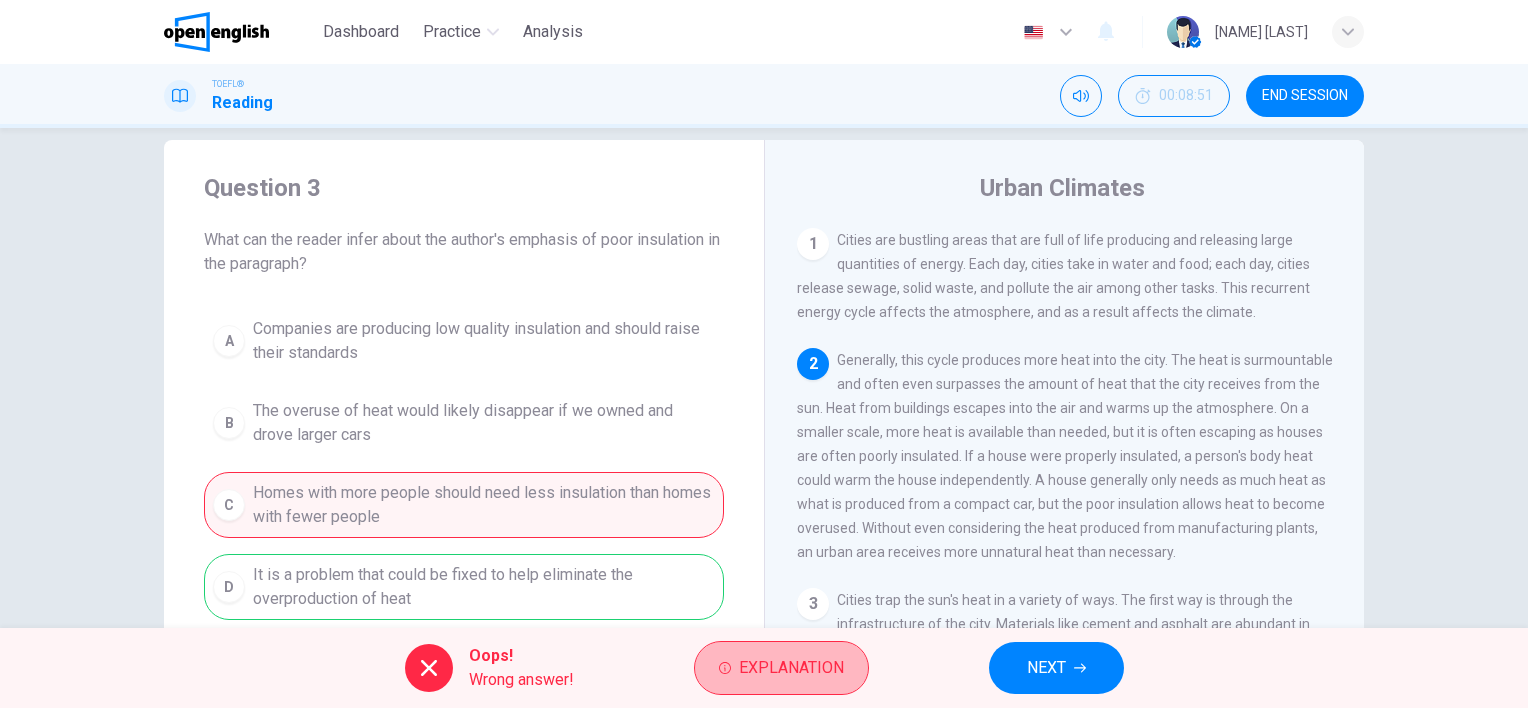 click on "Explanation" at bounding box center [791, 668] 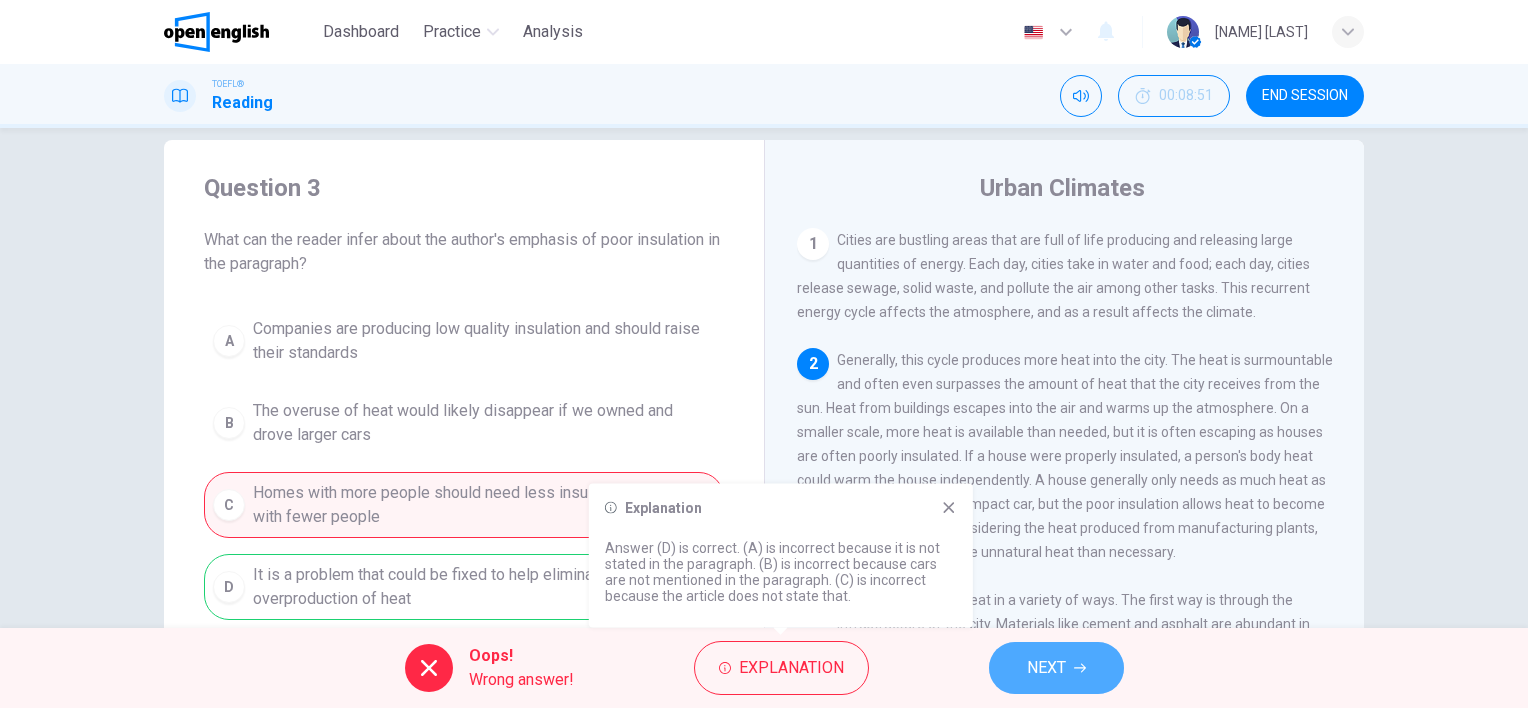 click 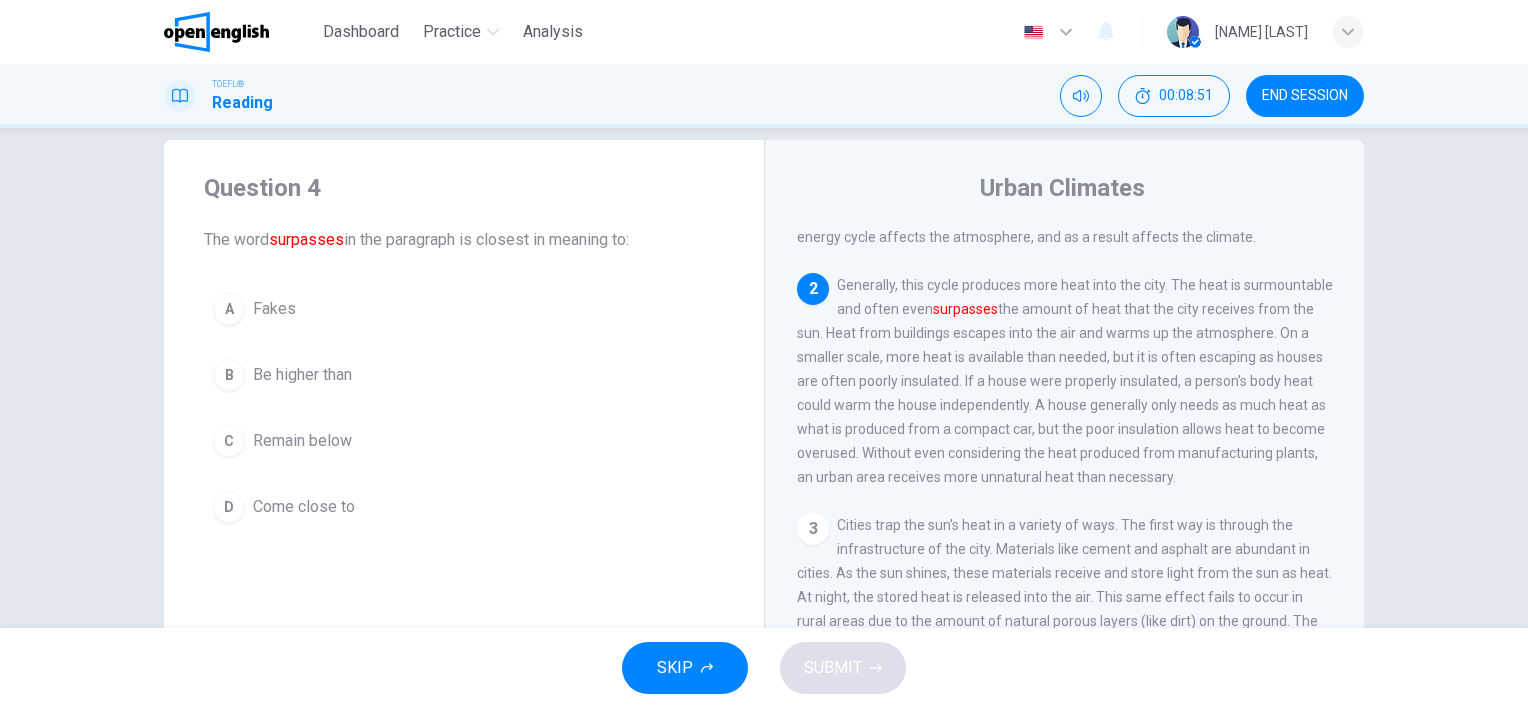 scroll, scrollTop: 123, scrollLeft: 0, axis: vertical 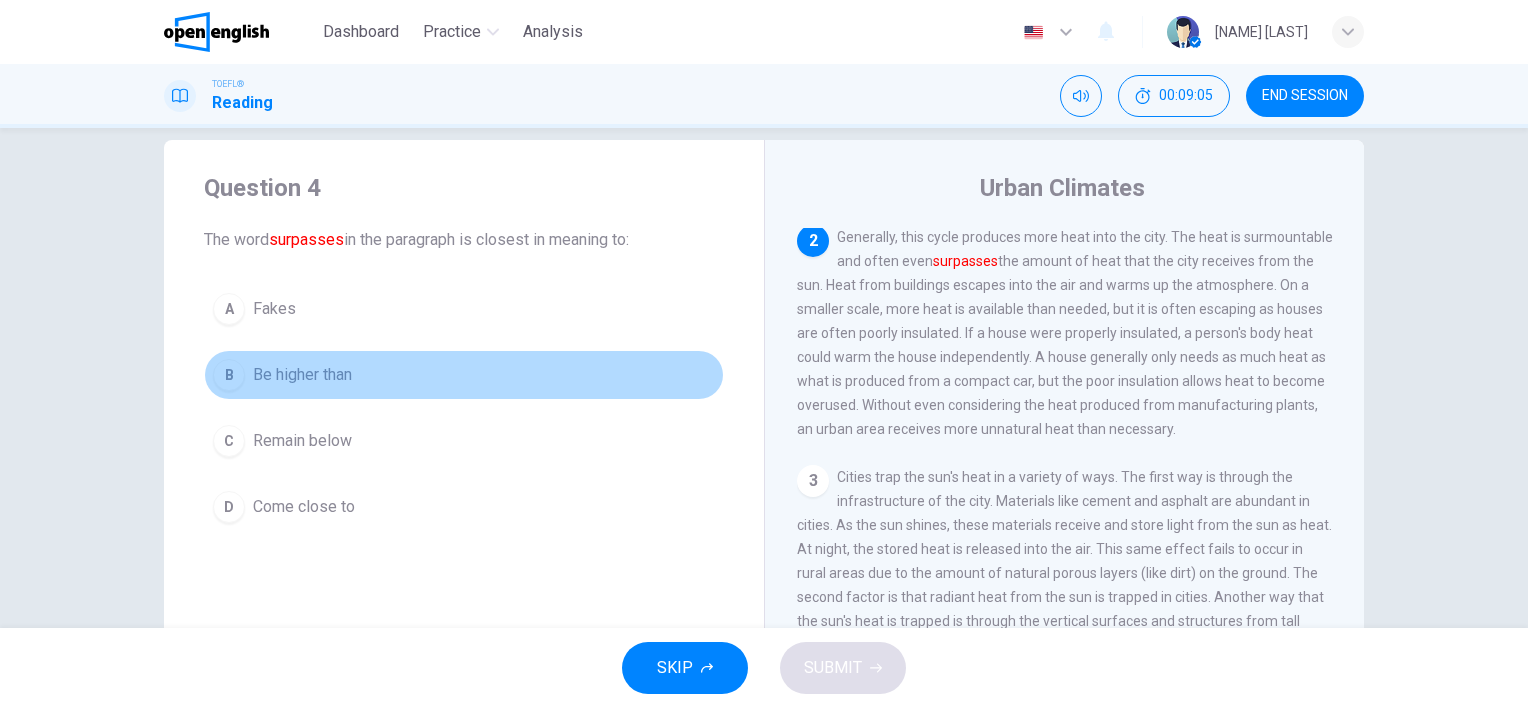 click on "B" at bounding box center (229, 375) 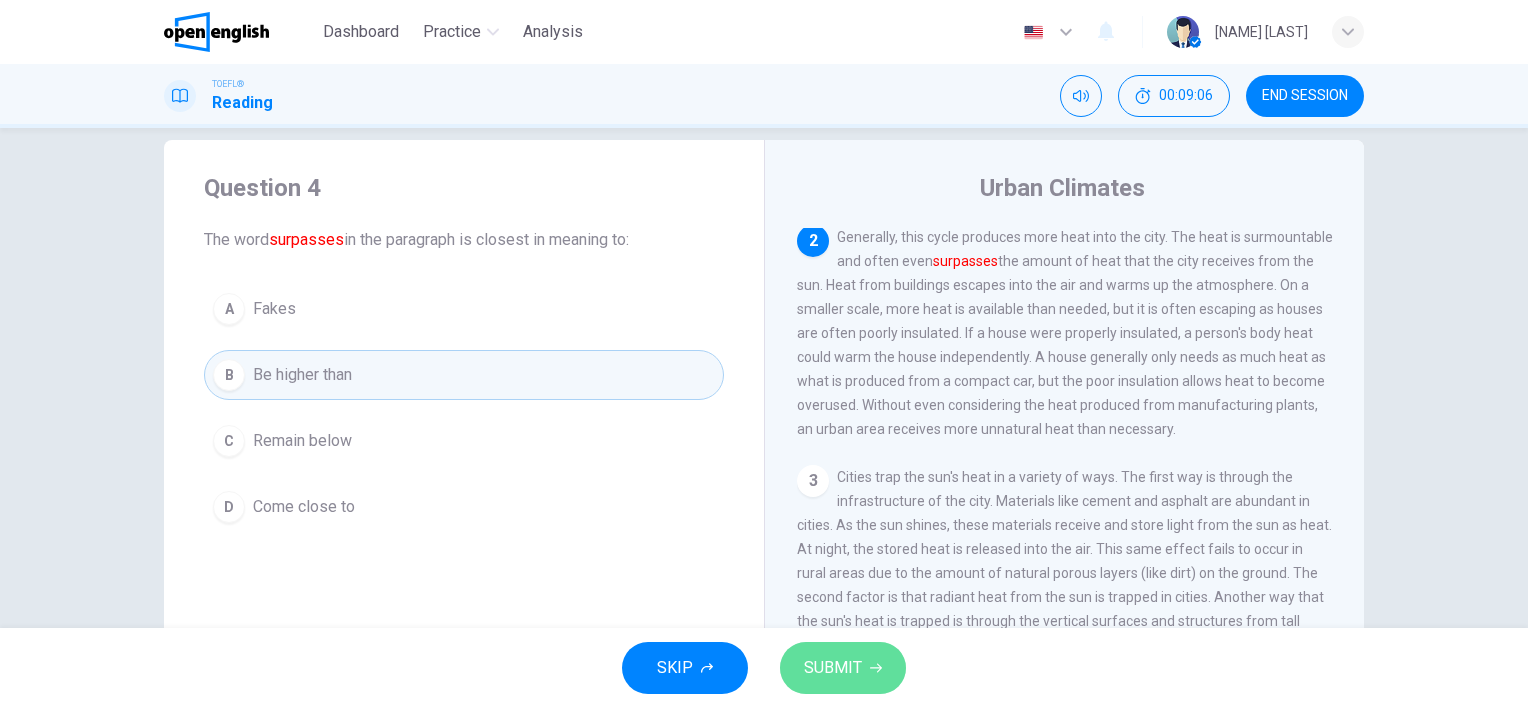 click on "SUBMIT" at bounding box center (843, 668) 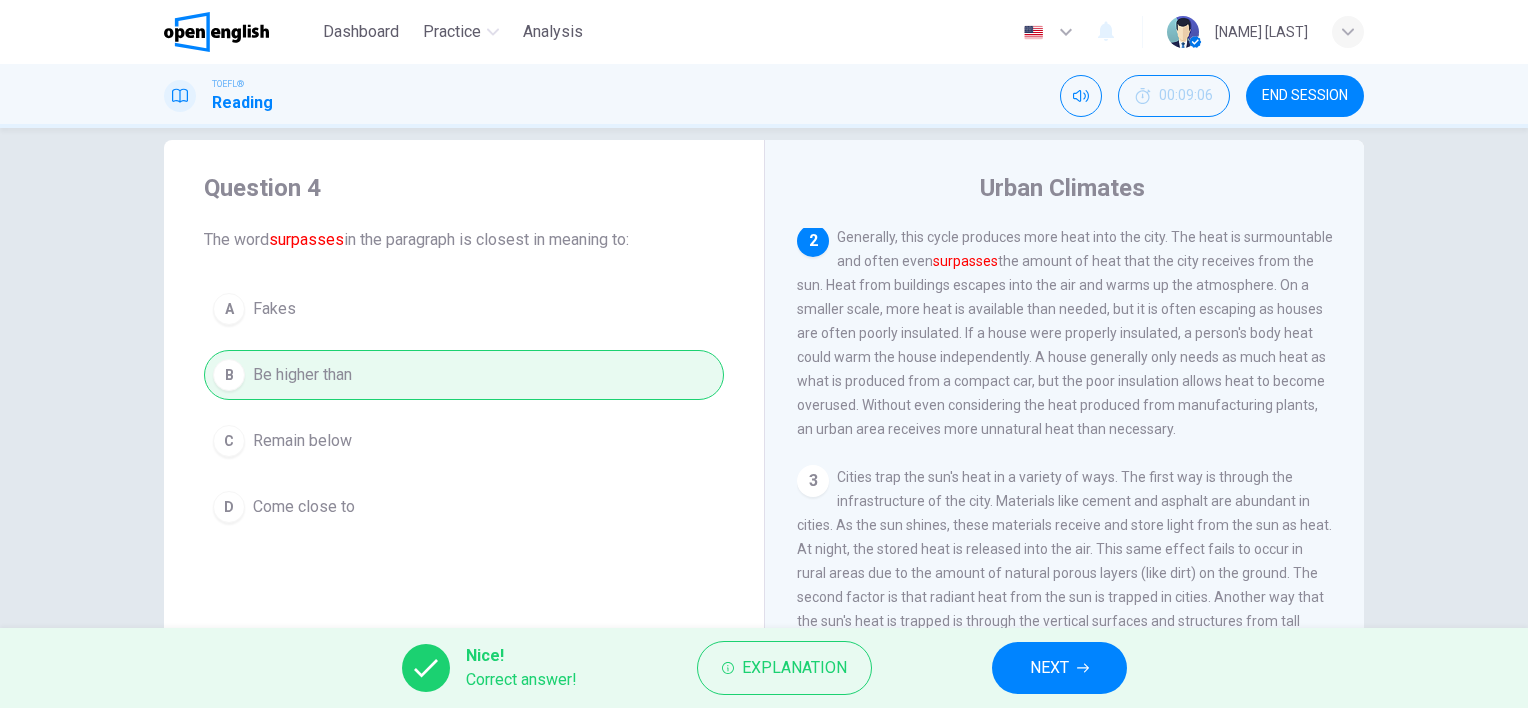 click on "NEXT" at bounding box center [1049, 668] 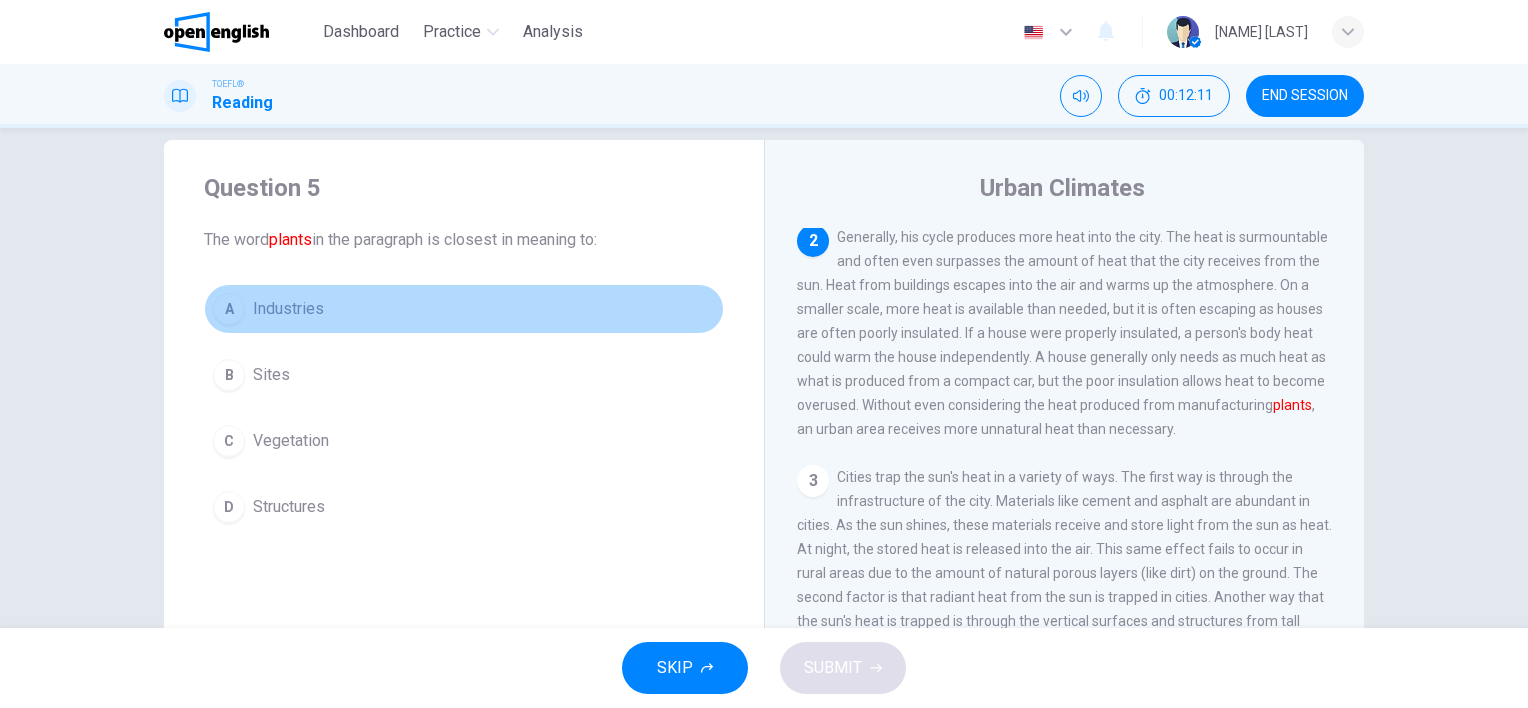 click on "A" at bounding box center [229, 309] 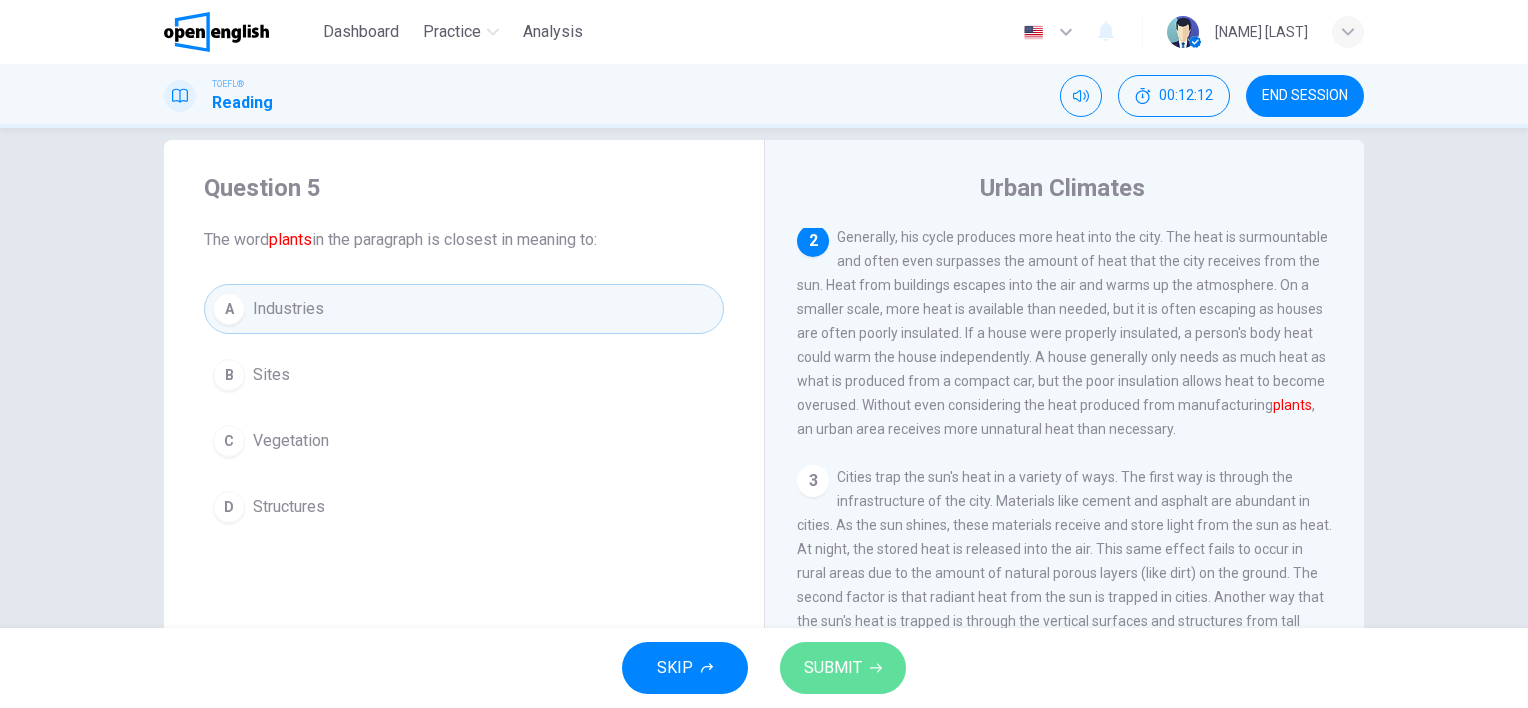click on "SUBMIT" at bounding box center (833, 668) 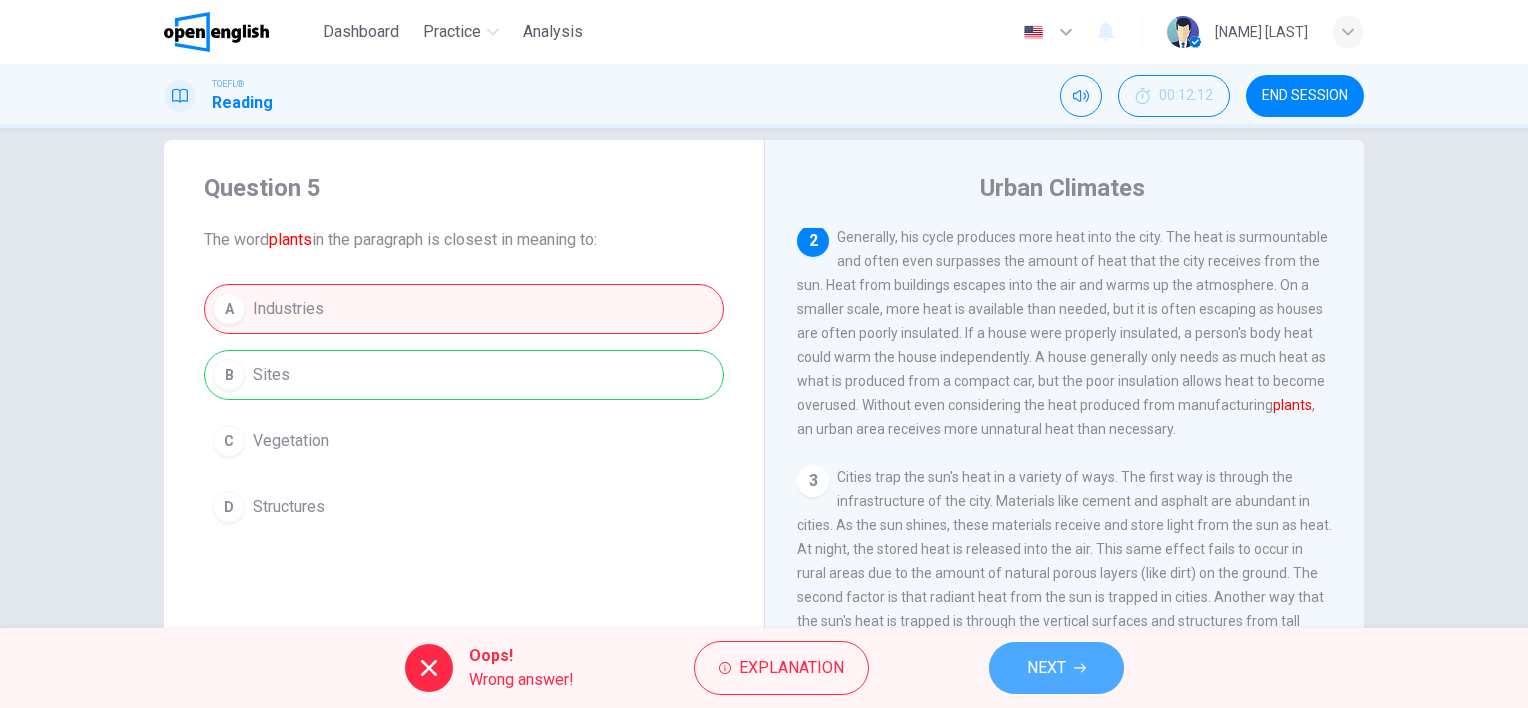 click on "NEXT" at bounding box center [1046, 668] 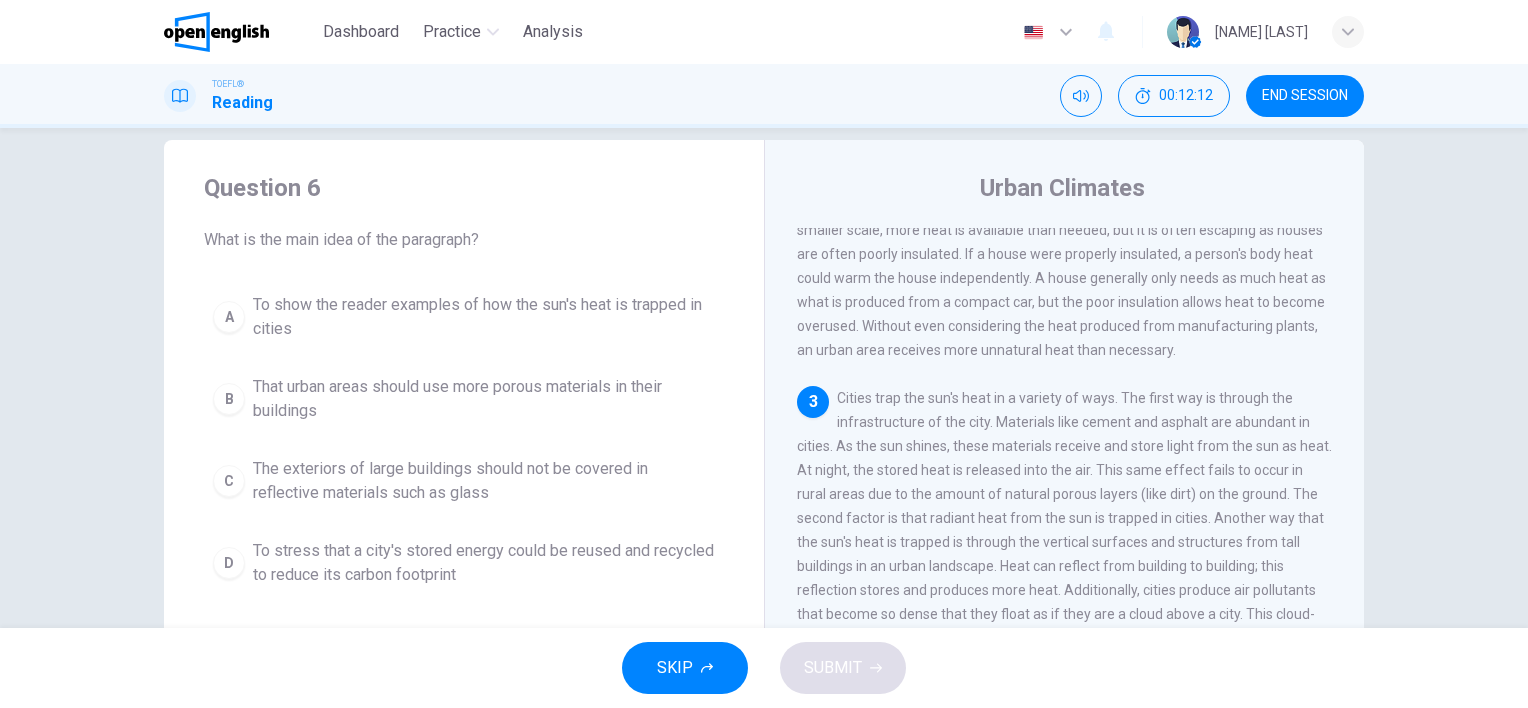 scroll, scrollTop: 292, scrollLeft: 0, axis: vertical 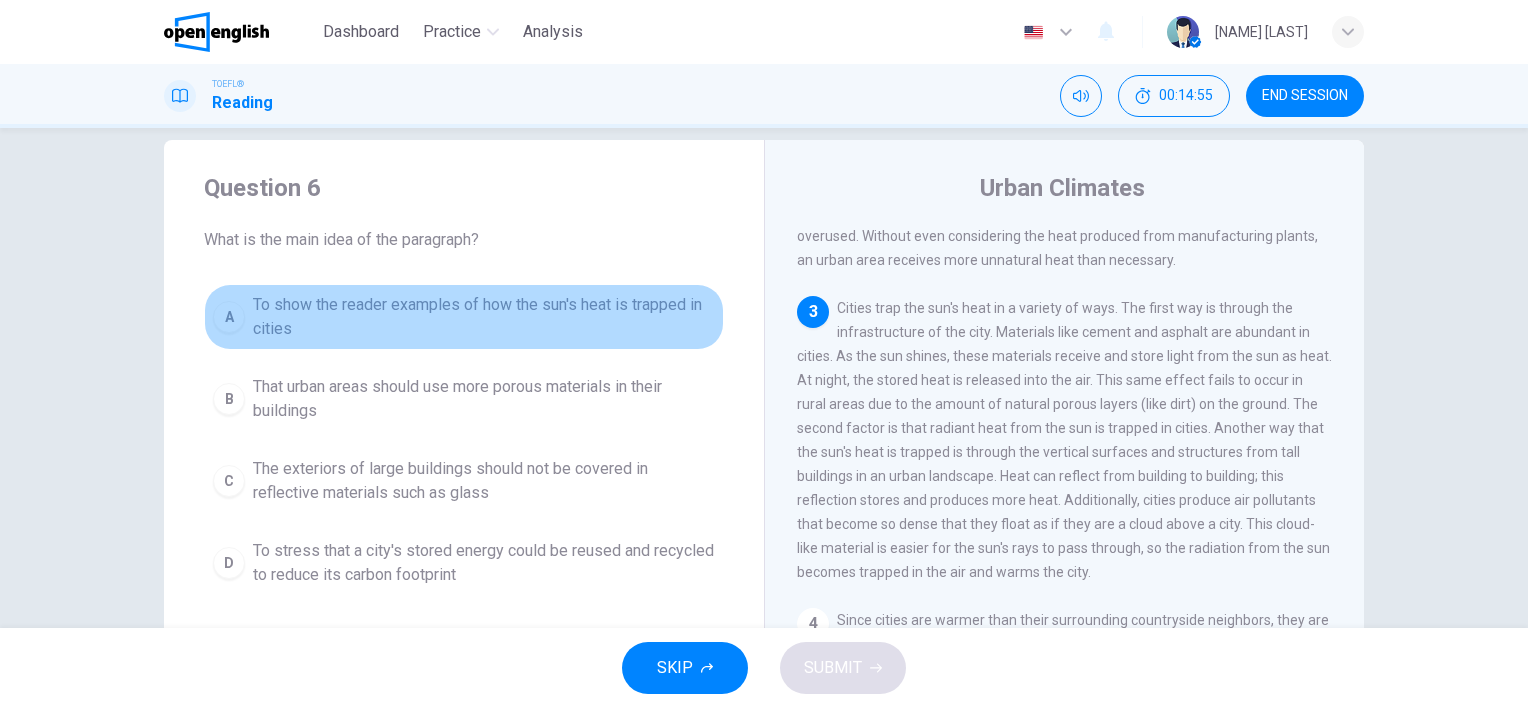 click on "To show the reader examples of how the sun's heat is trapped in cities" at bounding box center (484, 317) 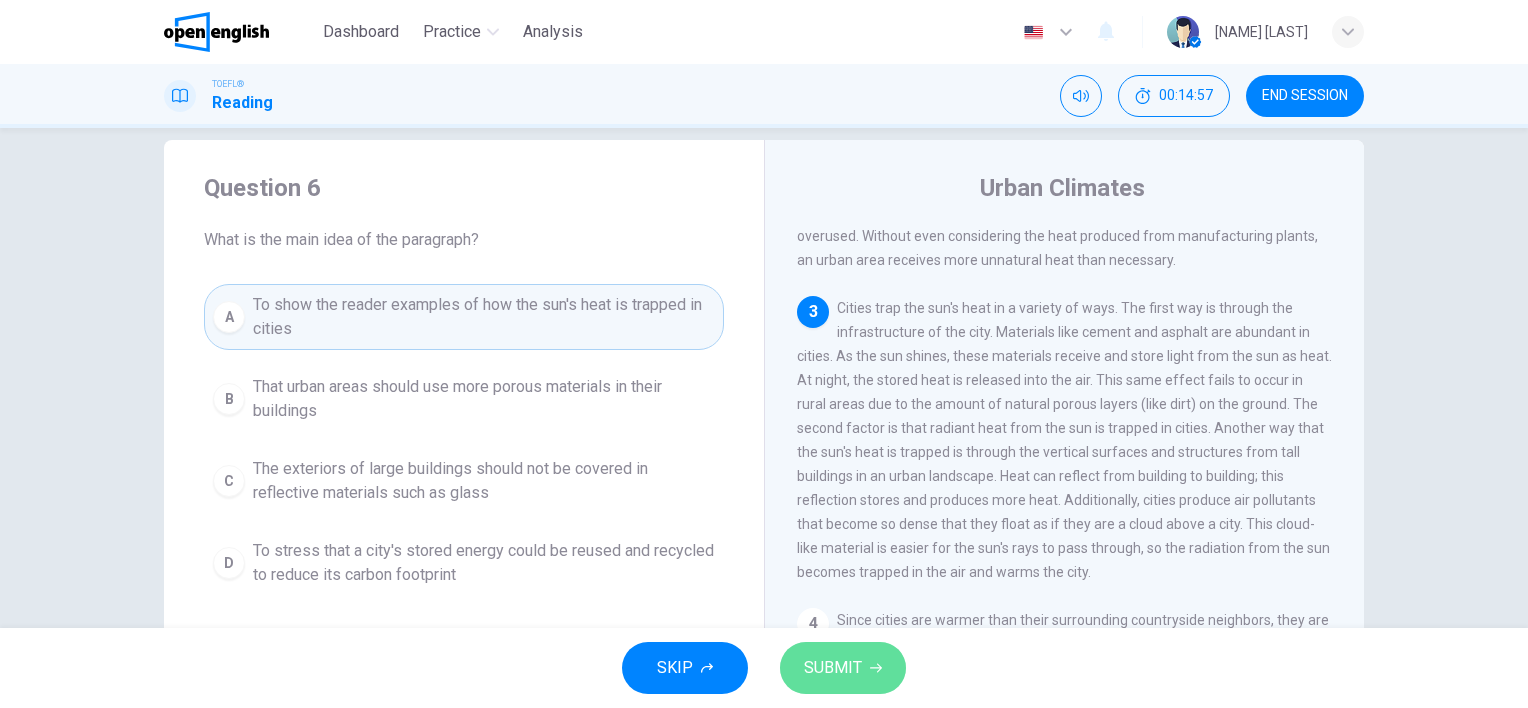 click on "SUBMIT" at bounding box center (833, 668) 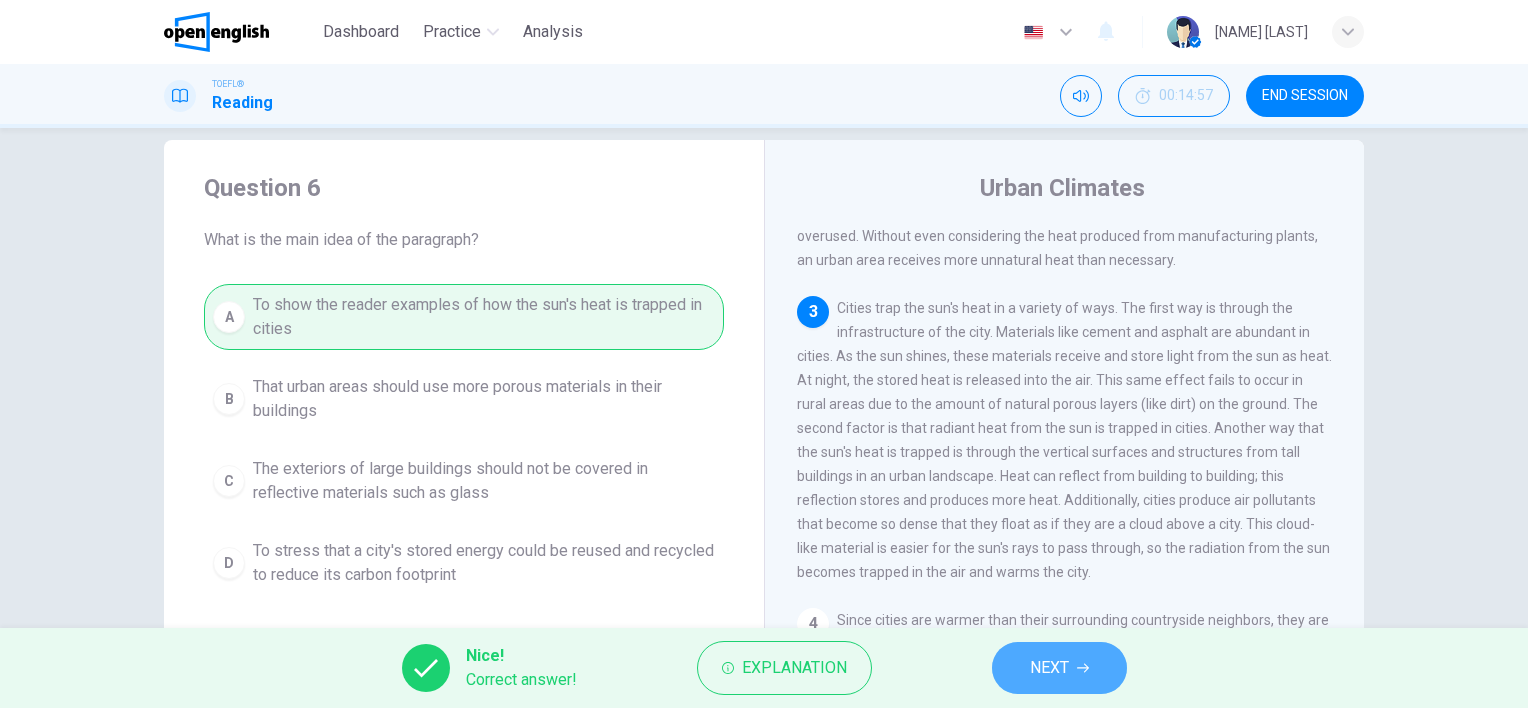 click 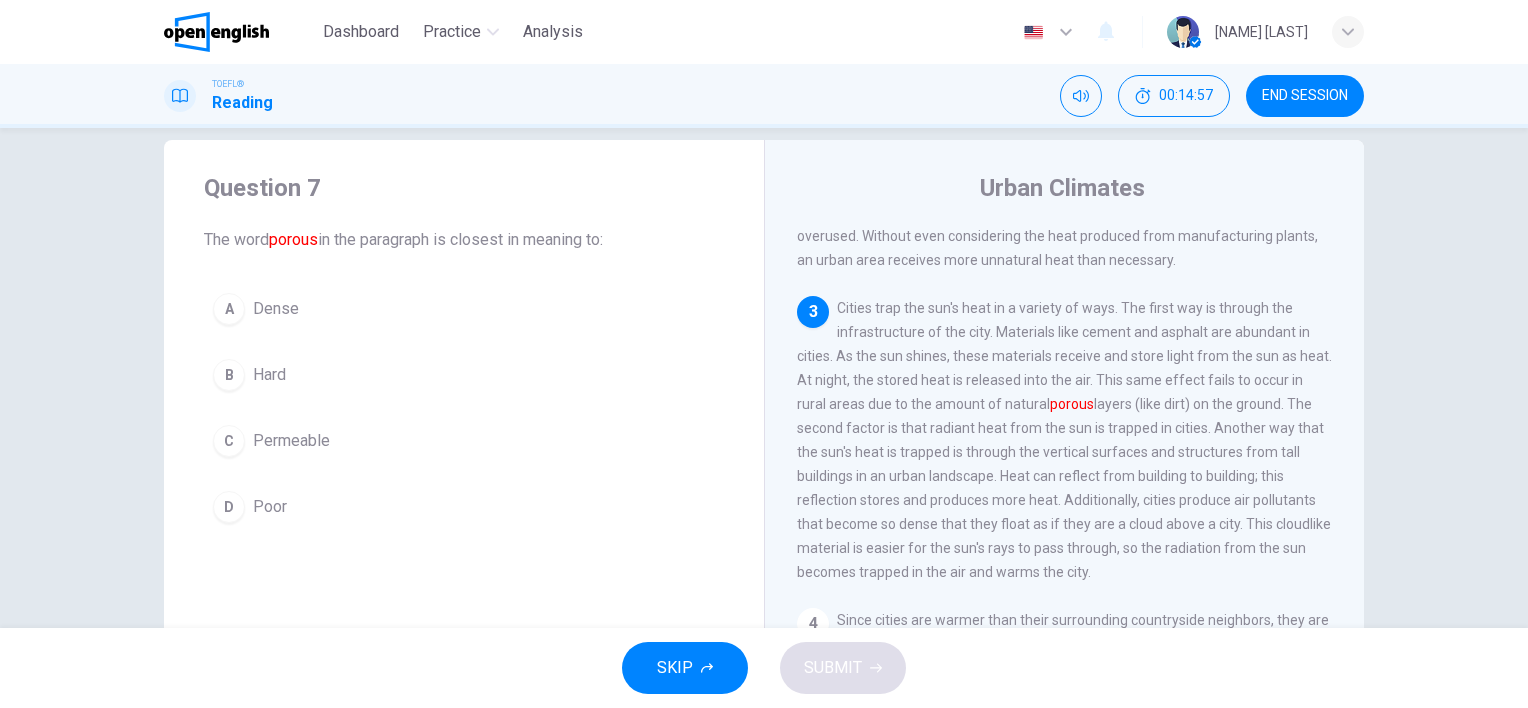 scroll, scrollTop: 370, scrollLeft: 0, axis: vertical 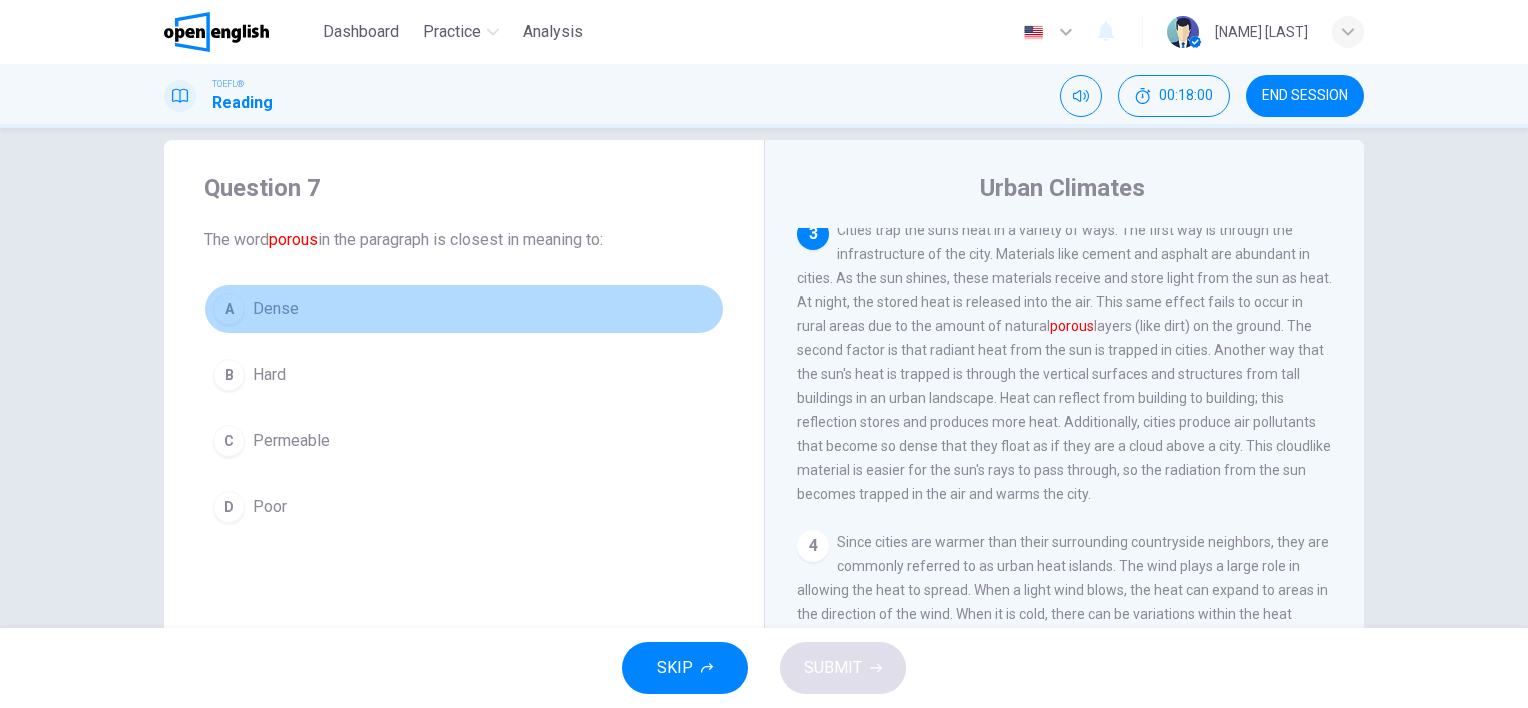 click on "A Dense" at bounding box center (464, 309) 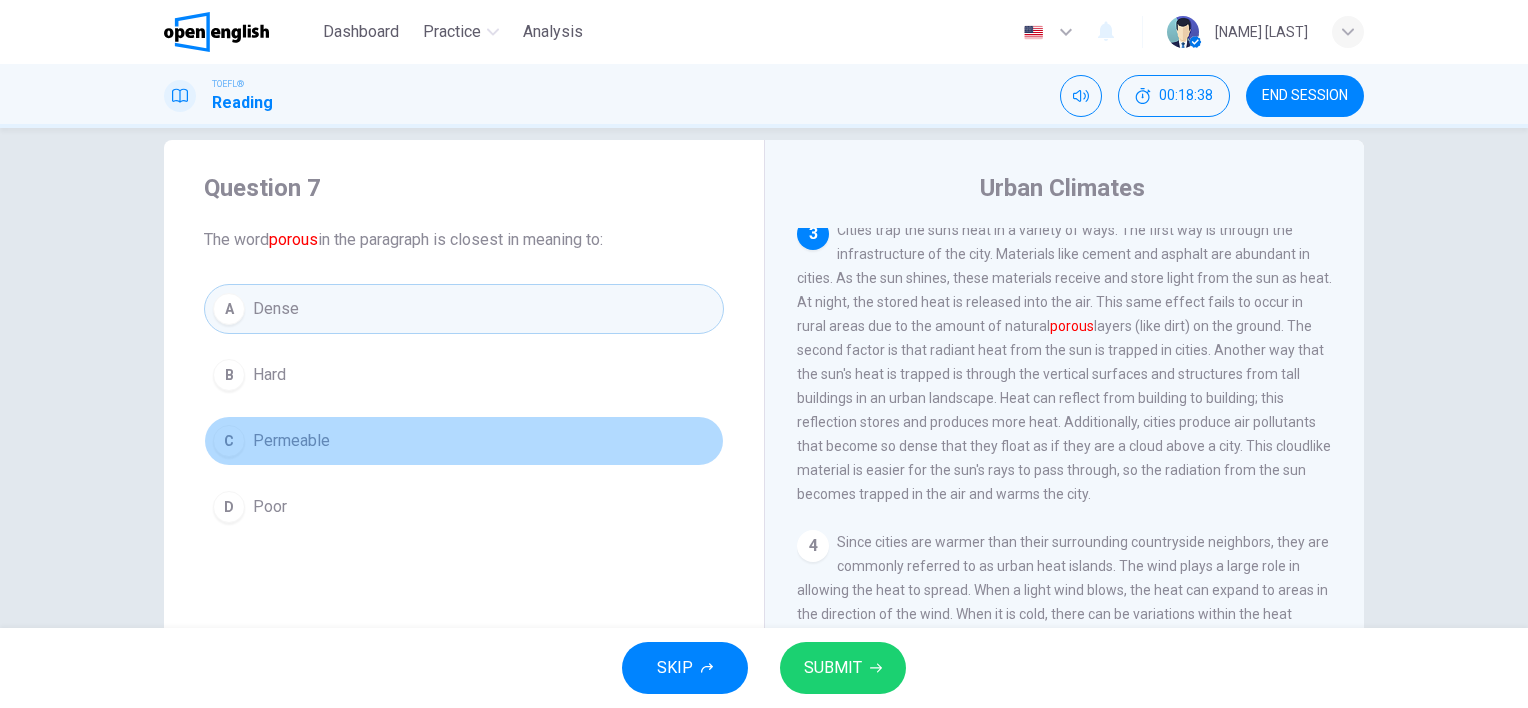 click on "C Permeable" at bounding box center [464, 441] 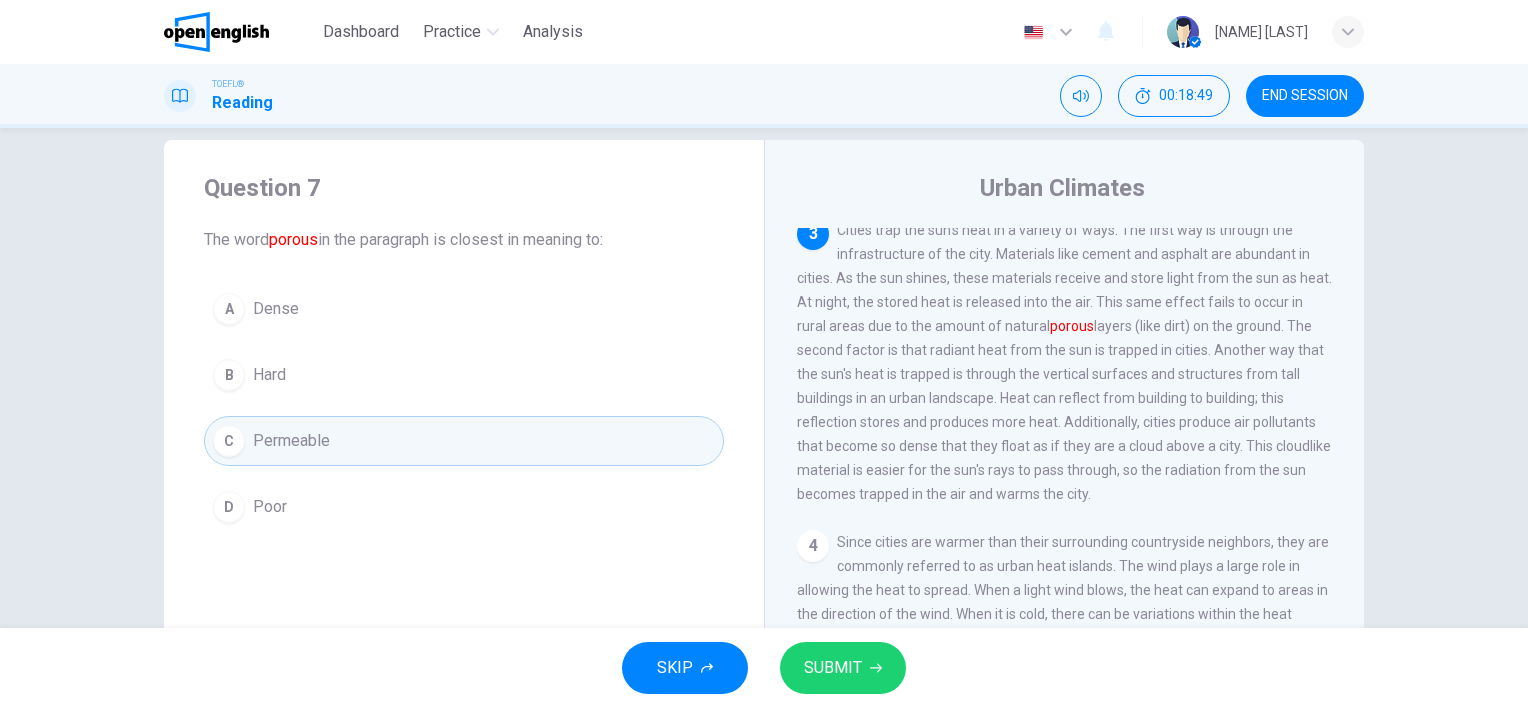 click on "Cities trap the sun's heat in a variety of ways. The first way is through the infrastructure of the city. Materials like cement and asphalt are abundant in cities. As the sun shines, these materials receive and store light from the sun as heat. At night, the stored heat is released into the air. This same effect fails to occur in rural areas due to the amount of natural  porous  layers (like dirt) on the ground. The second factor is that radiant heat from the sun is trapped in cities. Another way that the sun's heat is trapped is through the vertical surfaces and structures from tall buildings in an urban landscape. Heat can reflect from building to building; this reflection stores and produces more heat. Additionally, cities produce air pollutants that become so dense that they float as if they are a cloud above a city. This cloudlike material is easier for the sun's rays to pass through, so the radiation from the sun becomes trapped in the air and warms the city." at bounding box center [1064, 362] 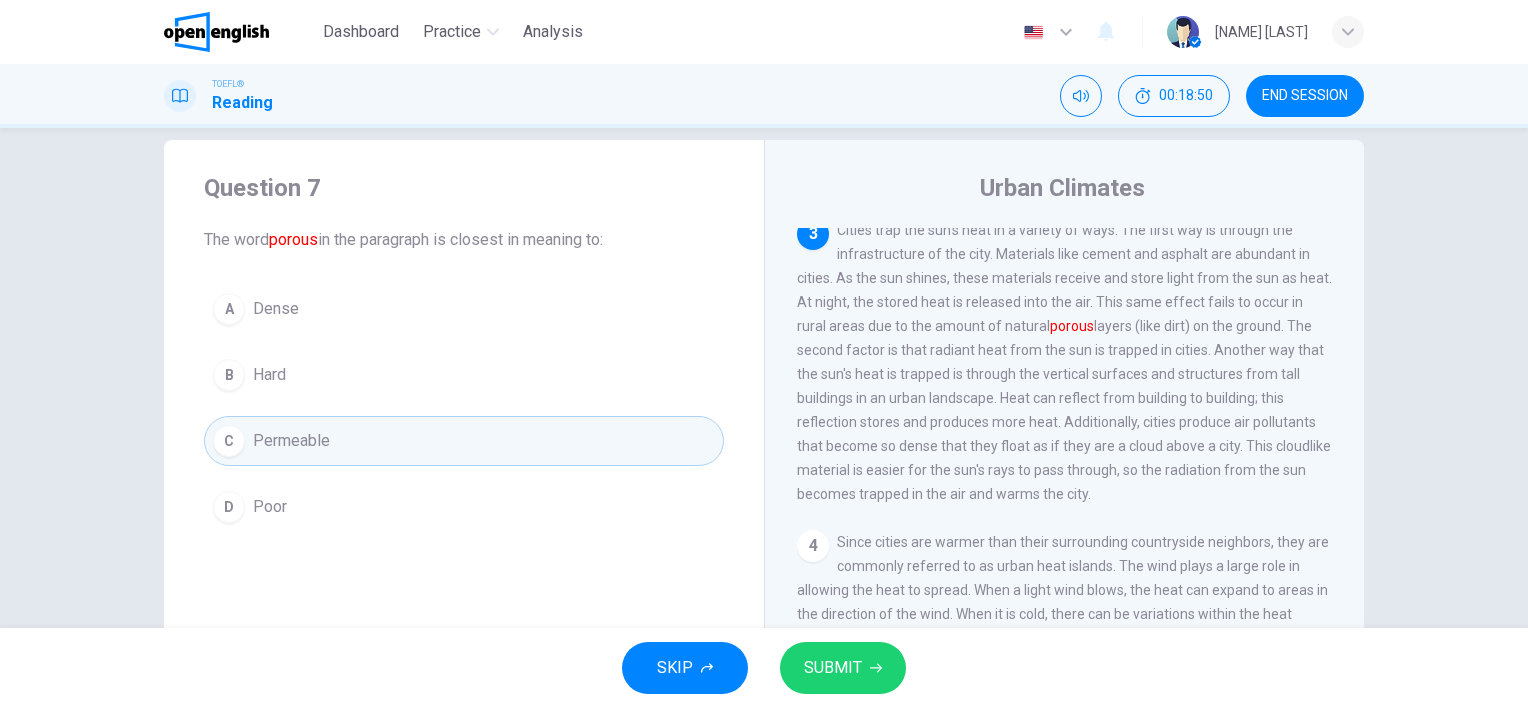 click on "Cities trap the sun's heat in a variety of ways. The first way is through the infrastructure of the city. Materials like cement and asphalt are abundant in cities. As the sun shines, these materials receive and store light from the sun as heat. At night, the stored heat is released into the air. This same effect fails to occur in rural areas due to the amount of natural  porous  layers (like dirt) on the ground. The second factor is that radiant heat from the sun is trapped in cities. Another way that the sun's heat is trapped is through the vertical surfaces and structures from tall buildings in an urban landscape. Heat can reflect from building to building; this reflection stores and produces more heat. Additionally, cities produce air pollutants that become so dense that they float as if they are a cloud above a city. This cloudlike material is easier for the sun's rays to pass through, so the radiation from the sun becomes trapped in the air and warms the city." at bounding box center [1064, 362] 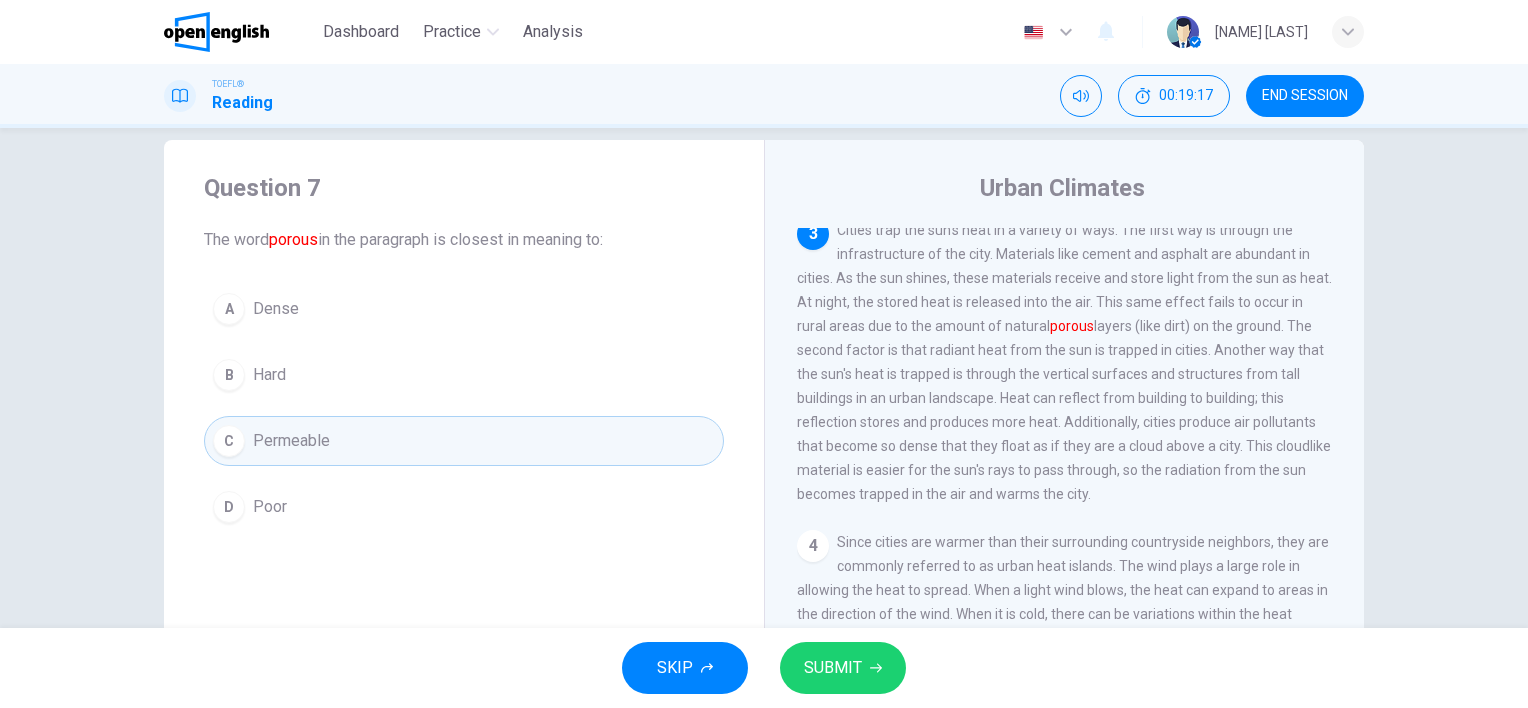 click on "A Dense" at bounding box center [464, 309] 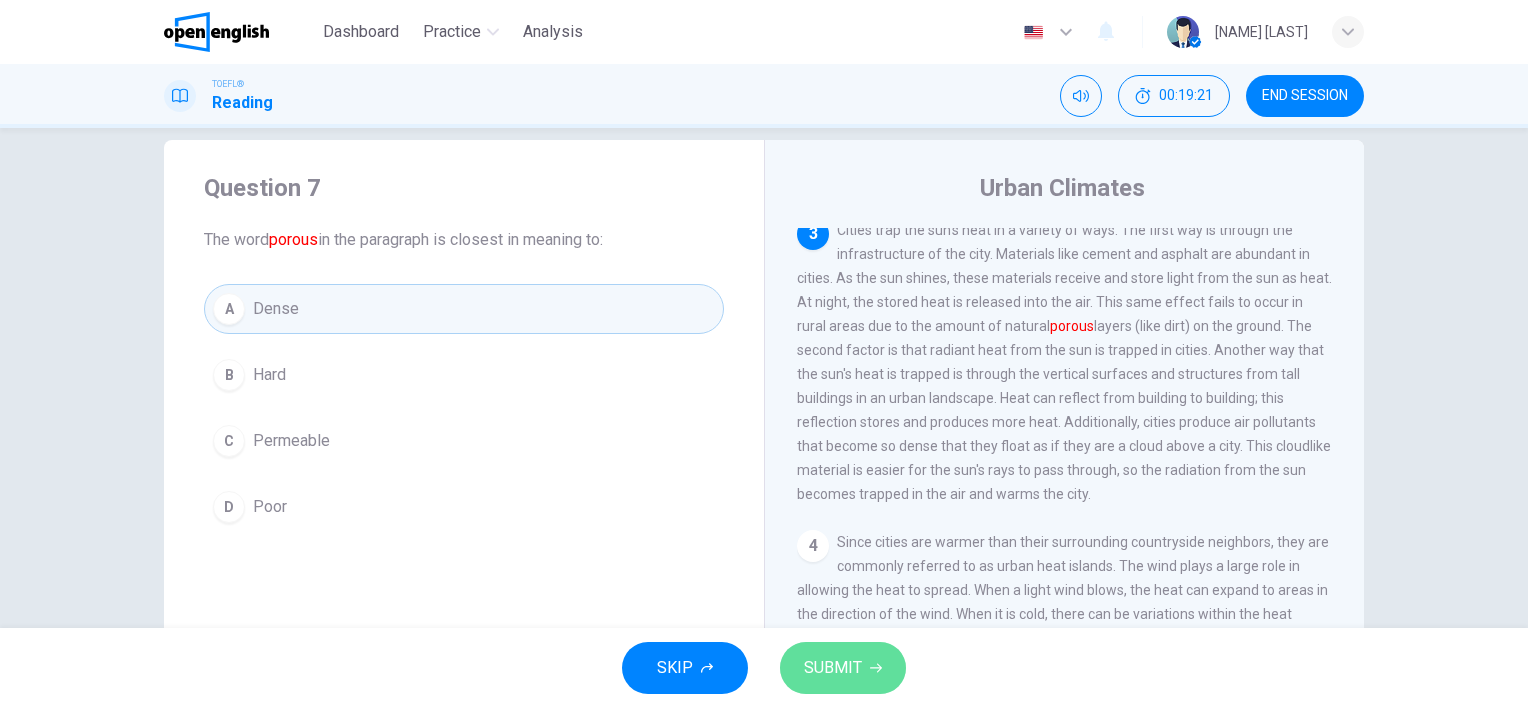 click on "SUBMIT" at bounding box center (833, 668) 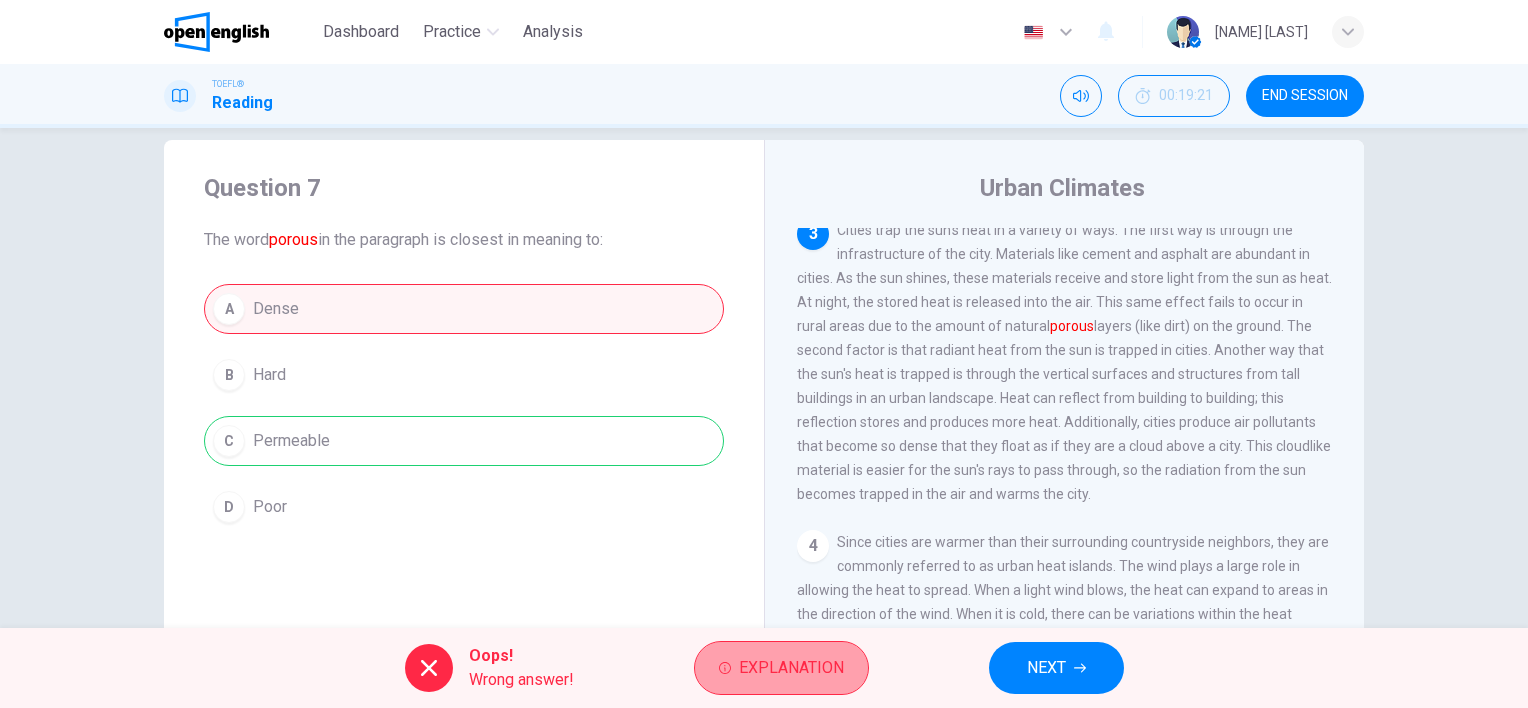 click on "Explanation" at bounding box center (791, 668) 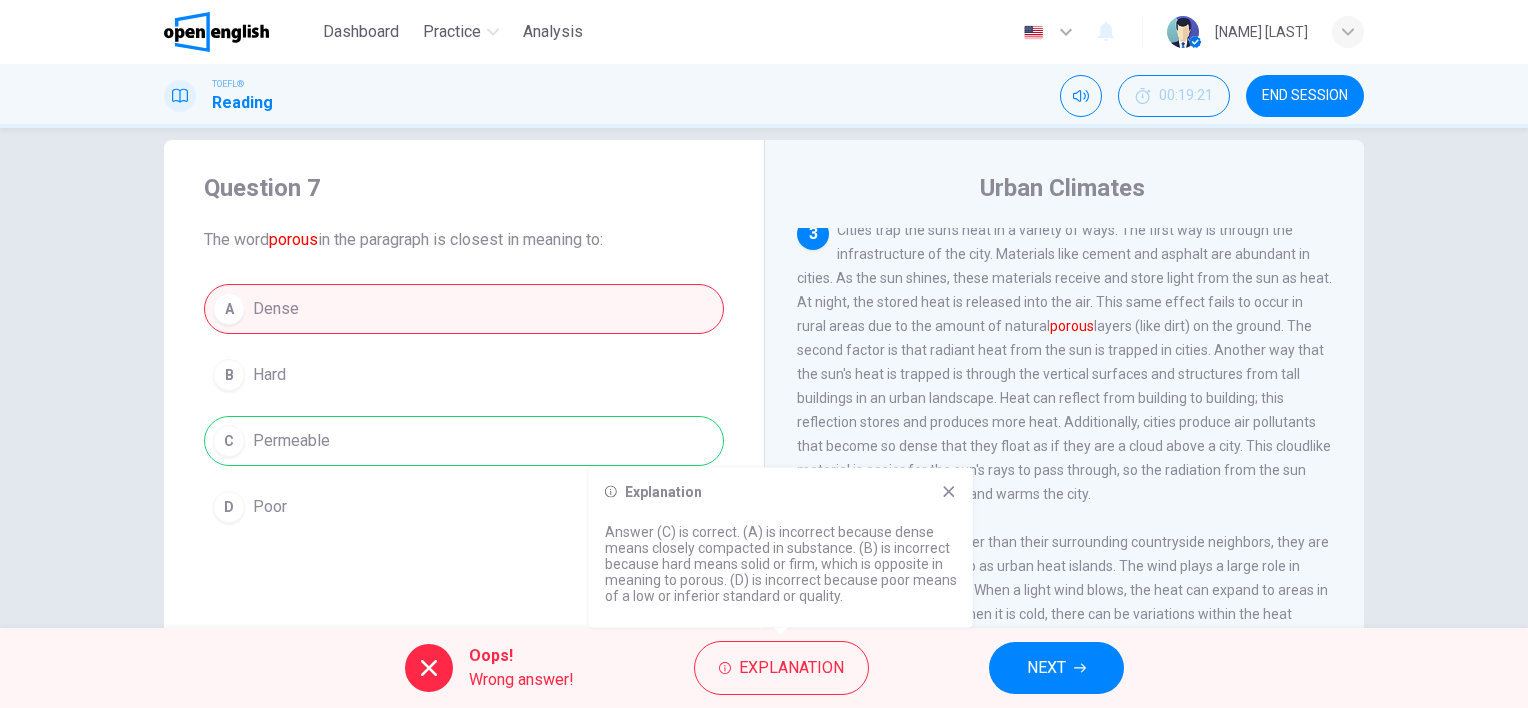 click on "NEXT" at bounding box center (1046, 668) 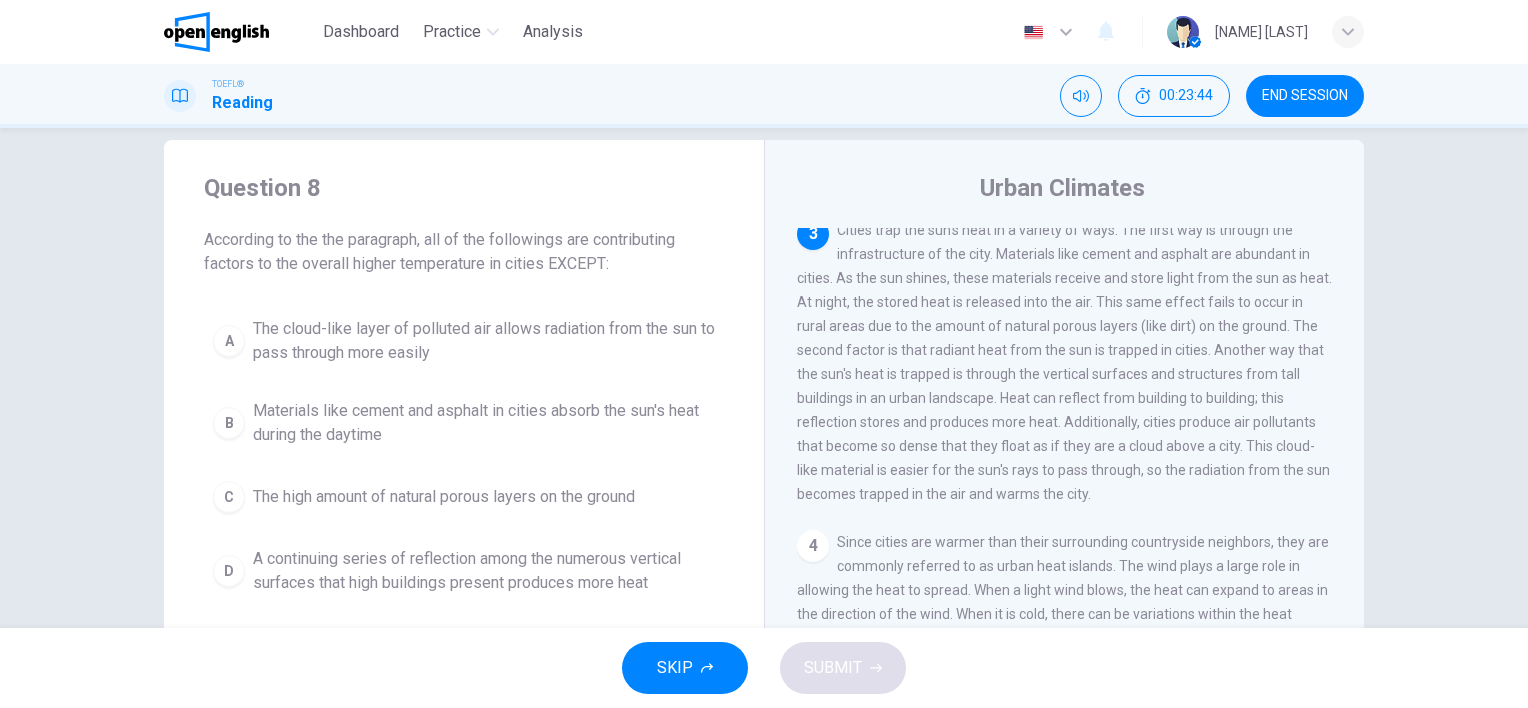 drag, startPoint x: 1121, startPoint y: 308, endPoint x: 1304, endPoint y: 340, distance: 185.77675 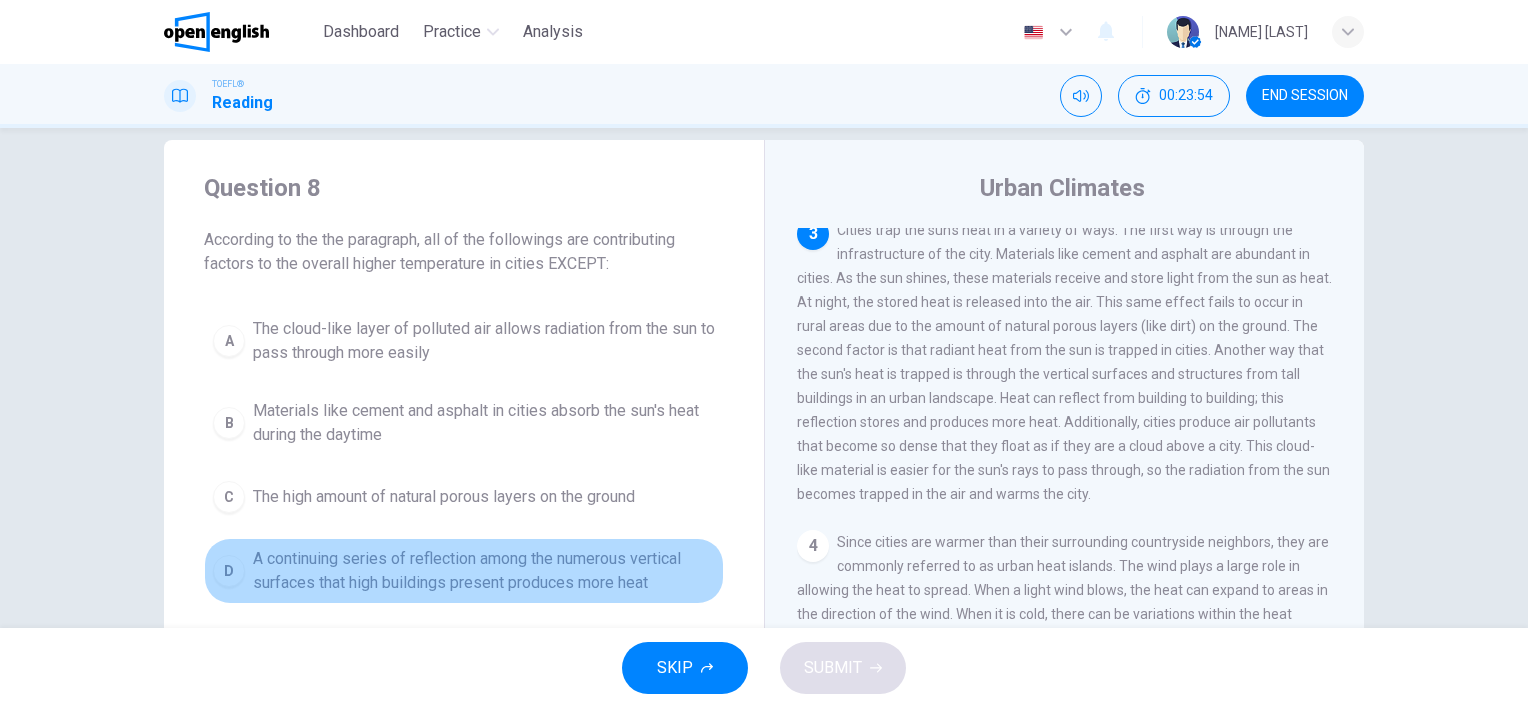 click on "D" at bounding box center (229, 571) 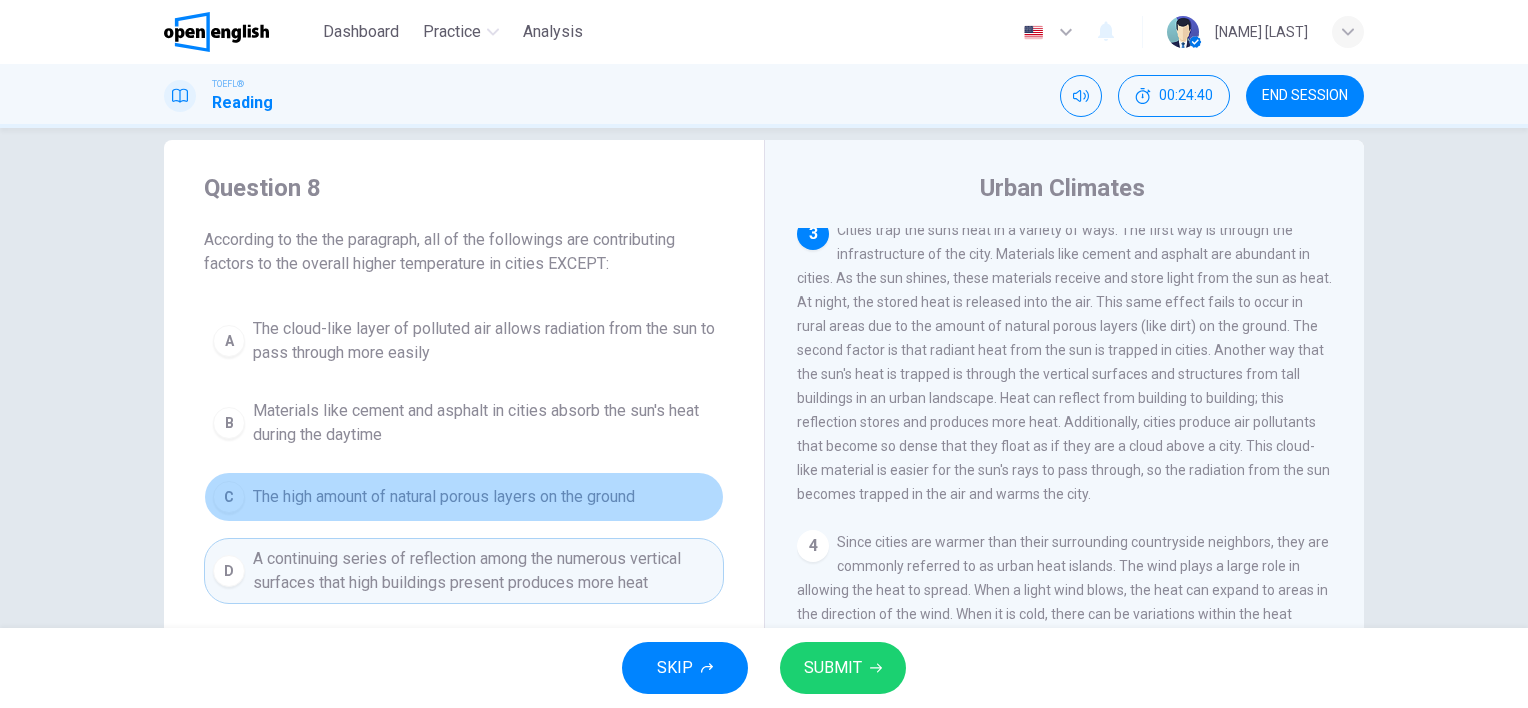 click on "C The high amount of natural porous layers on the ground" at bounding box center [464, 497] 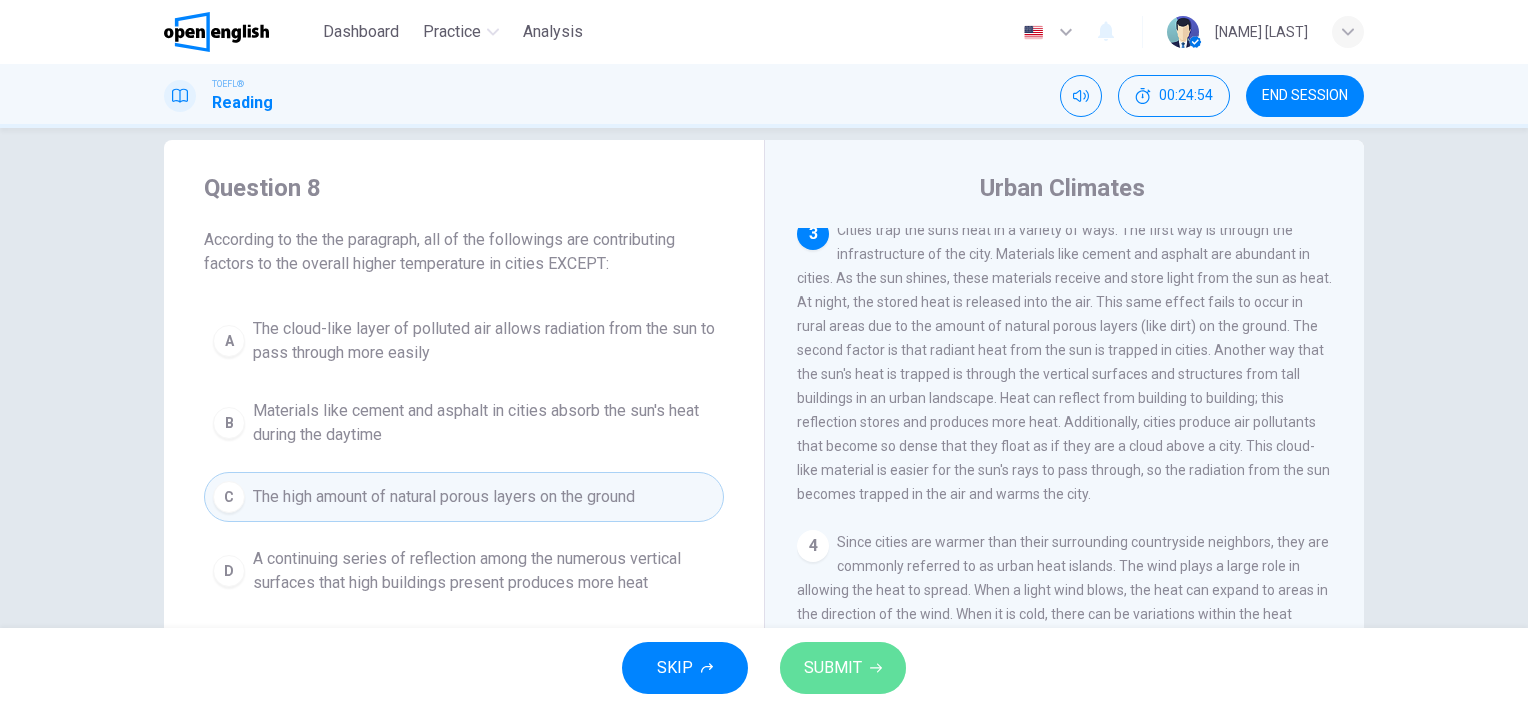 click on "SUBMIT" at bounding box center (833, 668) 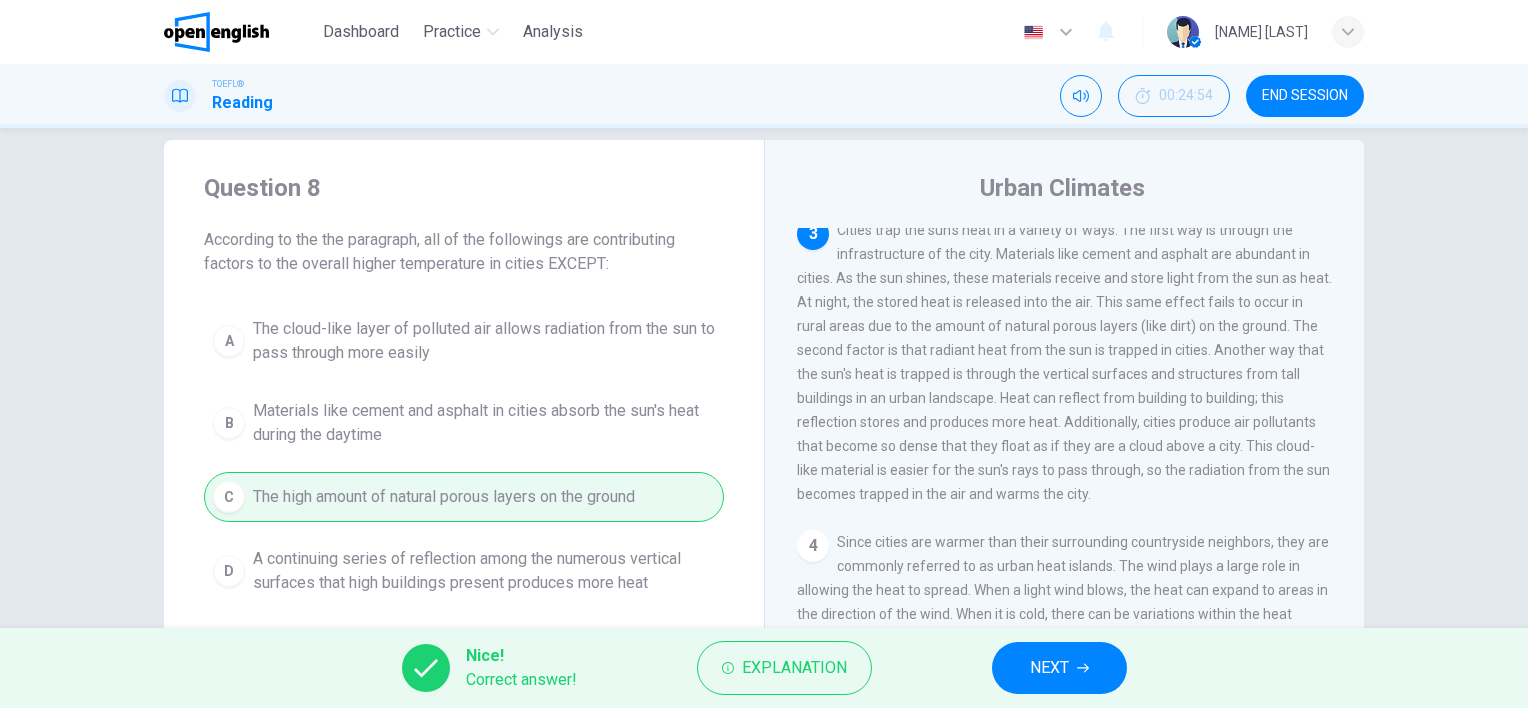 click on "NEXT" at bounding box center [1059, 668] 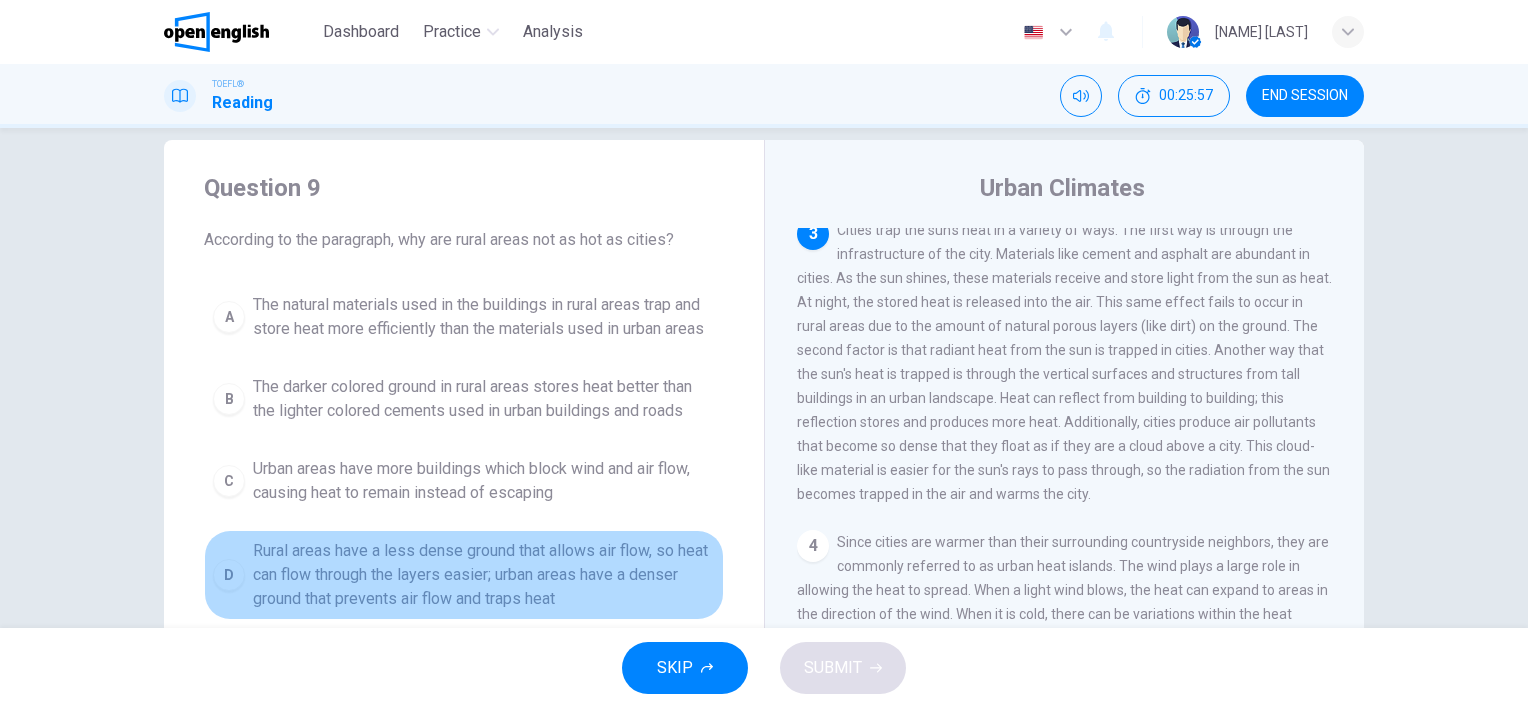 click on "Rural areas have a less dense ground that allows air flow, so heat can flow through the layers easier; urban areas have a denser ground that prevents air flow and traps heat" at bounding box center (484, 575) 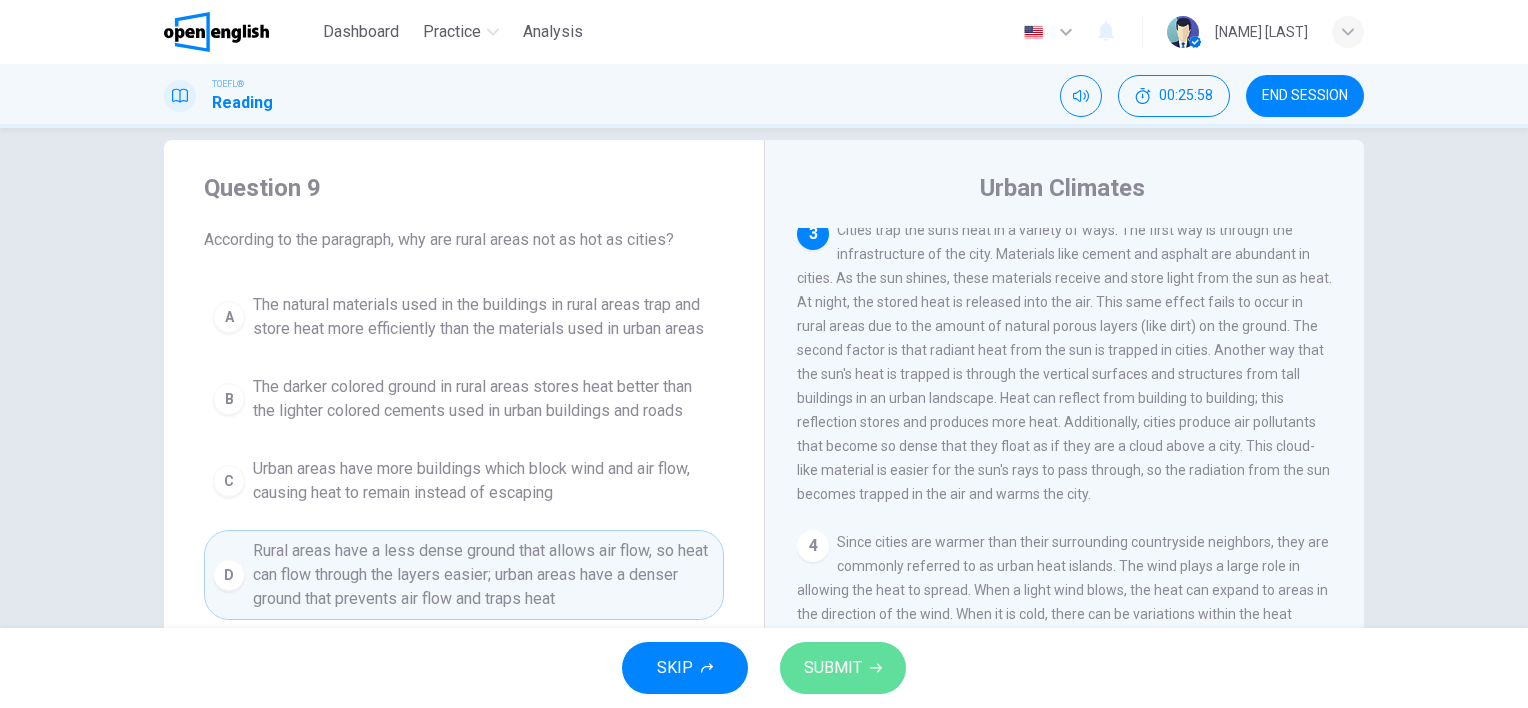 click on "SUBMIT" at bounding box center (843, 668) 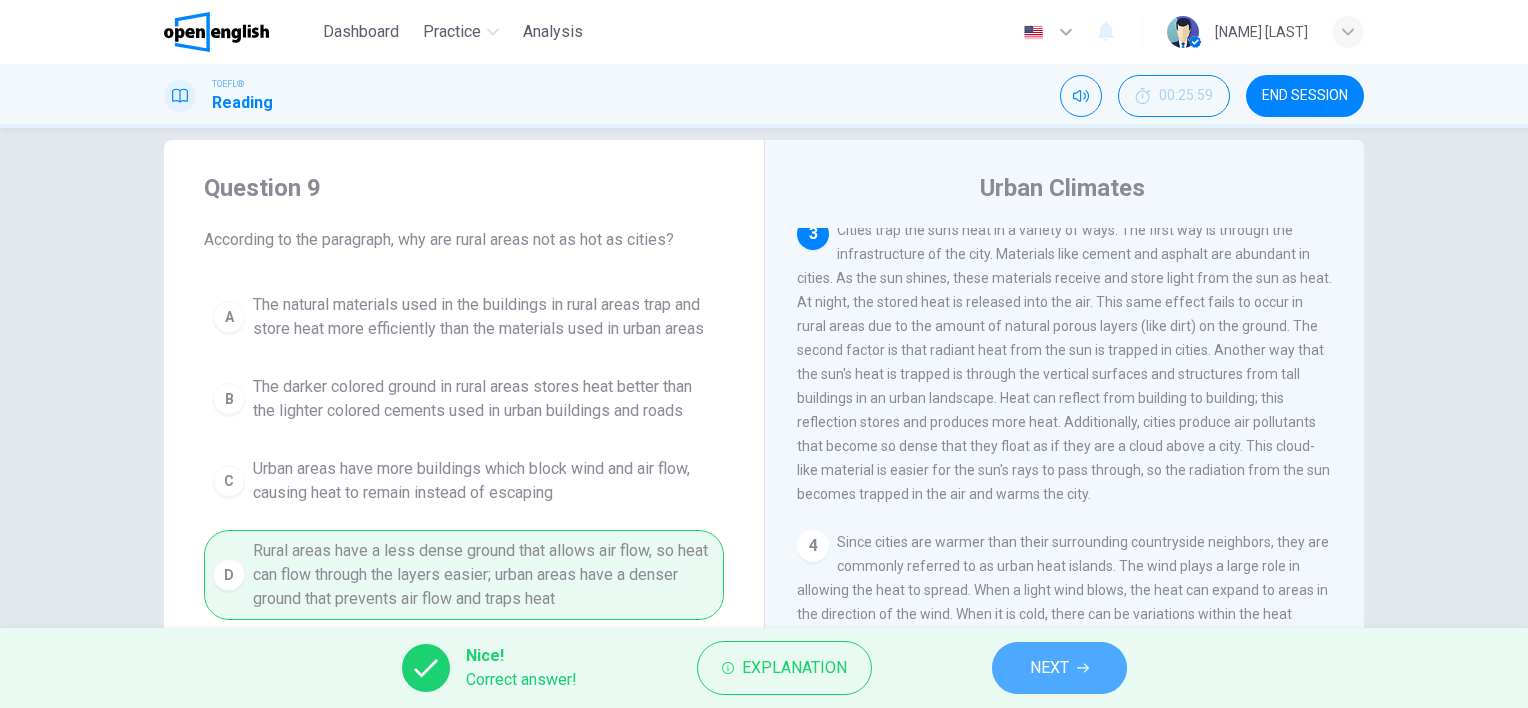 click on "NEXT" at bounding box center (1049, 668) 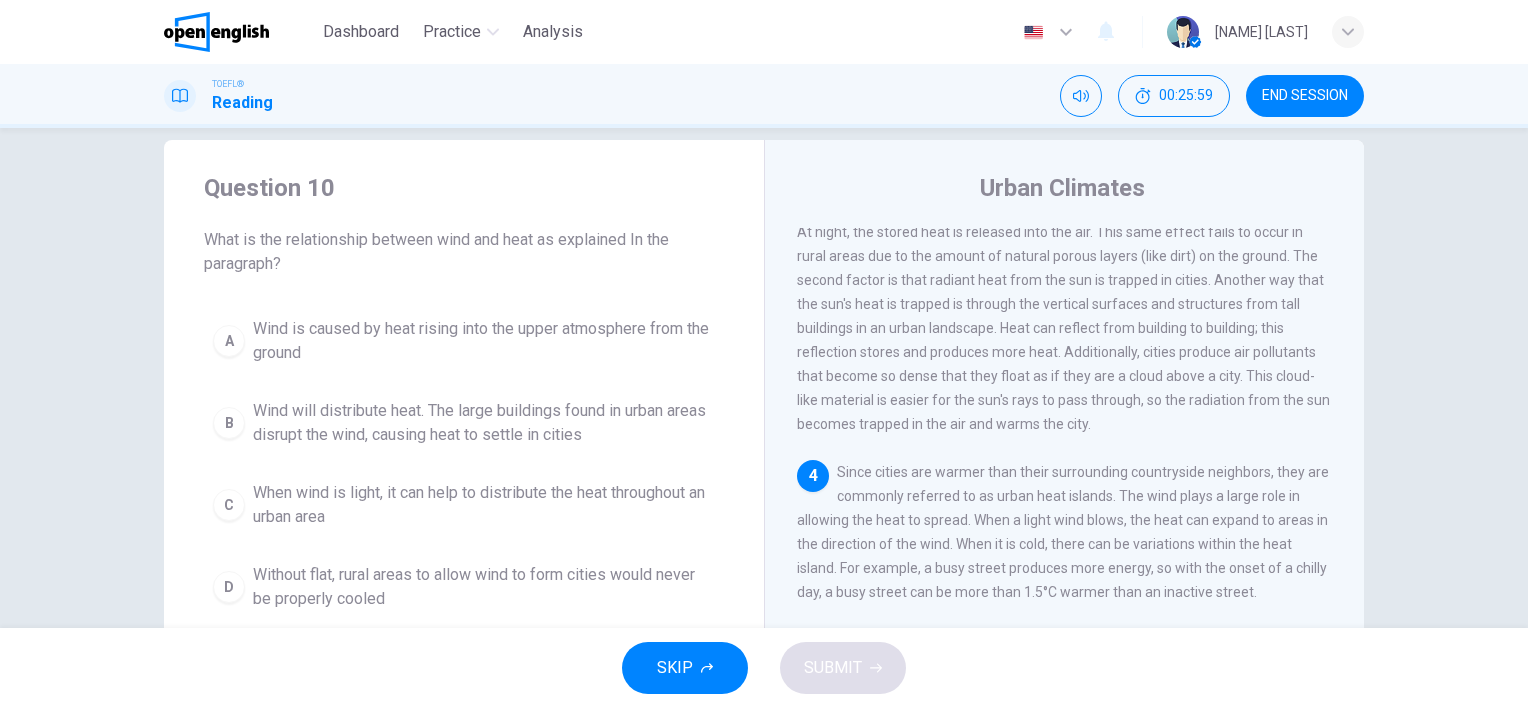 scroll, scrollTop: 465, scrollLeft: 0, axis: vertical 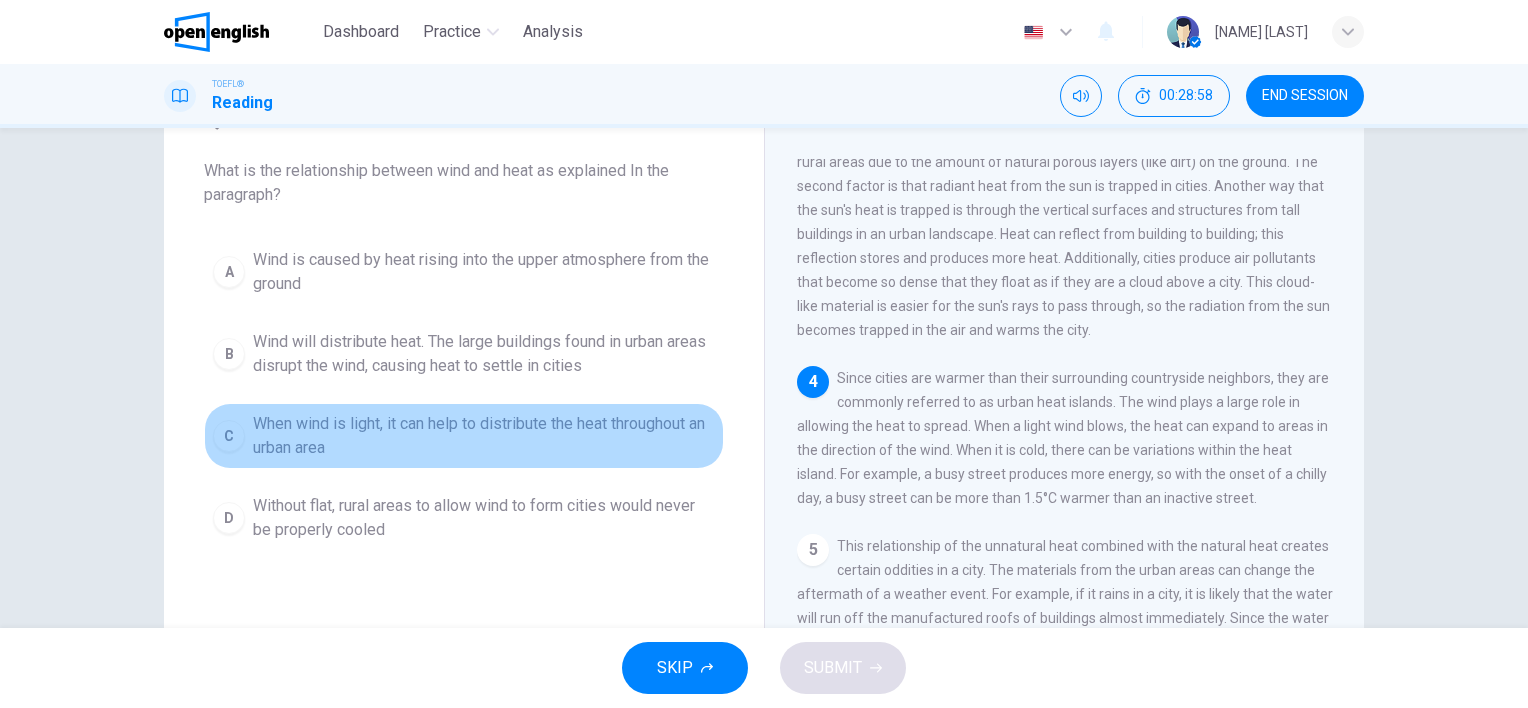 click on "When wind is light, it can help to distribute the heat throughout an urban area" at bounding box center (484, 436) 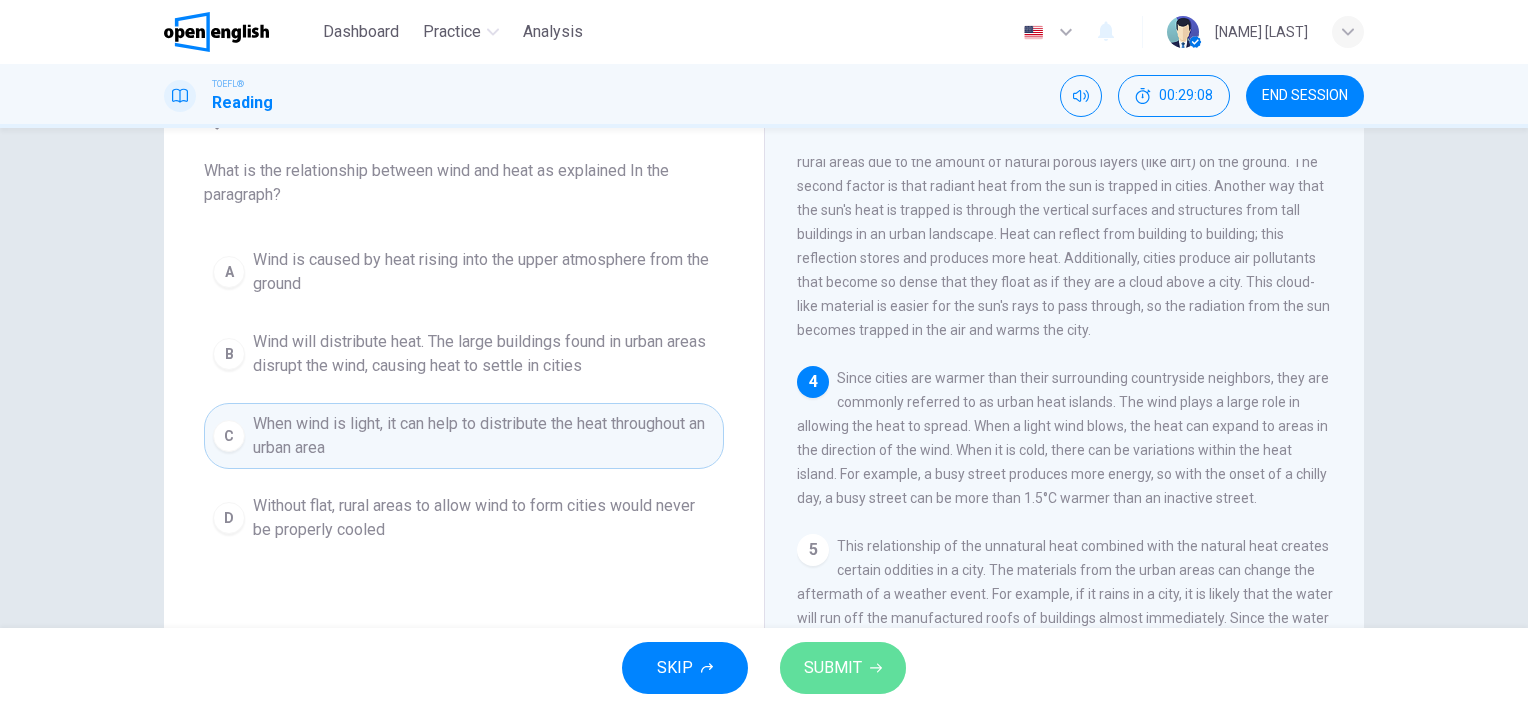 click on "SUBMIT" at bounding box center (833, 668) 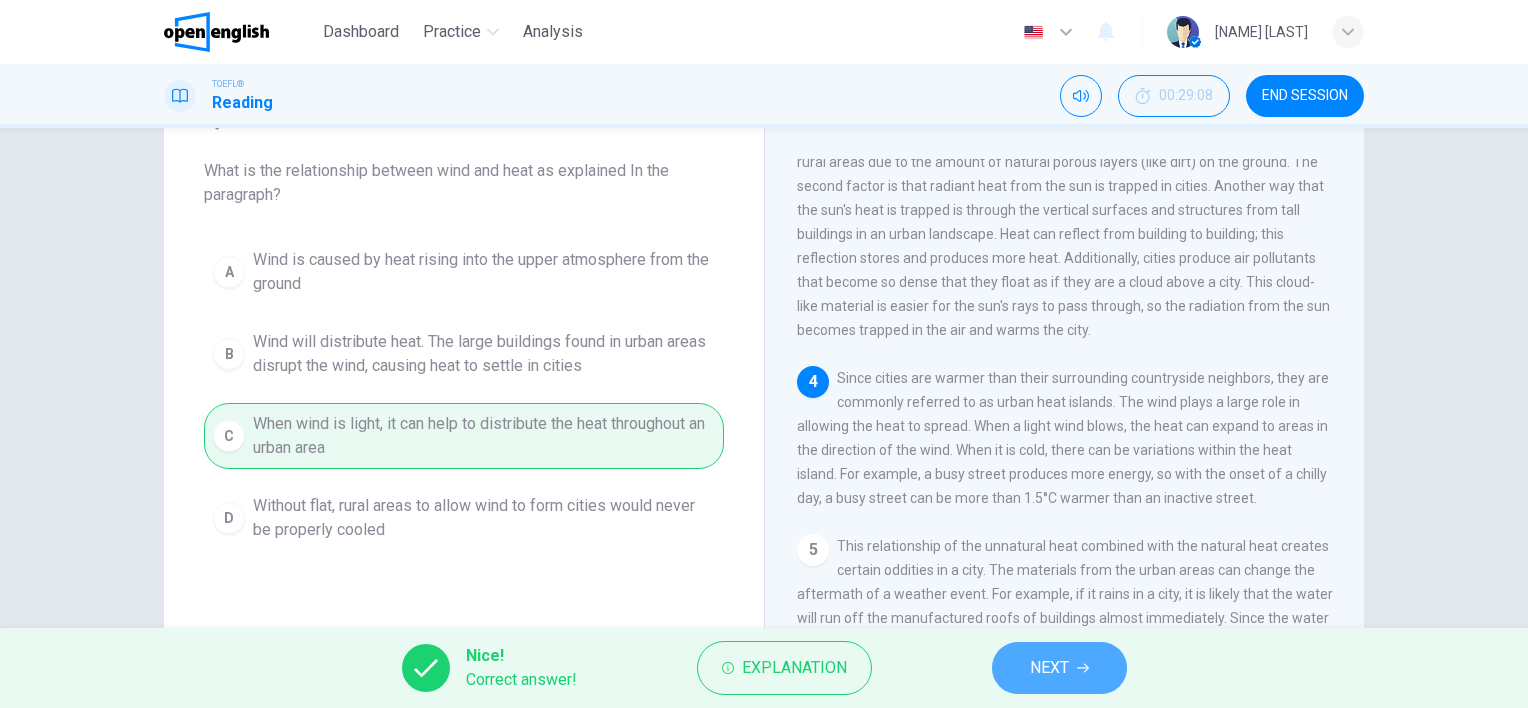 click on "NEXT" at bounding box center (1059, 668) 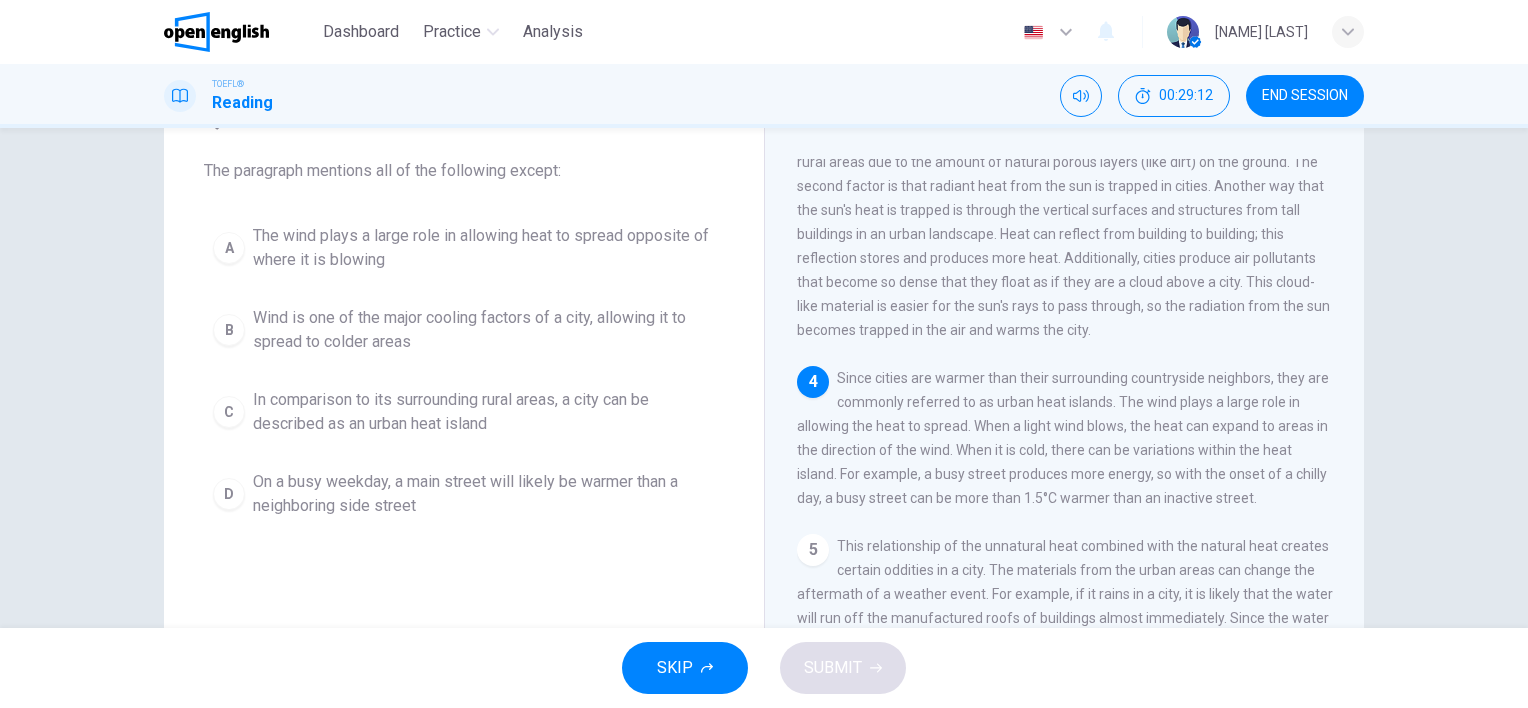 drag, startPoint x: 1515, startPoint y: 442, endPoint x: 1526, endPoint y: 394, distance: 49.24429 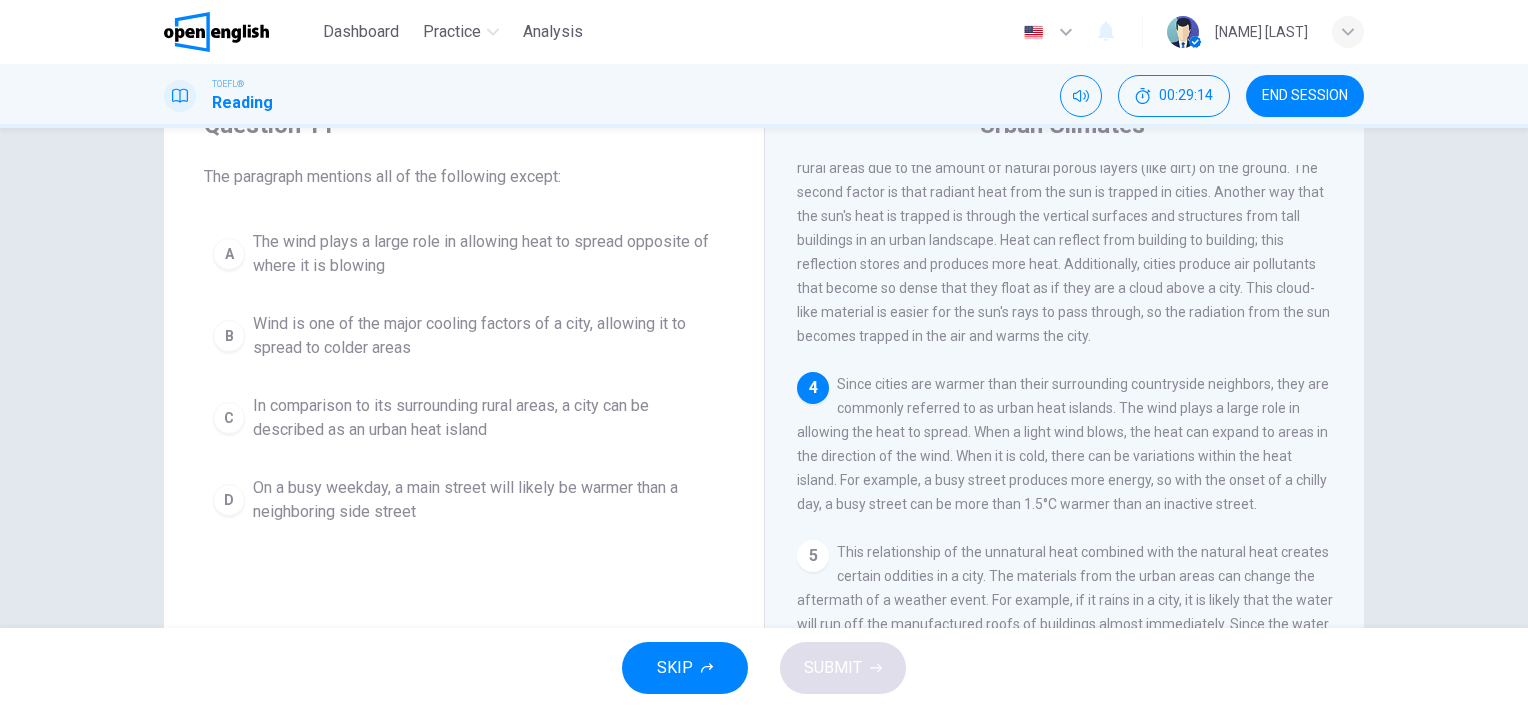 scroll, scrollTop: 92, scrollLeft: 0, axis: vertical 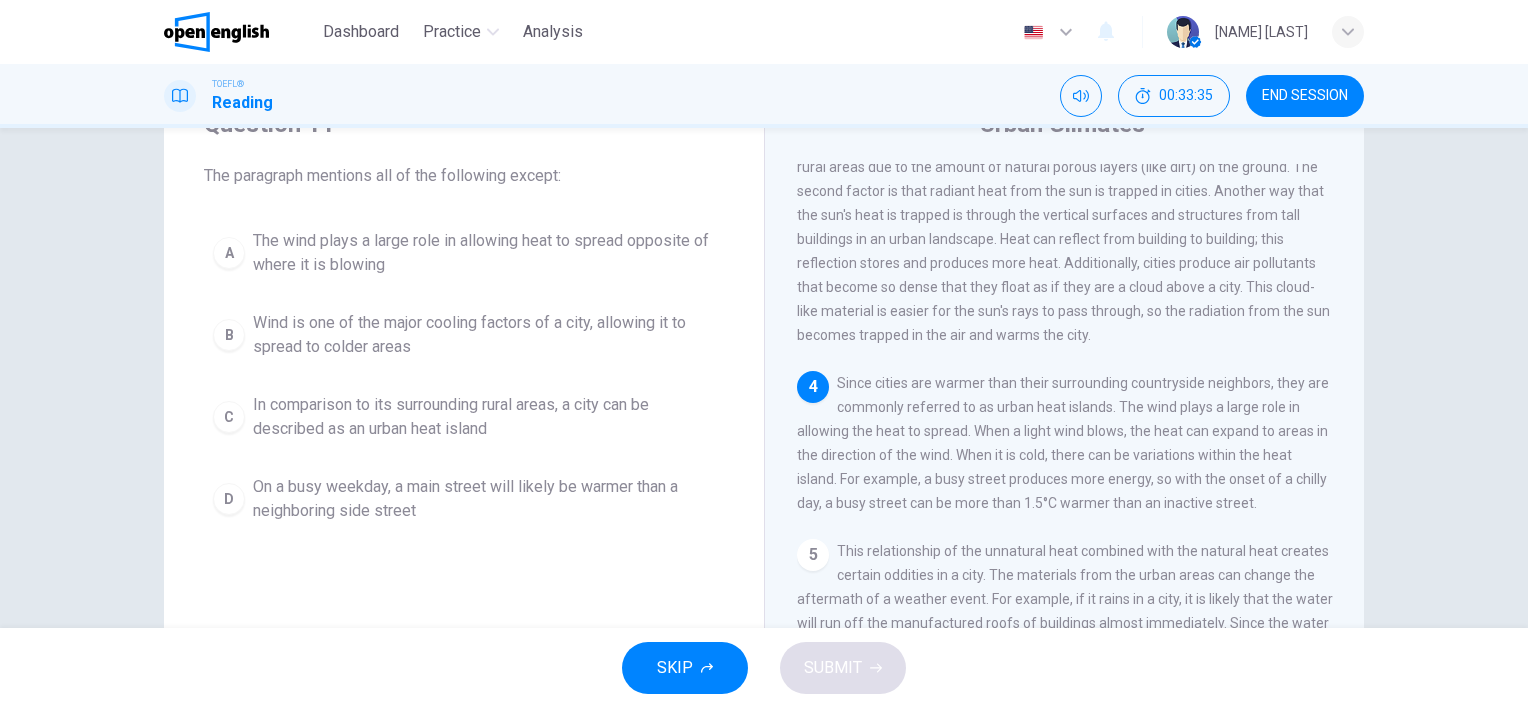 click on "In comparison to its surrounding rural areas, a city can be described as an urban heat island" at bounding box center [484, 417] 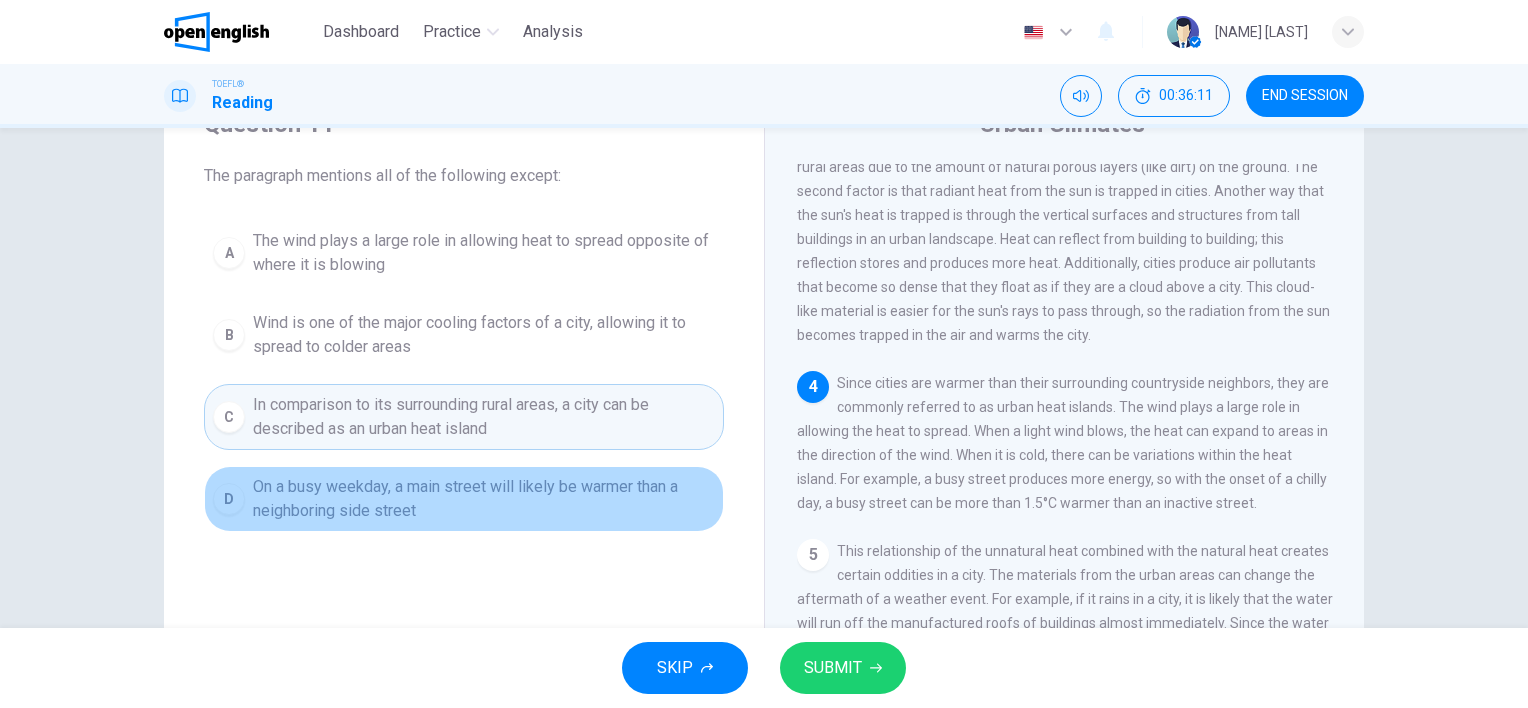 click on "On a busy weekday, a main street will likely be warmer than a neighboring side street" at bounding box center (484, 499) 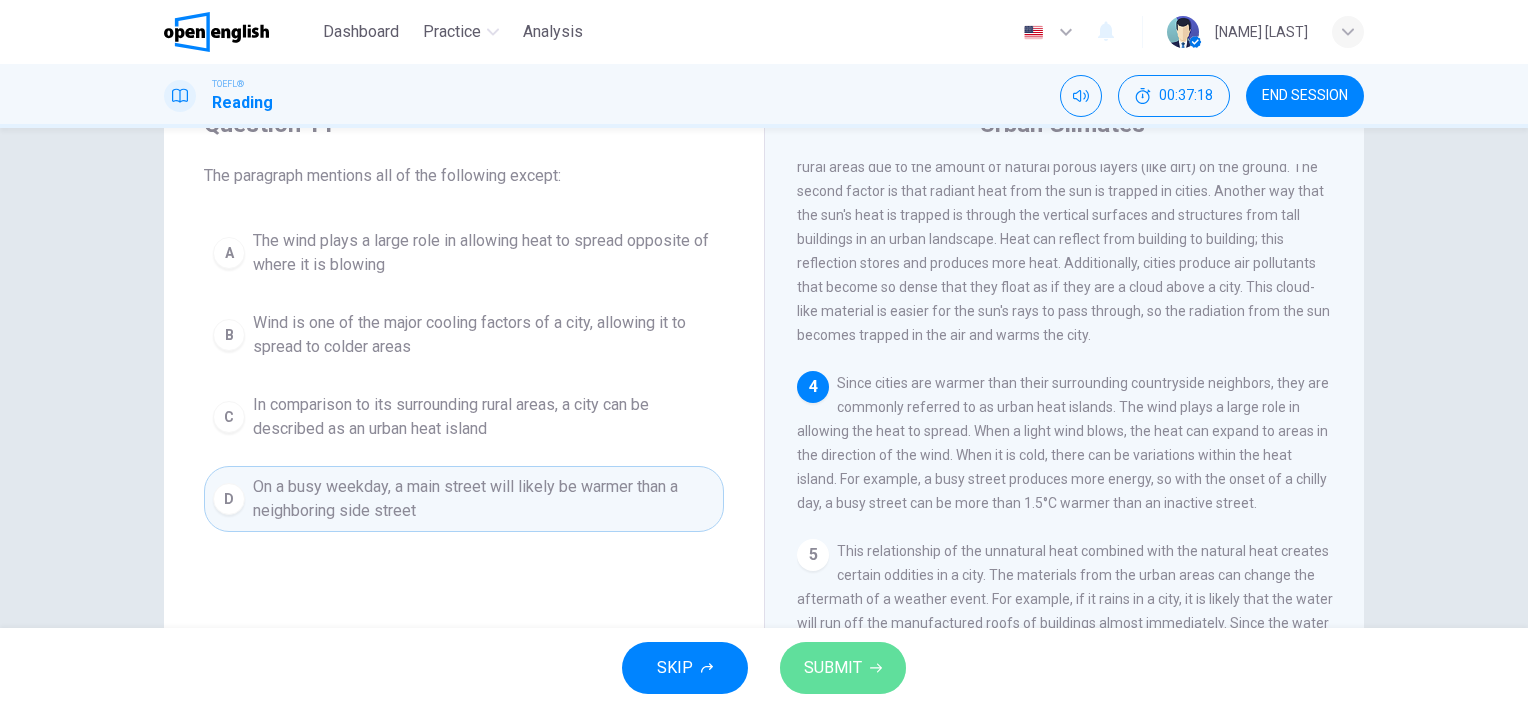 click on "SUBMIT" at bounding box center [833, 668] 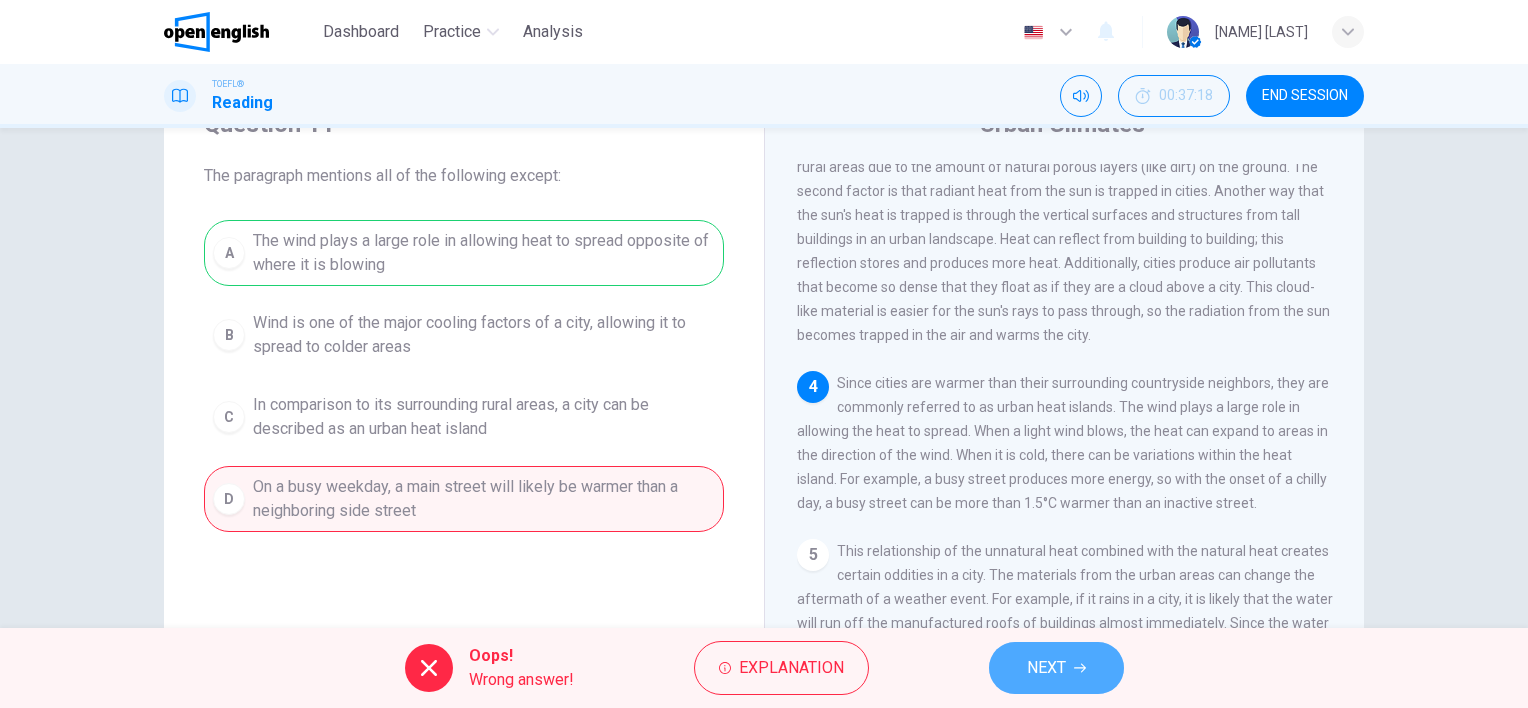 click on "NEXT" at bounding box center [1046, 668] 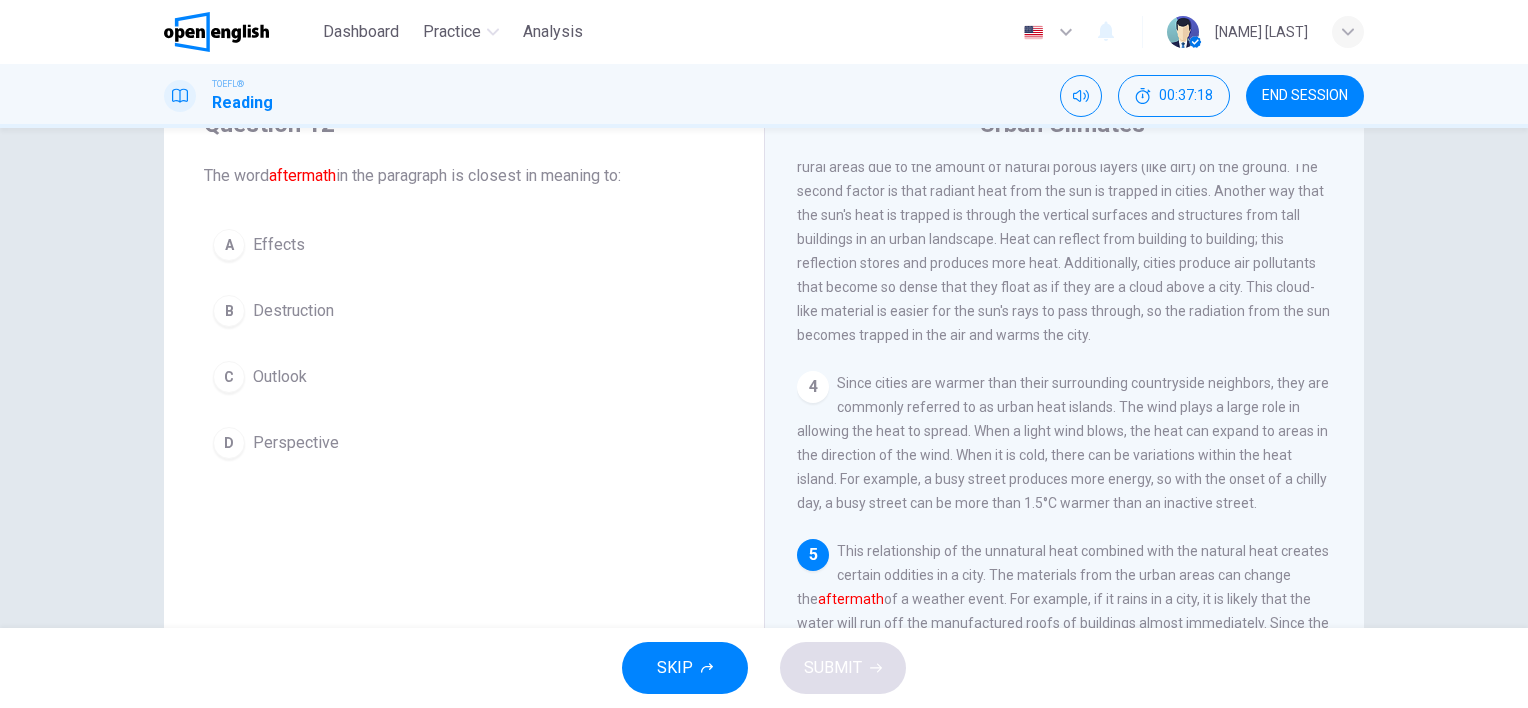 scroll, scrollTop: 512, scrollLeft: 0, axis: vertical 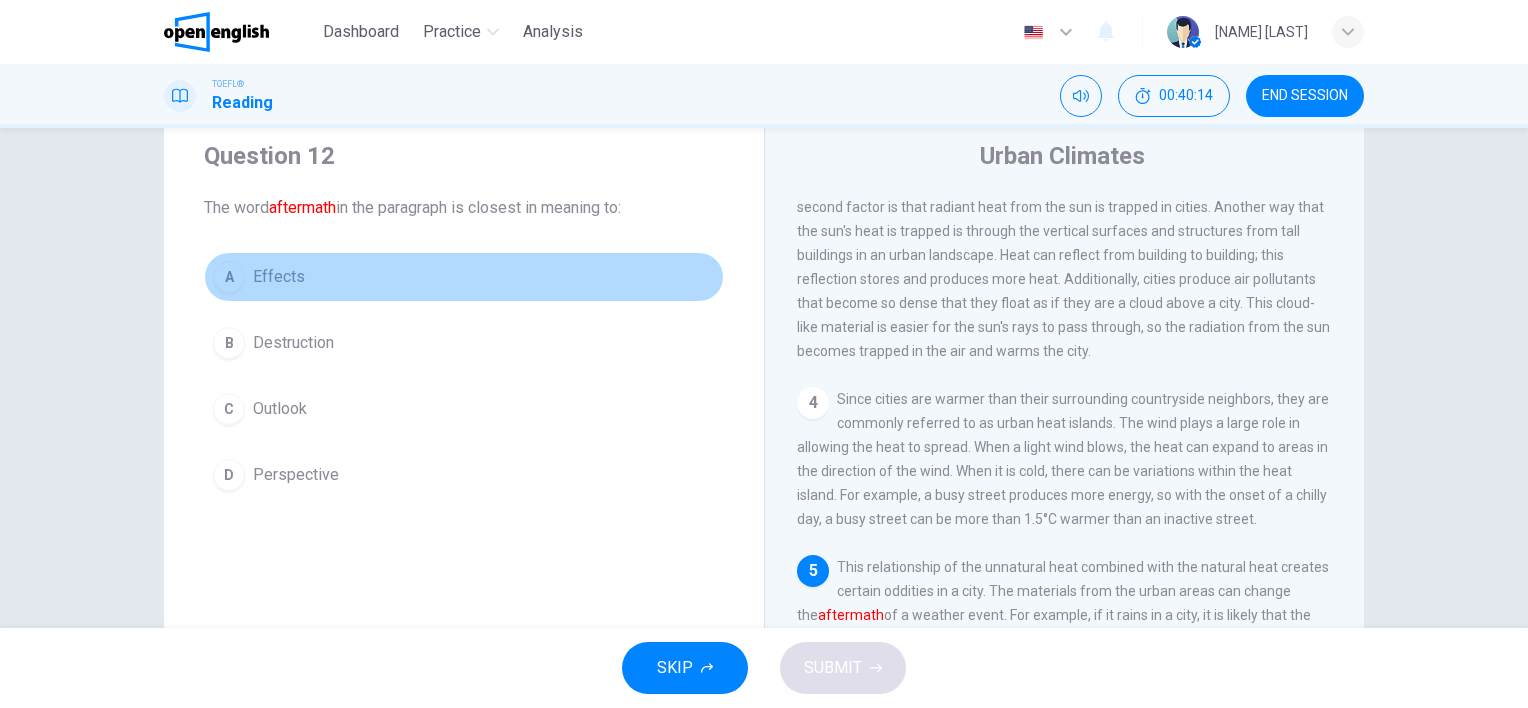 click on "Effects" at bounding box center (279, 277) 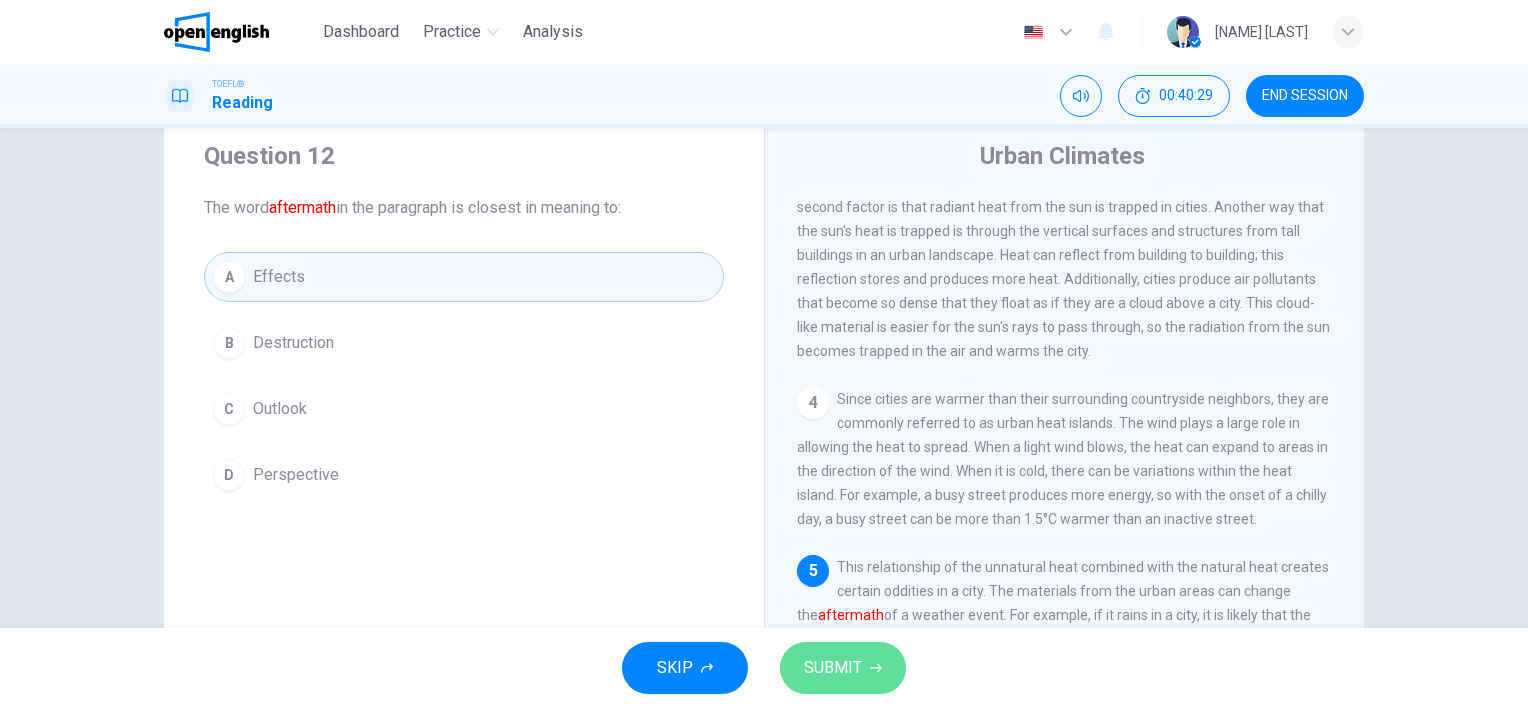 click on "SUBMIT" at bounding box center (843, 668) 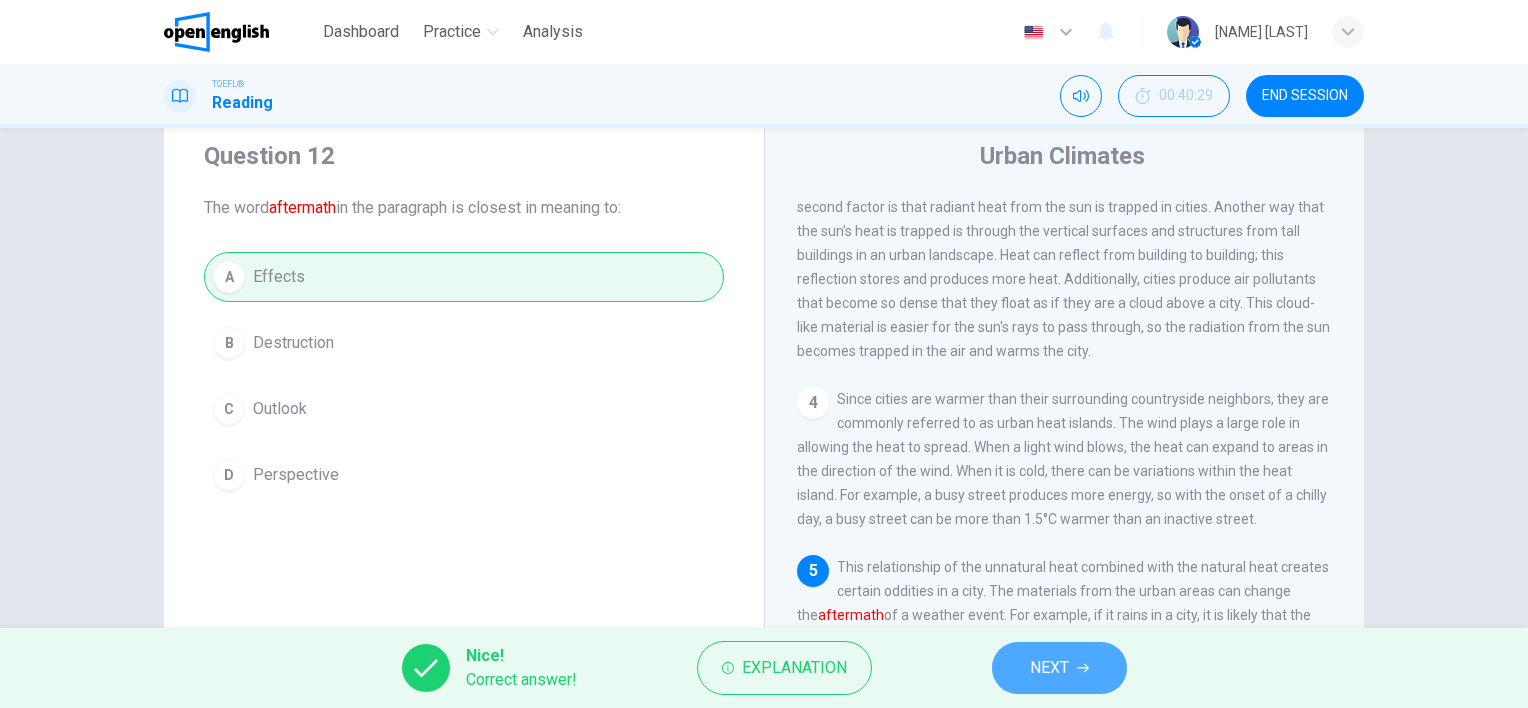 click on "NEXT" at bounding box center (1049, 668) 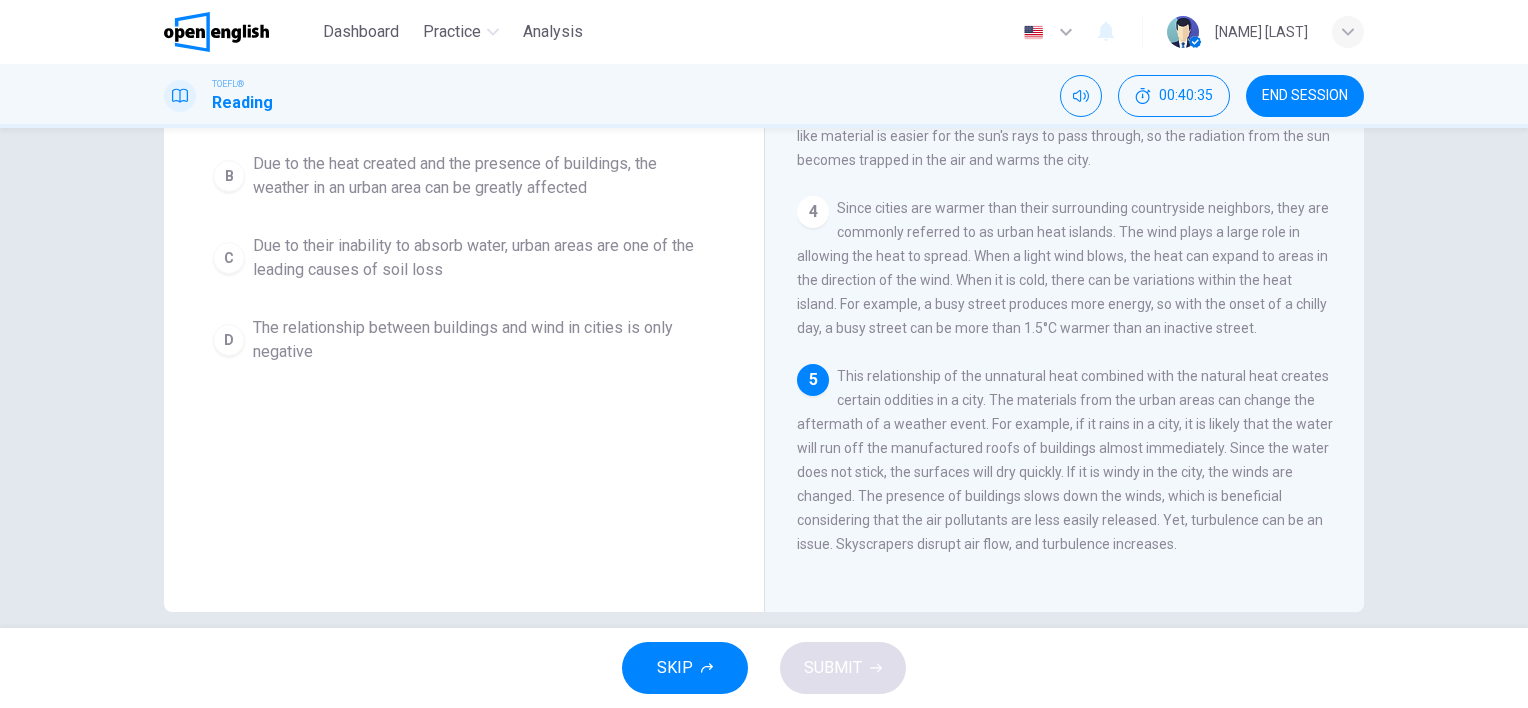 scroll, scrollTop: 265, scrollLeft: 0, axis: vertical 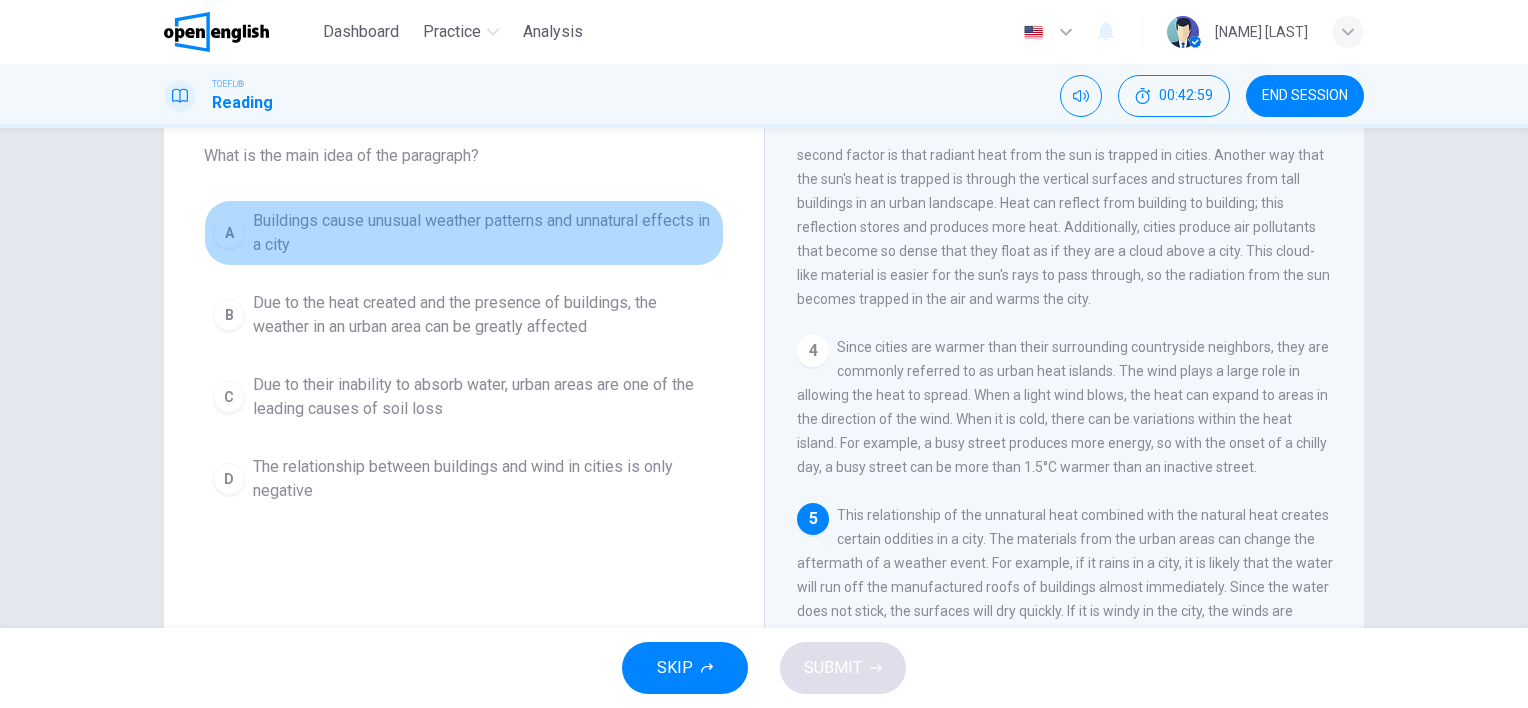 click on "Buildings cause unusual weather patterns and unnatural effects in a city" at bounding box center (484, 233) 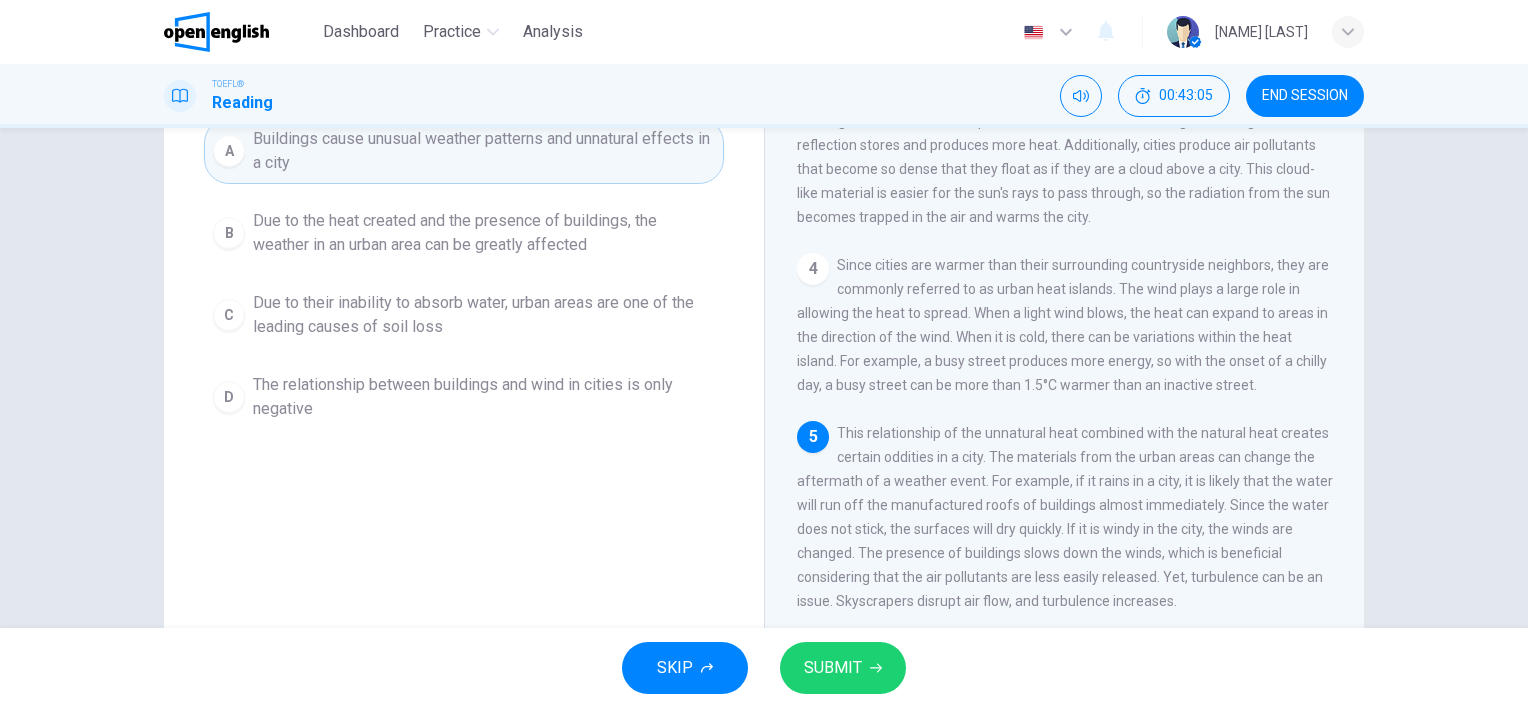 scroll, scrollTop: 188, scrollLeft: 0, axis: vertical 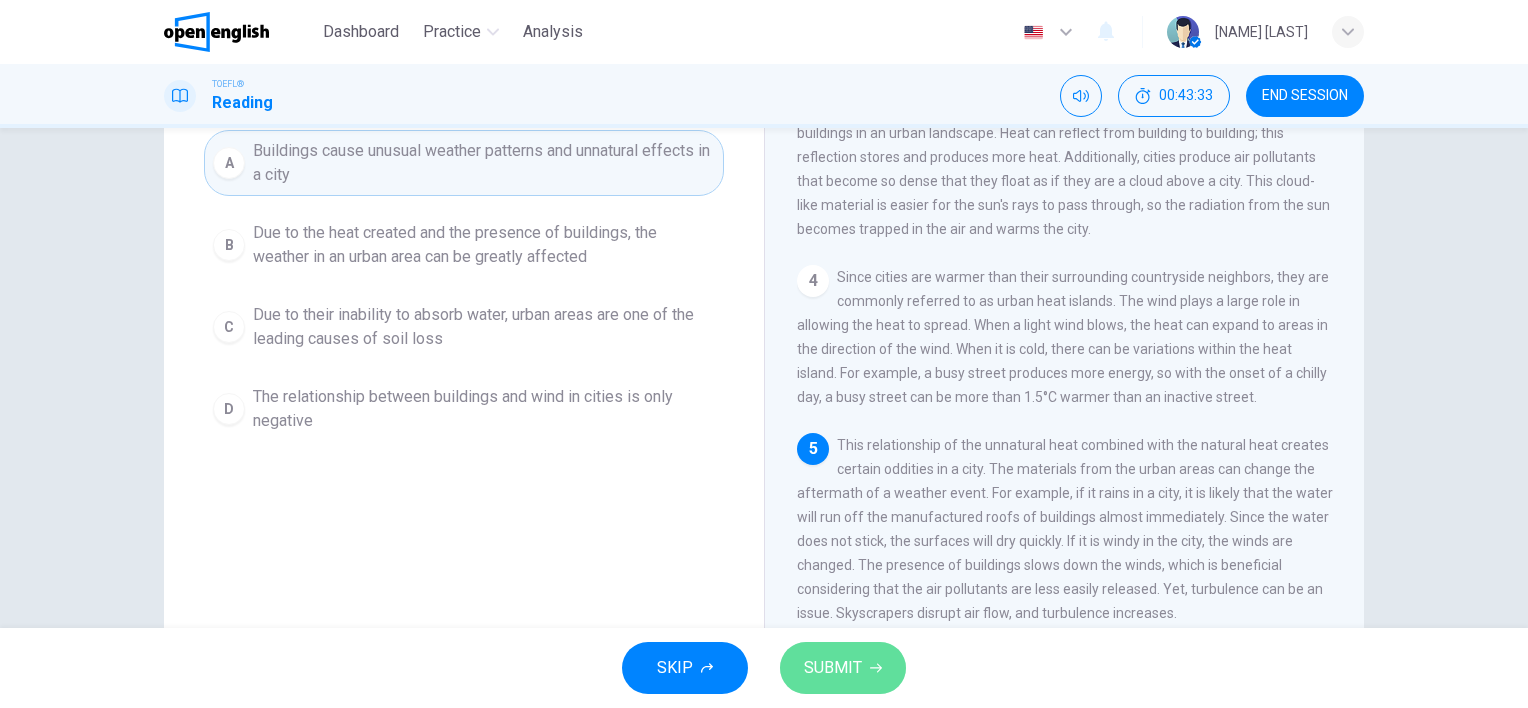 click on "SUBMIT" at bounding box center (833, 668) 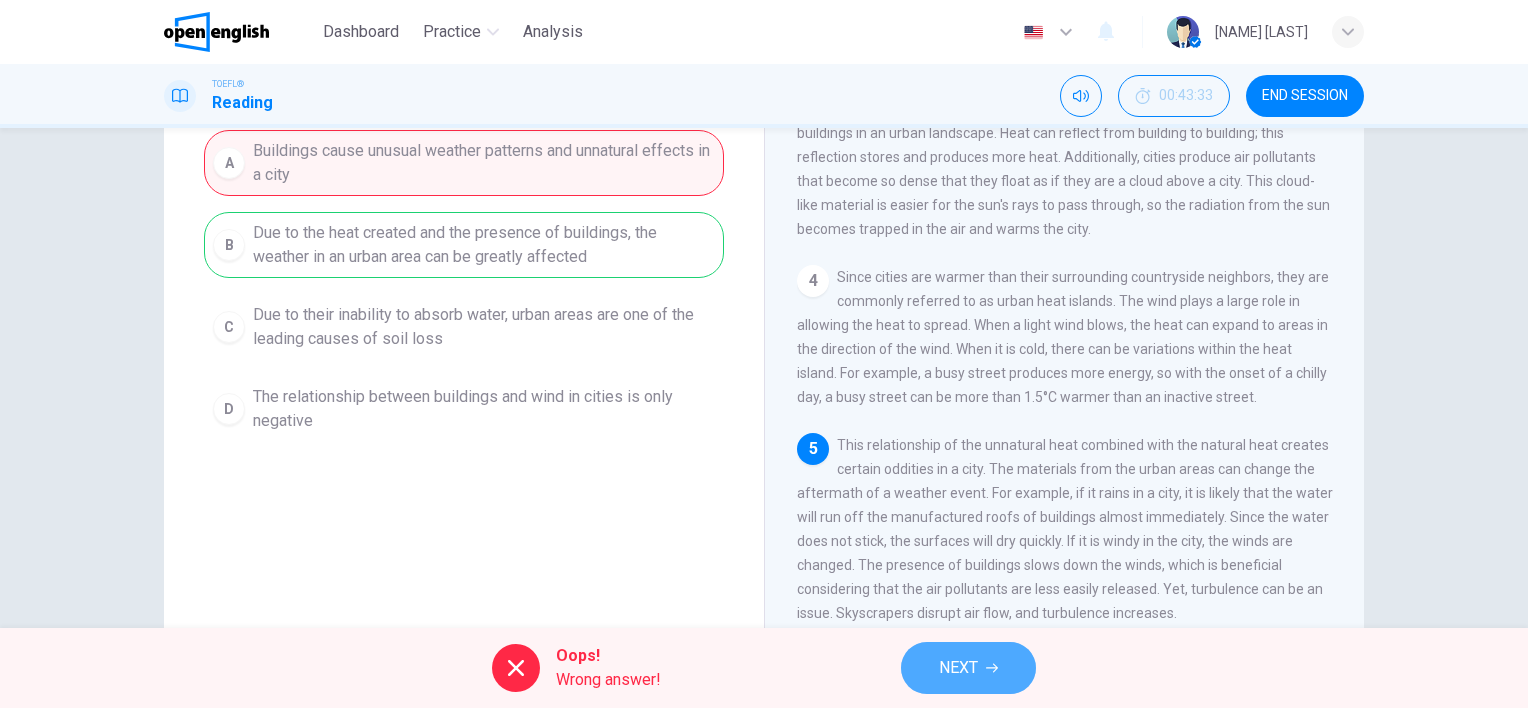 click on "NEXT" at bounding box center [958, 668] 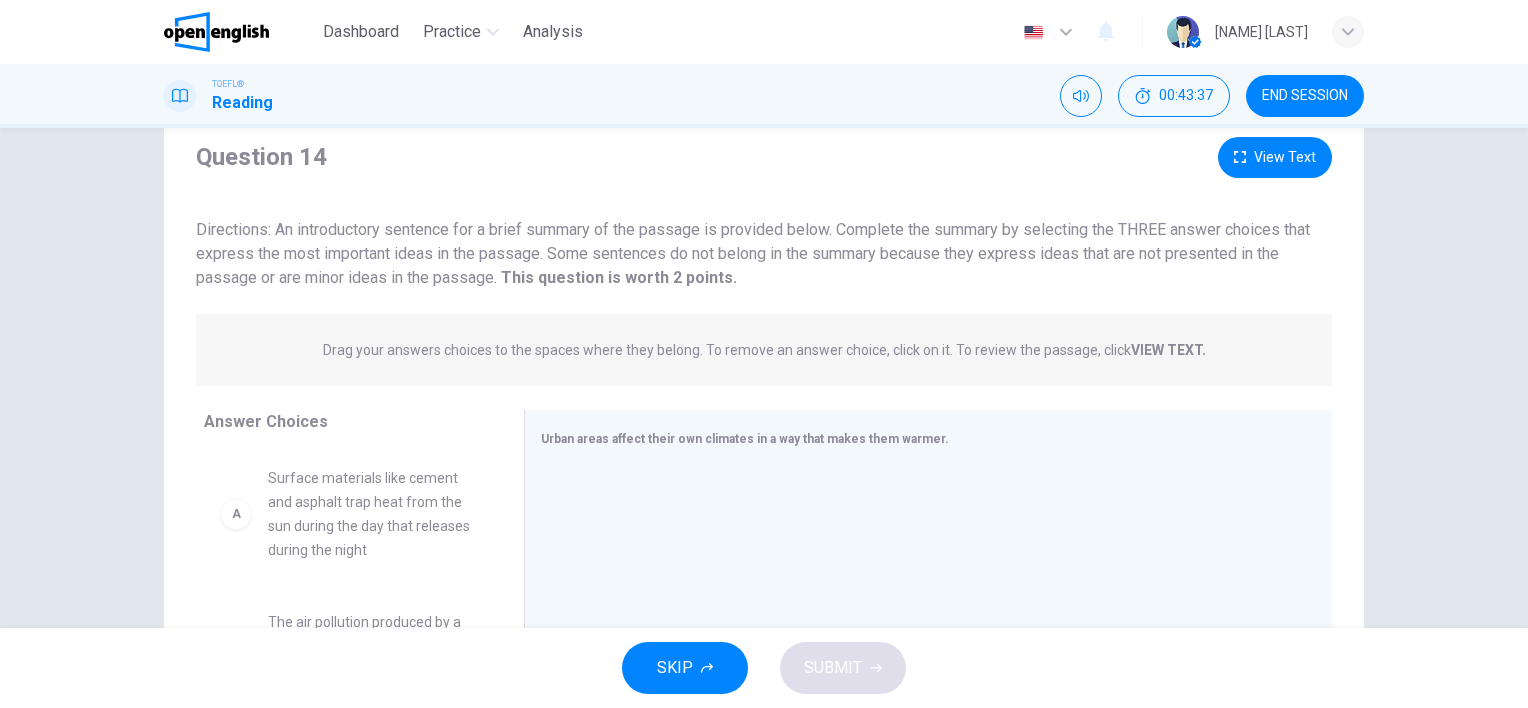 scroll, scrollTop: 65, scrollLeft: 0, axis: vertical 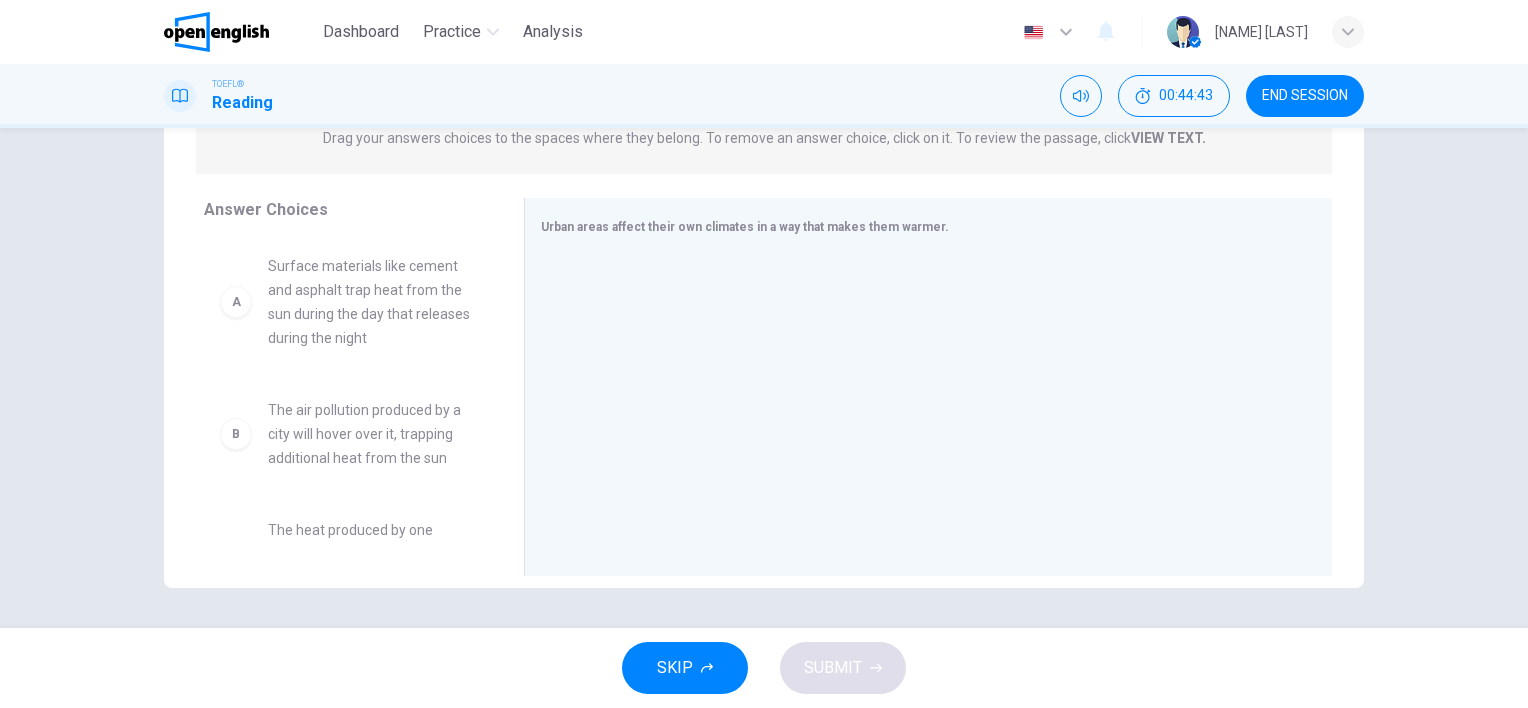 click on "A" at bounding box center (236, 302) 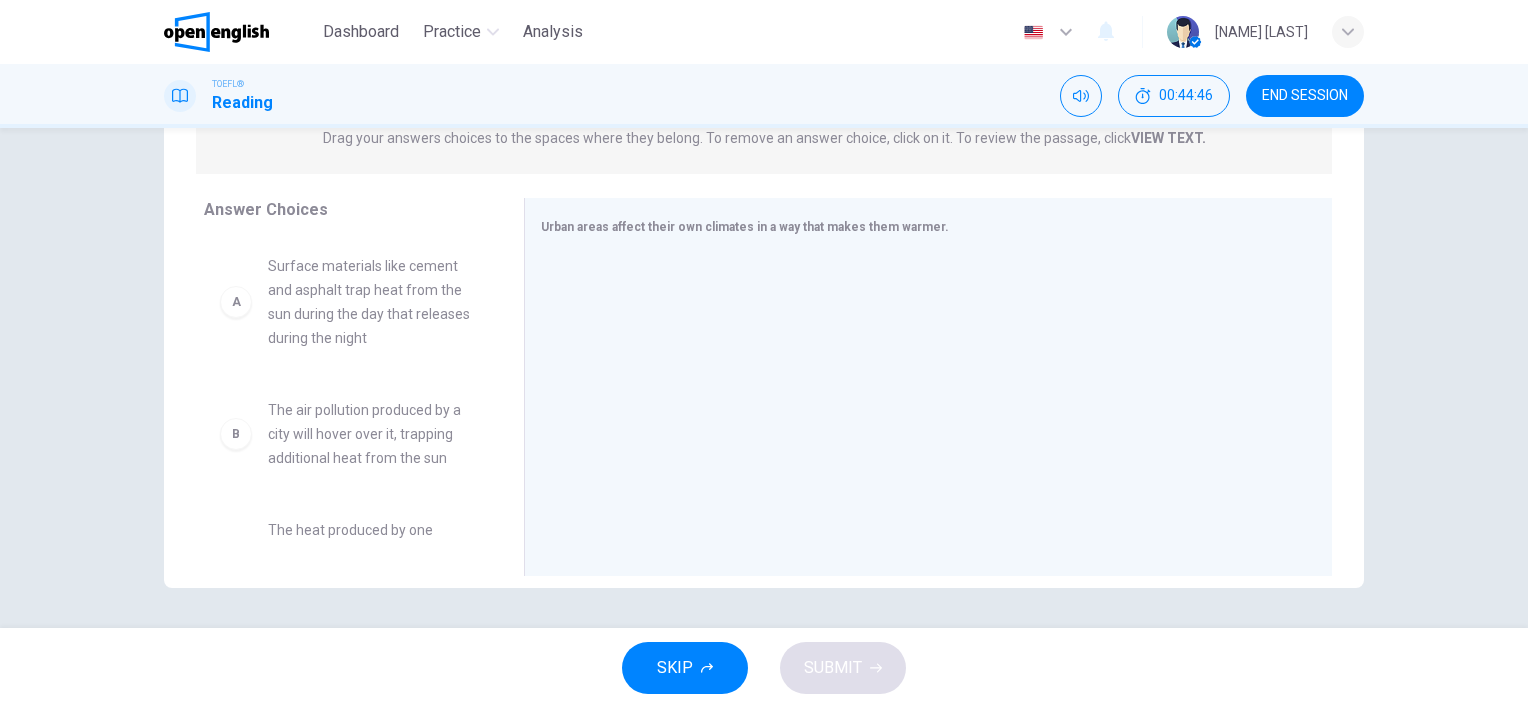 click on "A" at bounding box center (236, 302) 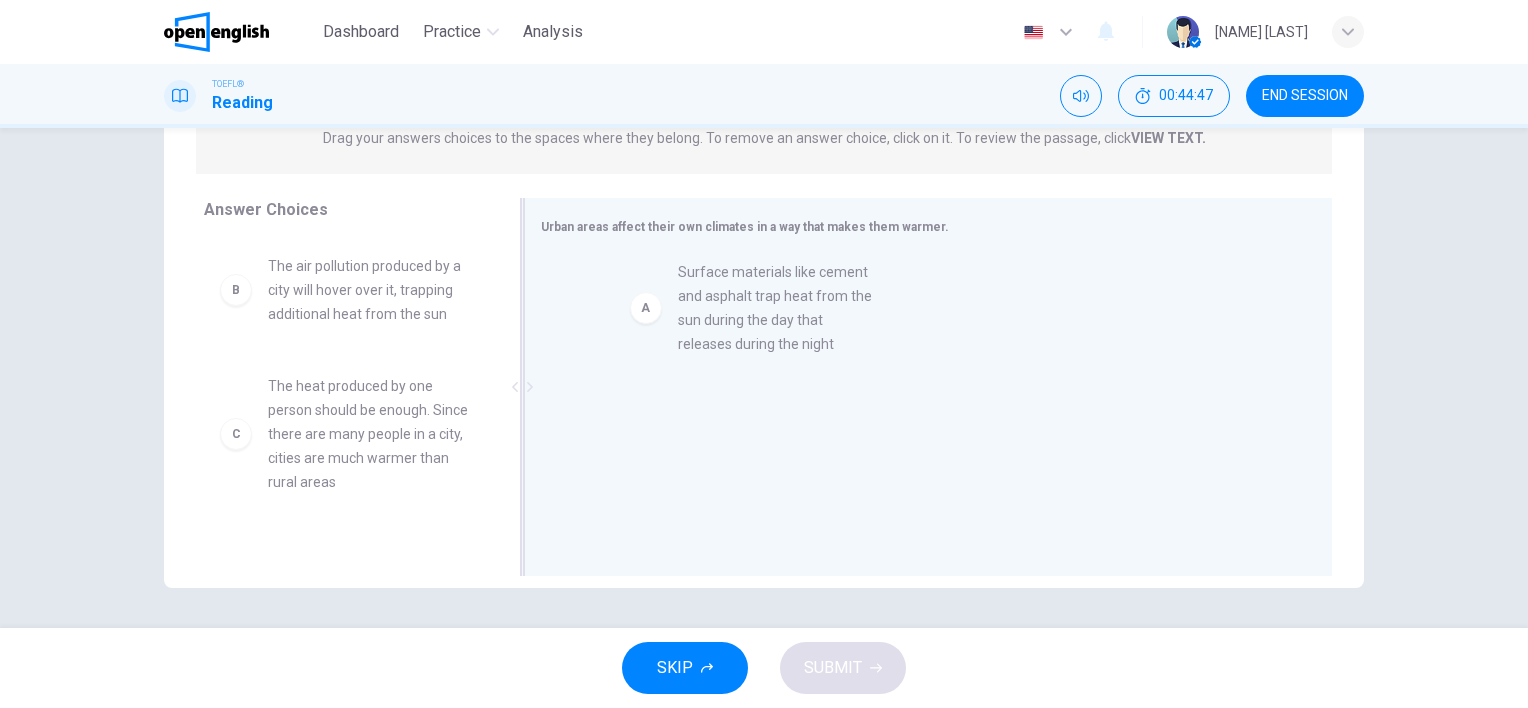 drag, startPoint x: 239, startPoint y: 308, endPoint x: 664, endPoint y: 315, distance: 425.05765 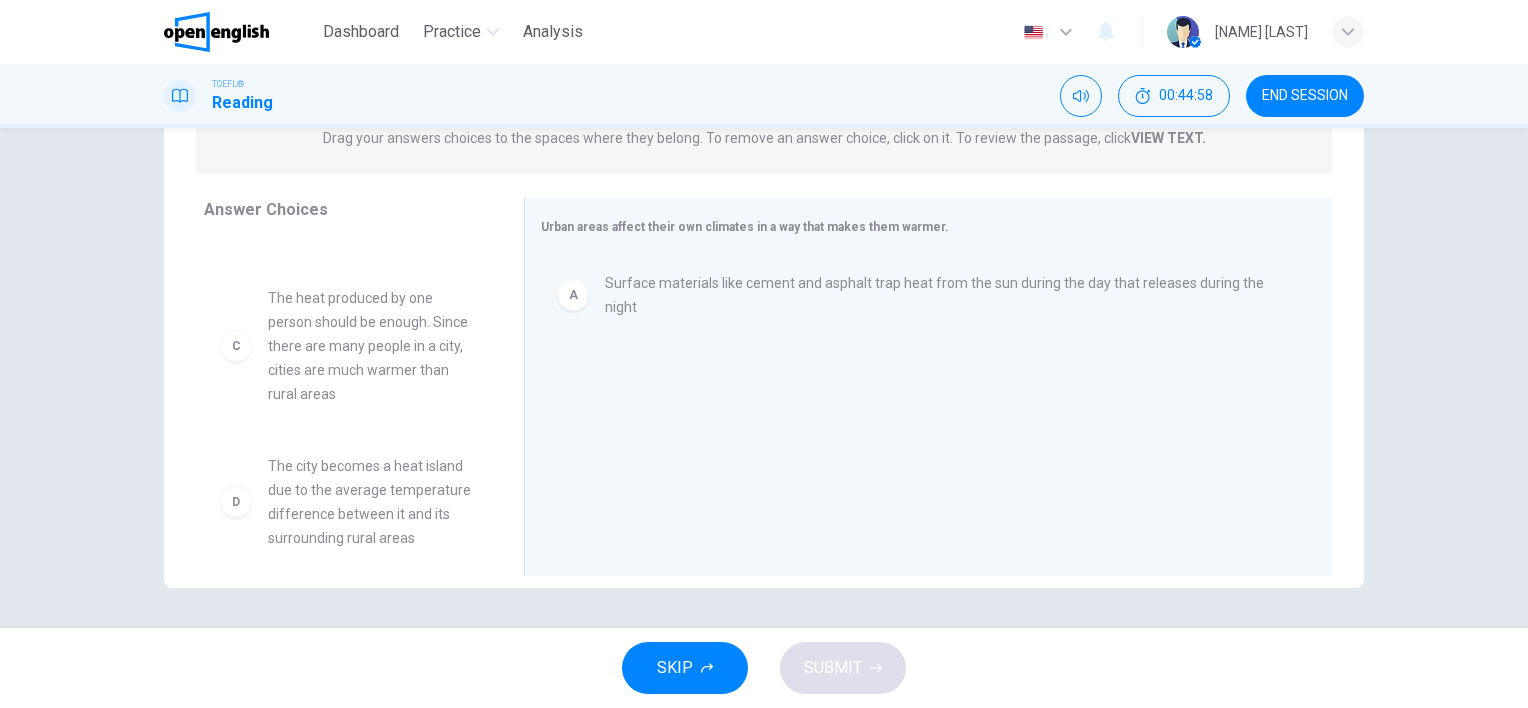 scroll, scrollTop: 90, scrollLeft: 0, axis: vertical 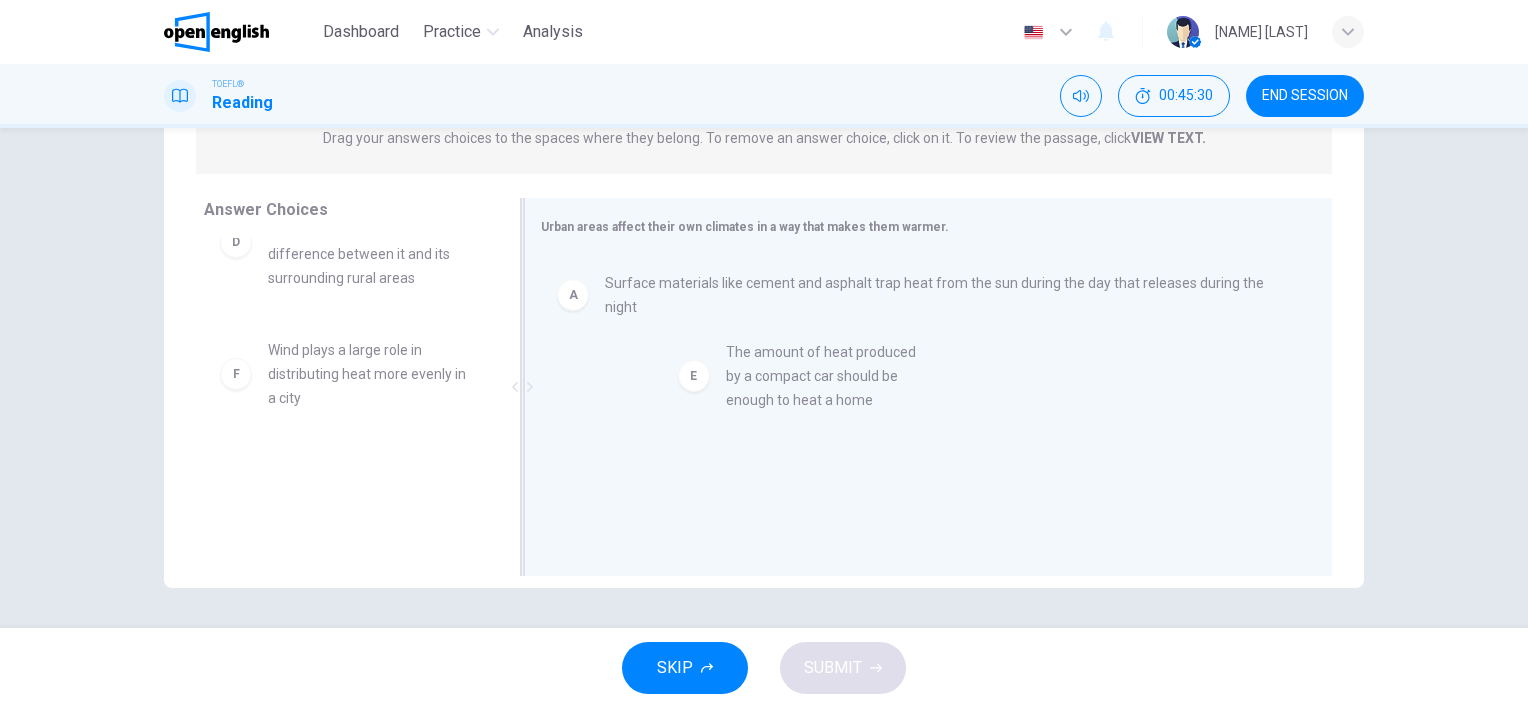 drag, startPoint x: 350, startPoint y: 382, endPoint x: 838, endPoint y: 384, distance: 488.0041 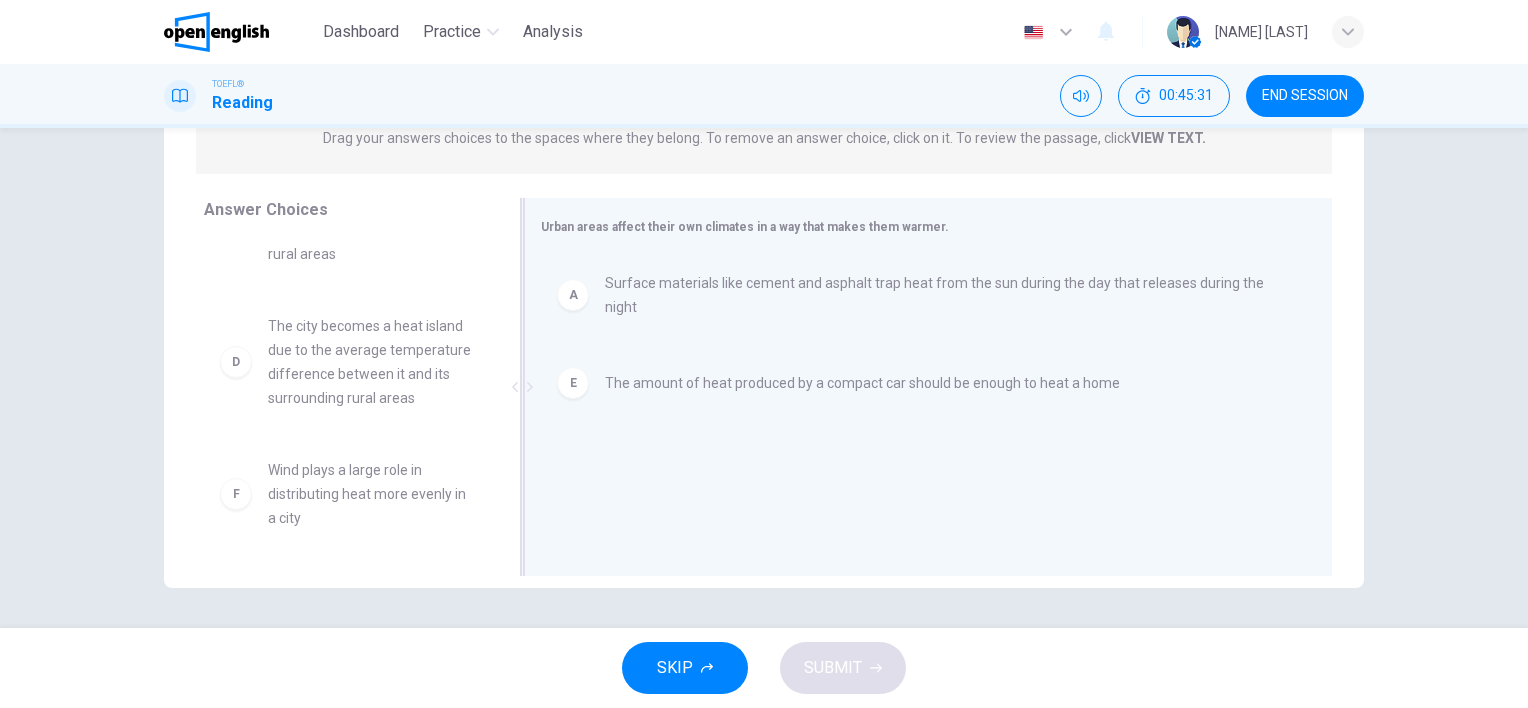 scroll, scrollTop: 228, scrollLeft: 0, axis: vertical 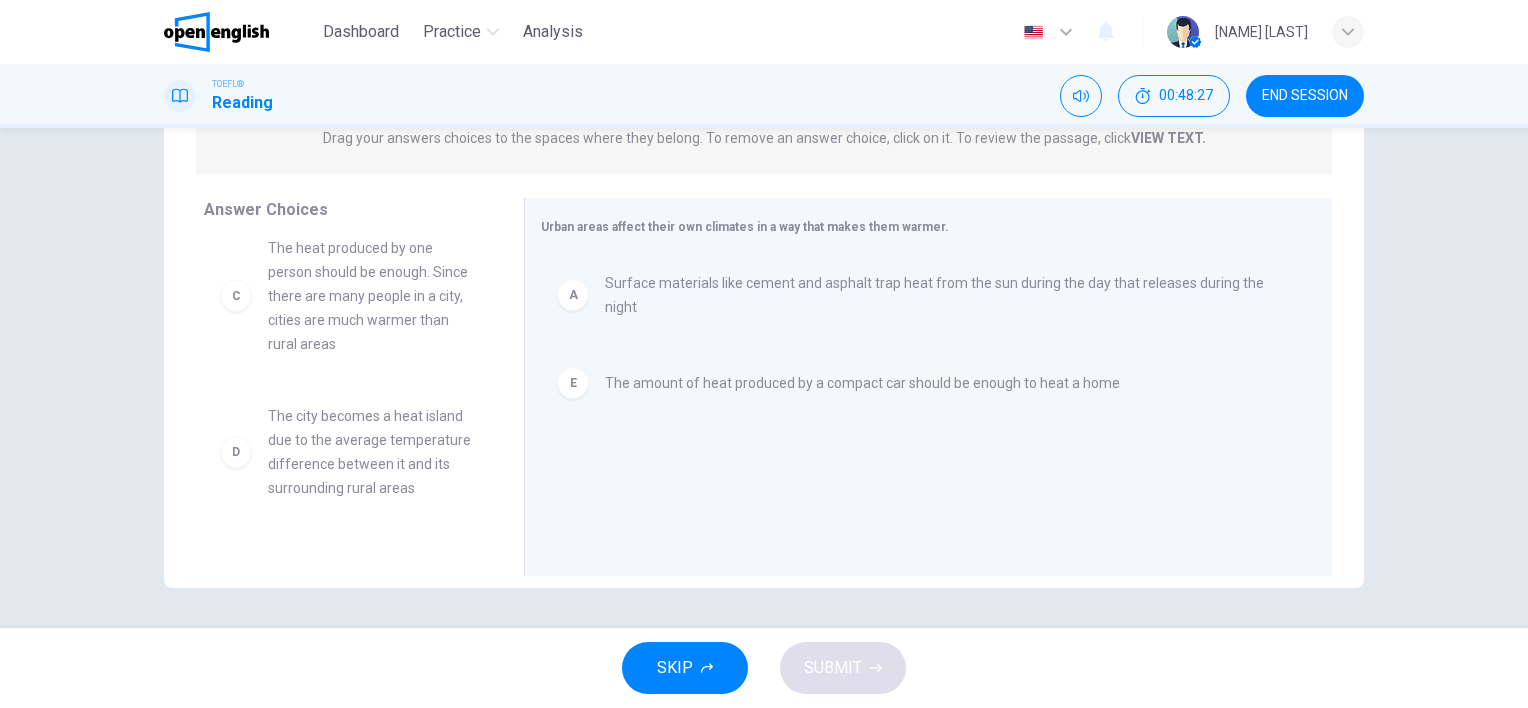 click on "The city becomes a heat island due to the average temperature difference between it and its surrounding rural areas" at bounding box center (372, 452) 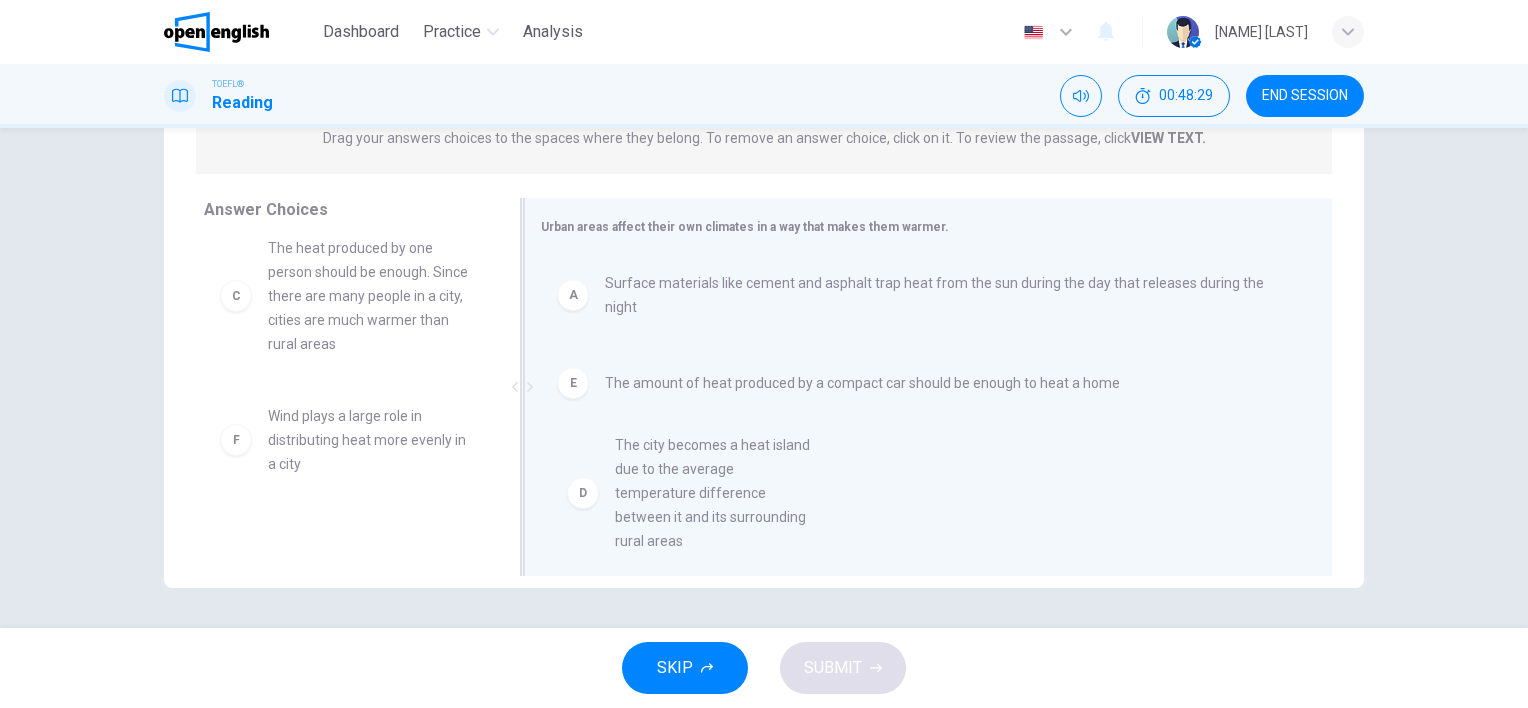 drag, startPoint x: 401, startPoint y: 445, endPoint x: 762, endPoint y: 475, distance: 362.2444 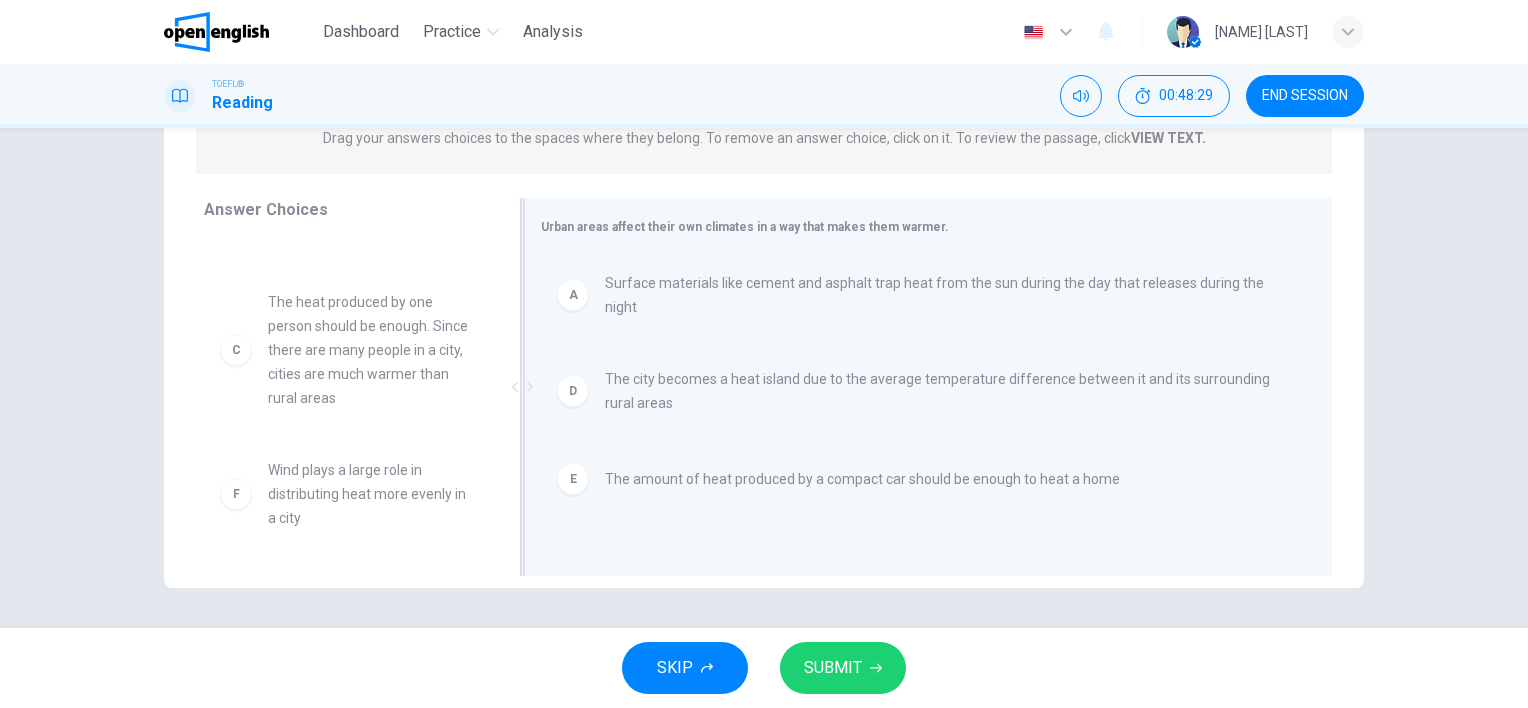 scroll, scrollTop: 84, scrollLeft: 0, axis: vertical 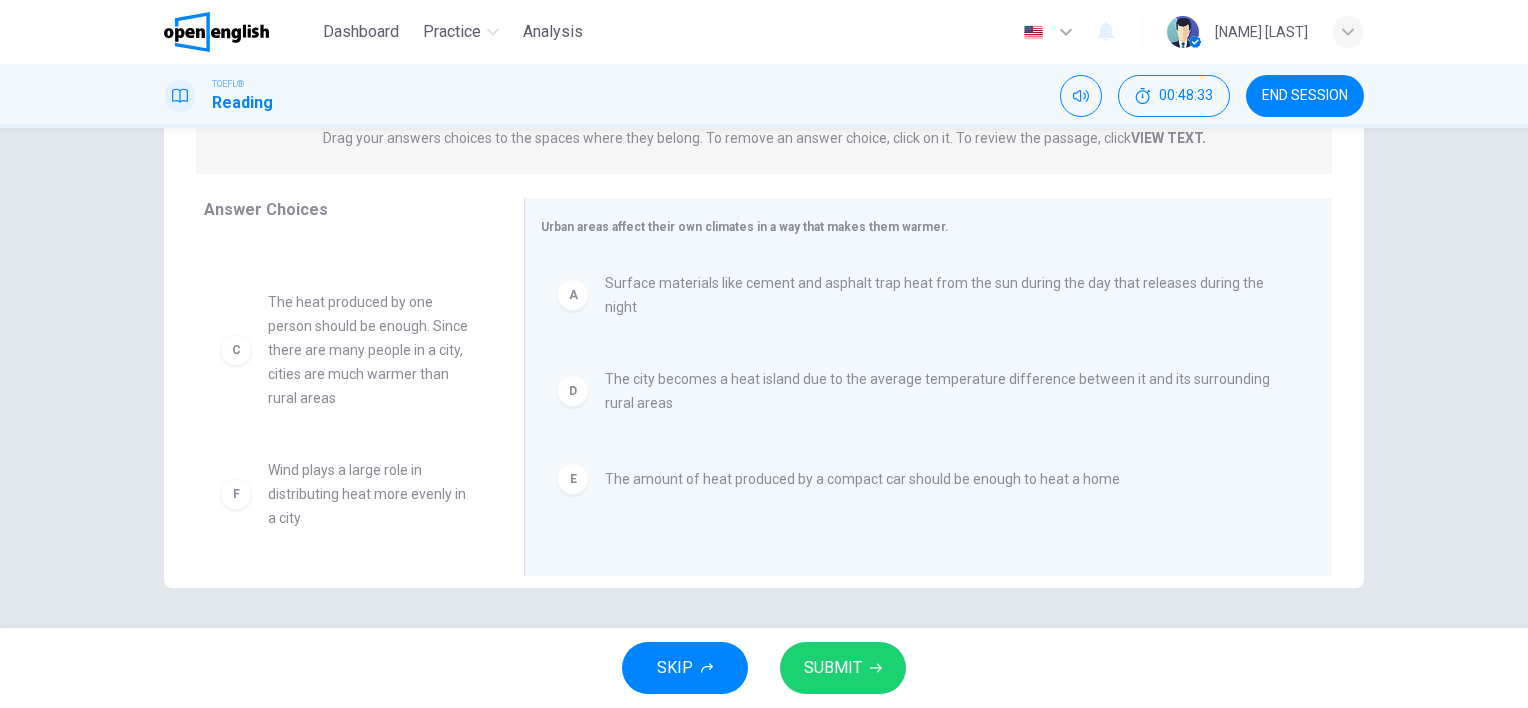 click on "SUBMIT" at bounding box center [843, 668] 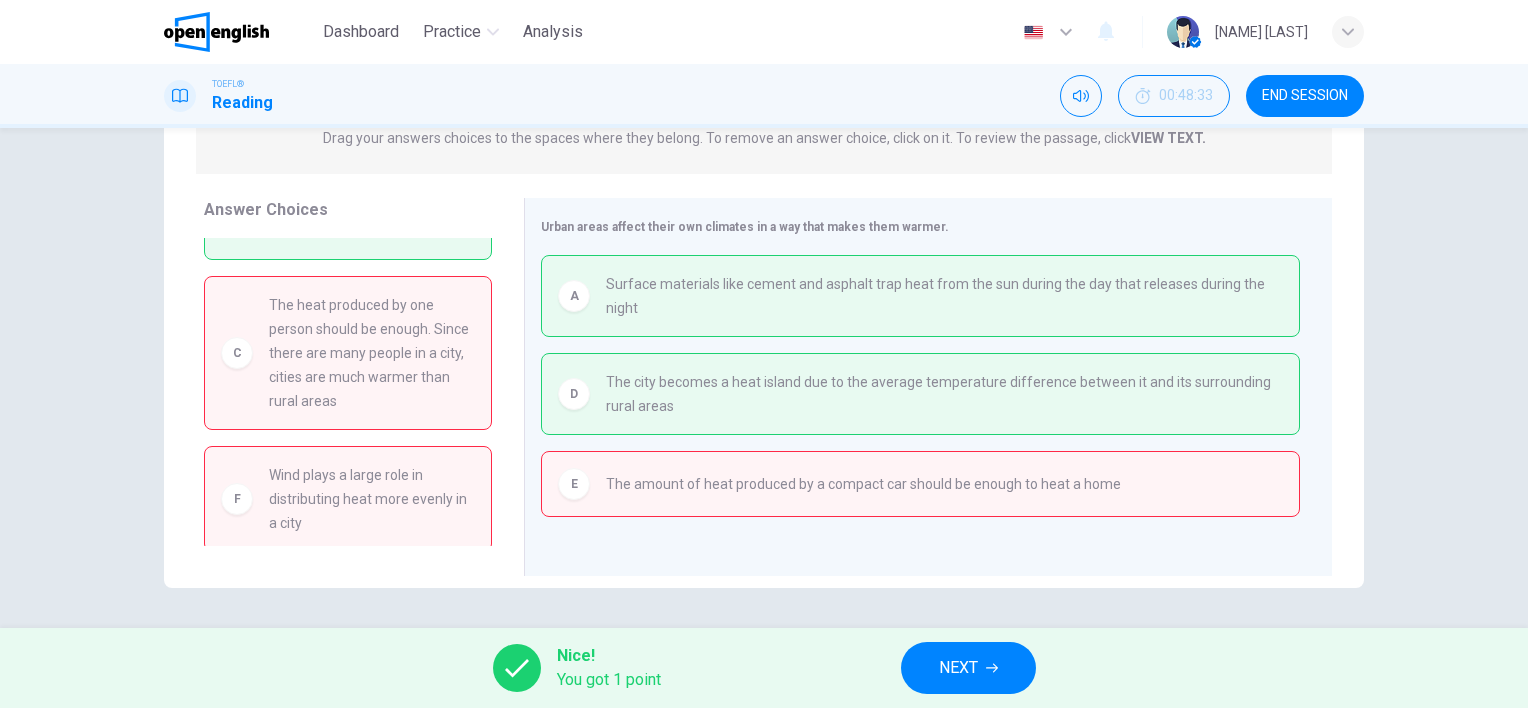 drag, startPoint x: 491, startPoint y: 465, endPoint x: 492, endPoint y: 384, distance: 81.00617 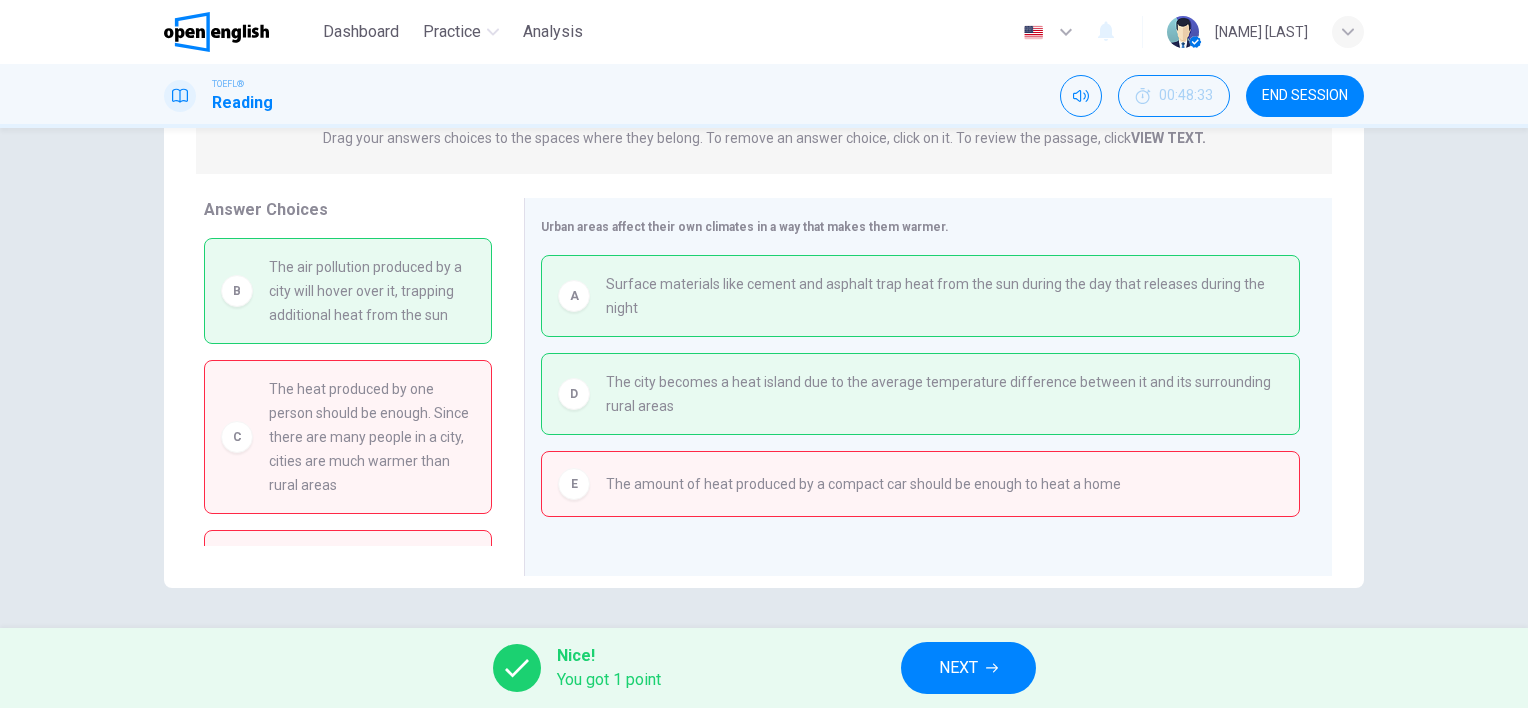 scroll, scrollTop: 88, scrollLeft: 0, axis: vertical 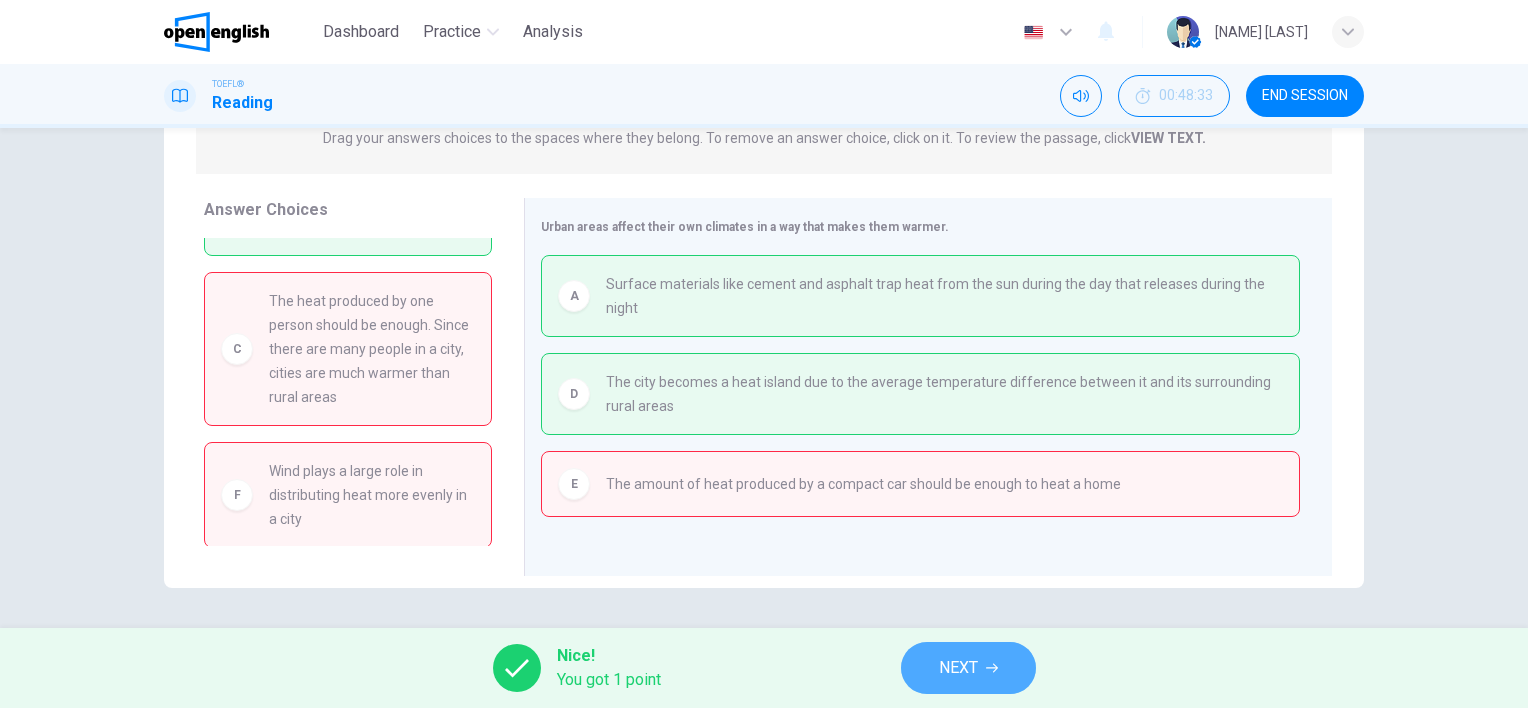 click on "NEXT" at bounding box center [968, 668] 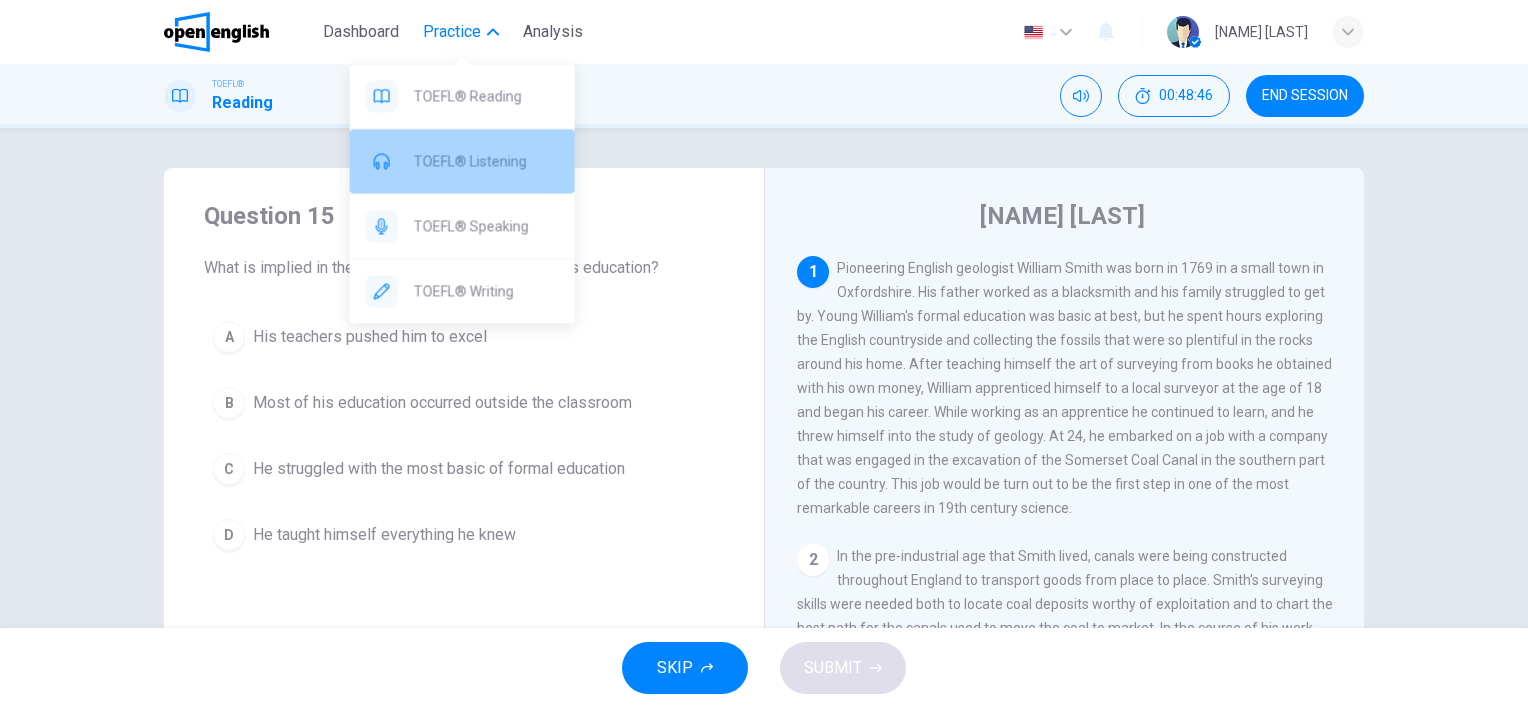 click on "TOEFL® Listening" at bounding box center (486, 161) 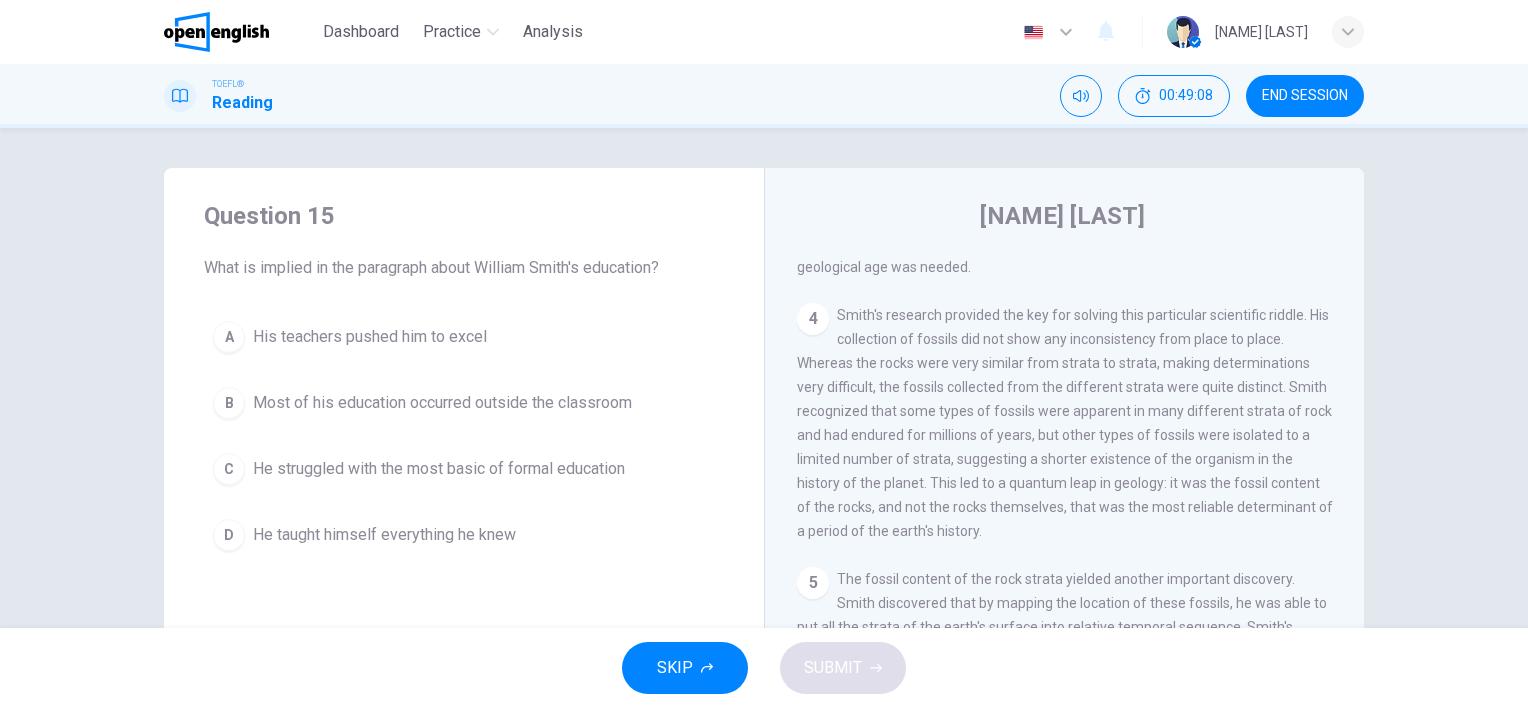 scroll, scrollTop: 859, scrollLeft: 0, axis: vertical 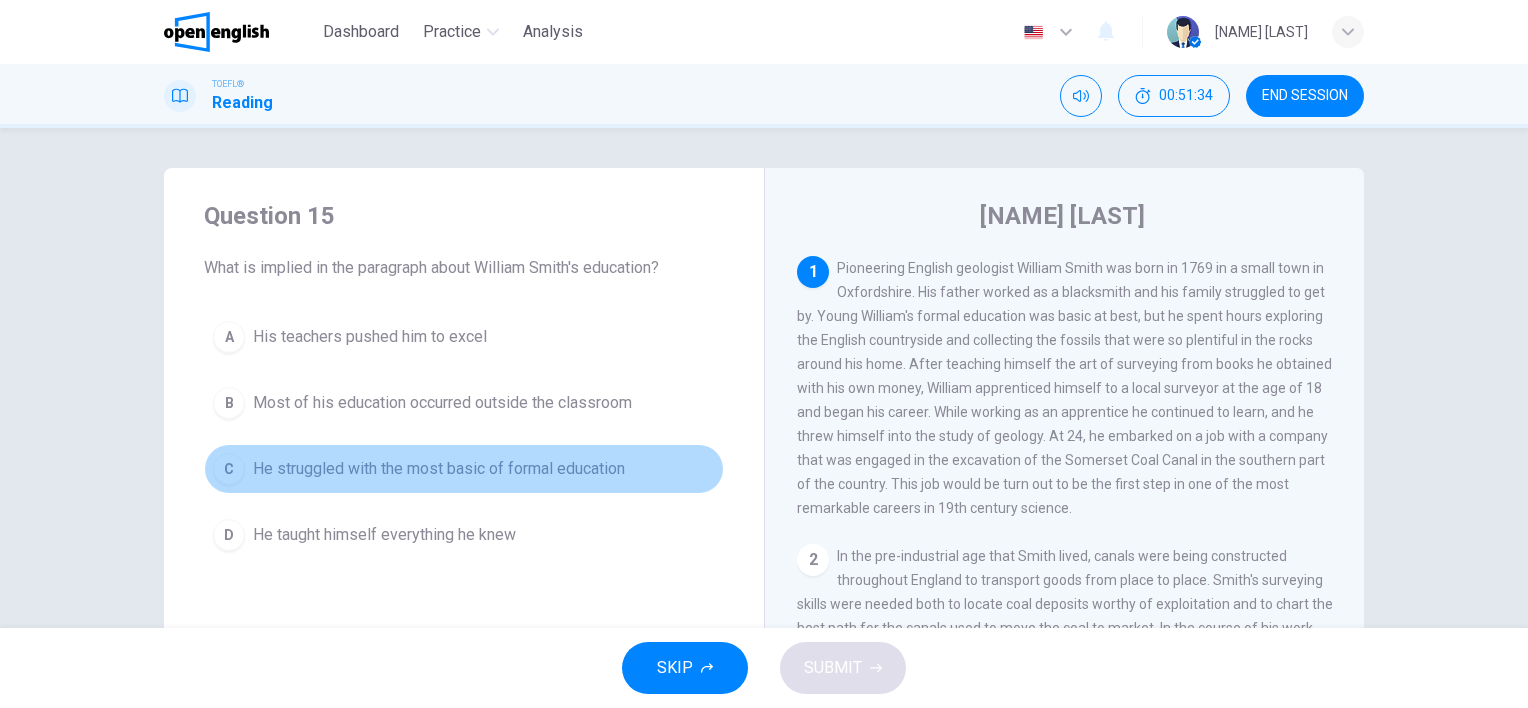 click on "He struggled with the most basic of formal education" at bounding box center [439, 469] 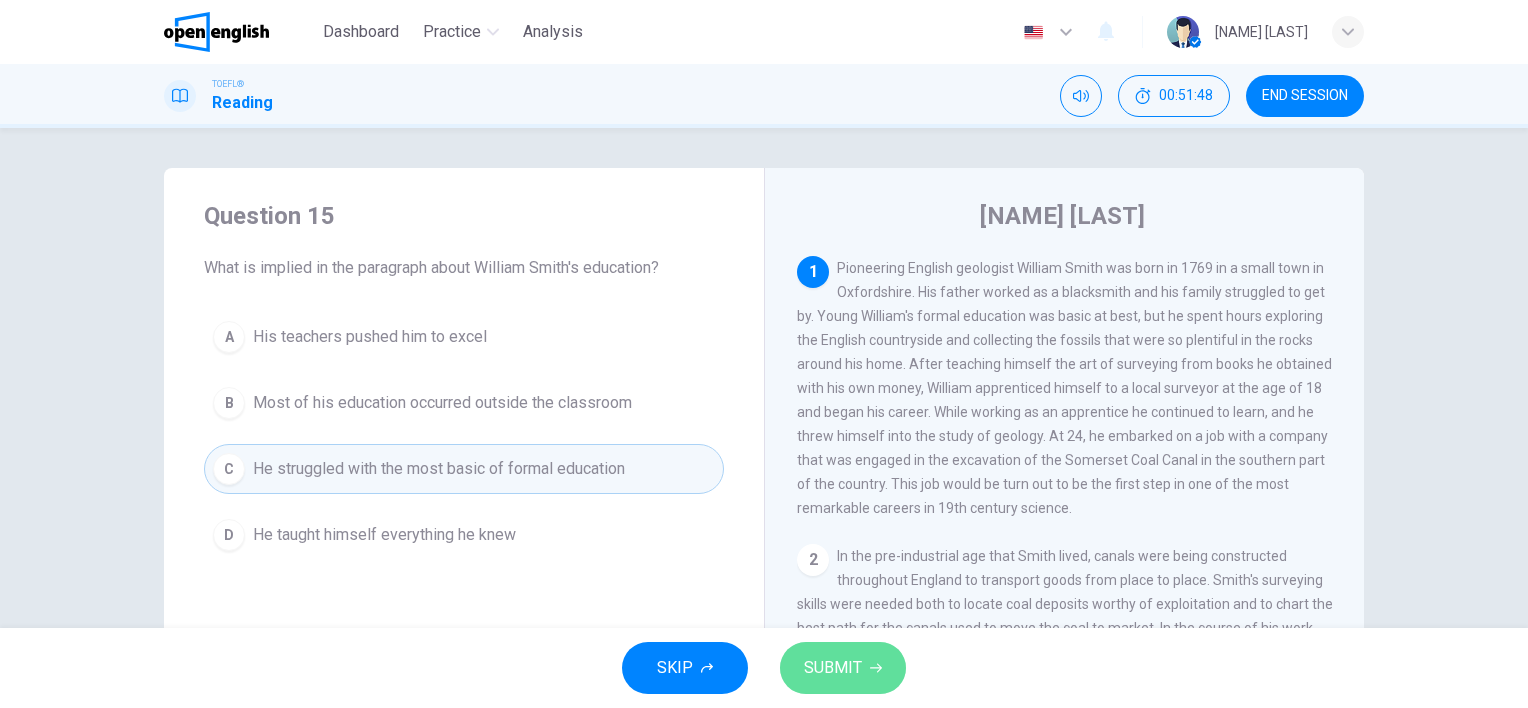 click on "SUBMIT" at bounding box center (833, 668) 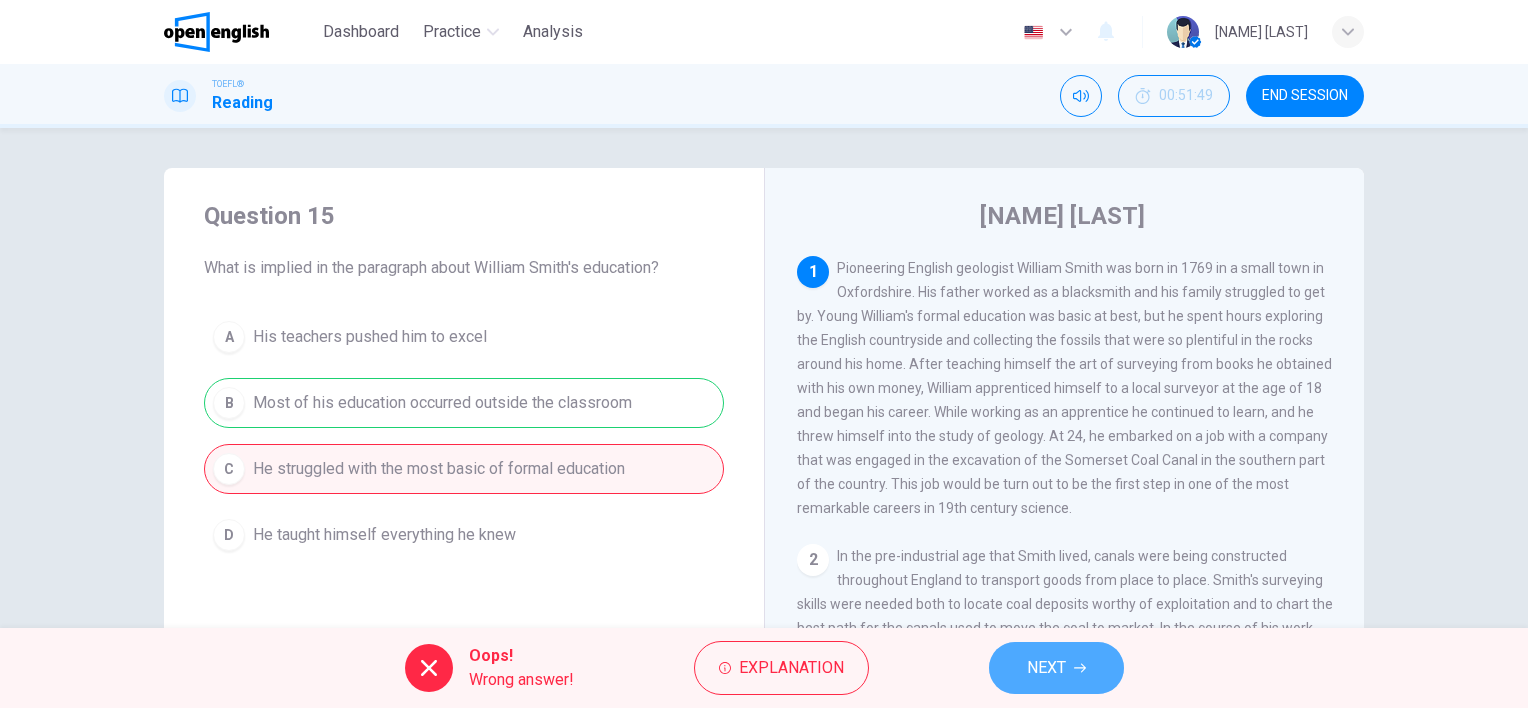 click on "NEXT" at bounding box center (1046, 668) 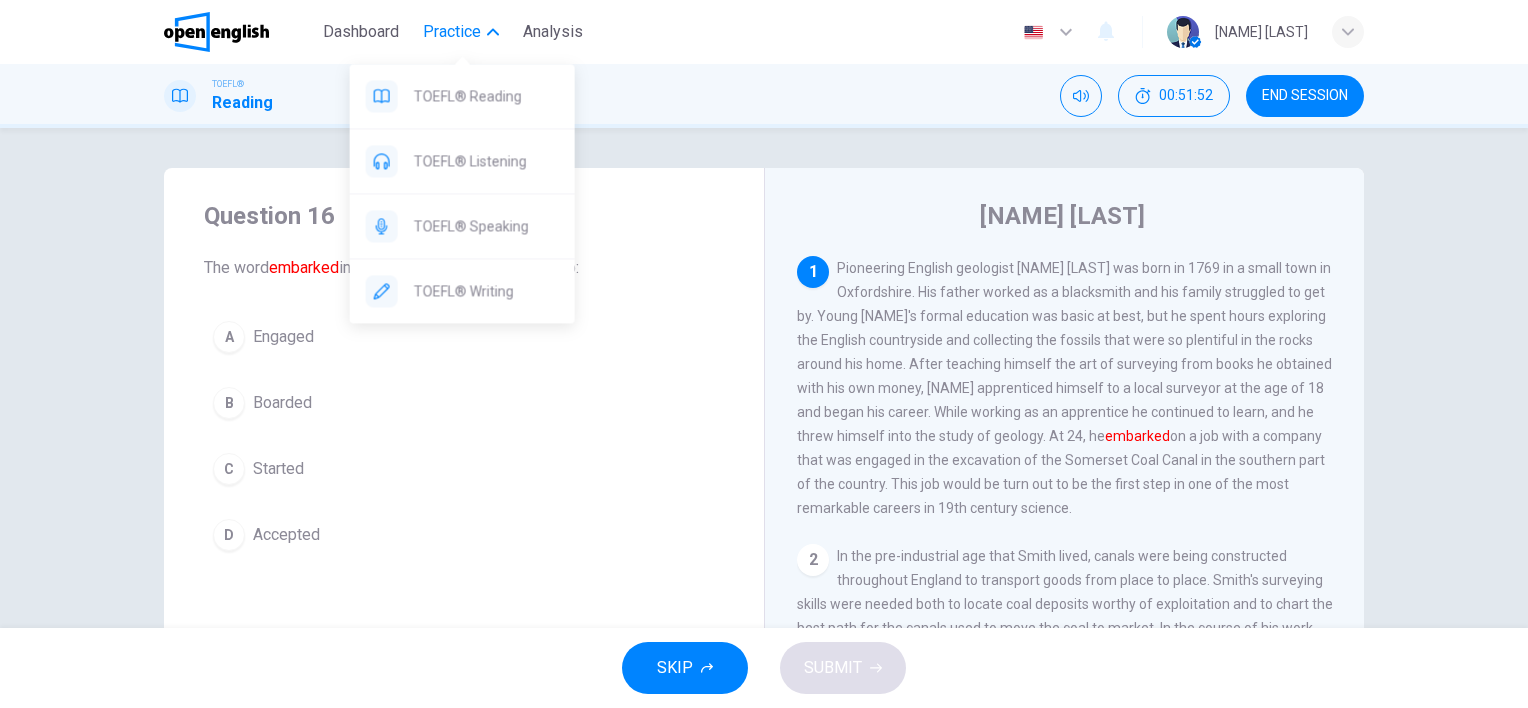 click on "Practice" at bounding box center [452, 32] 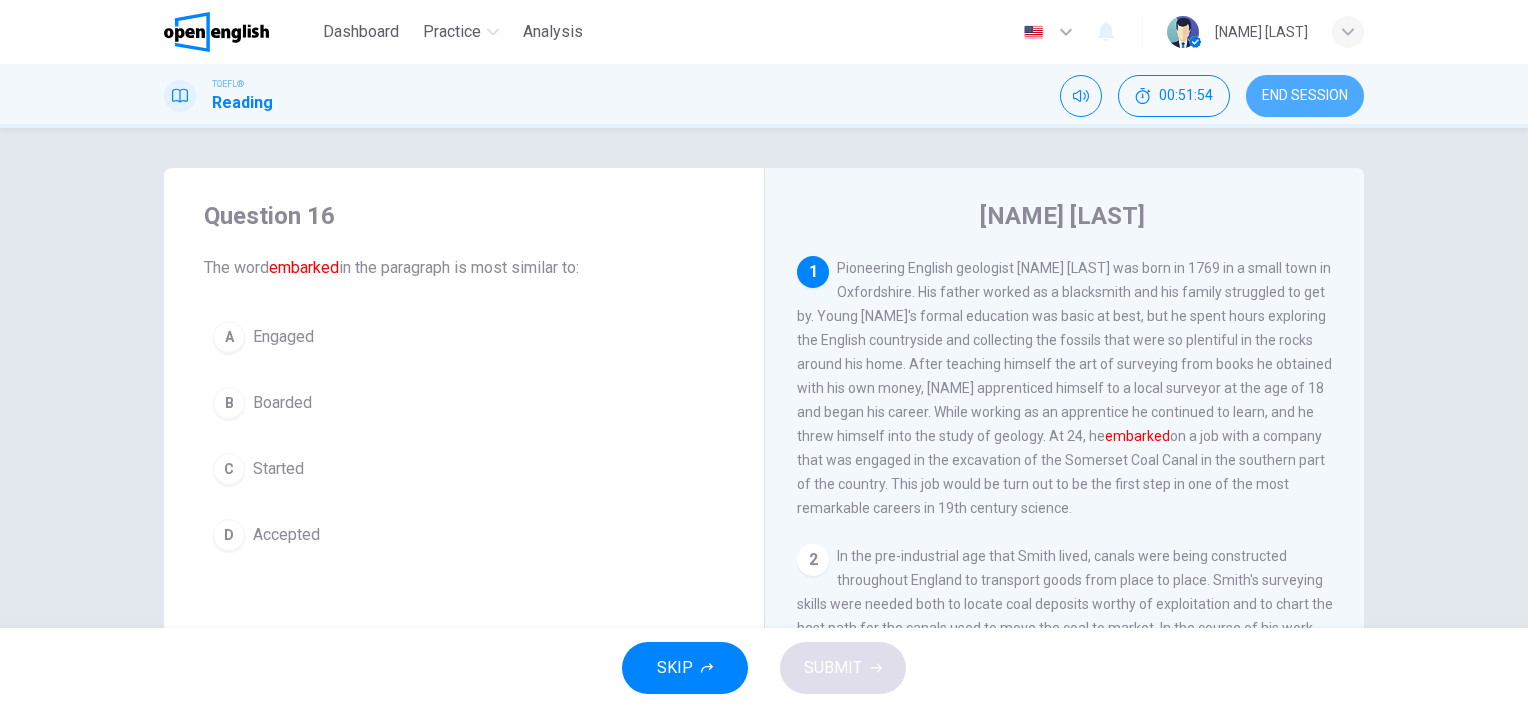 click on "END SESSION" at bounding box center (1305, 96) 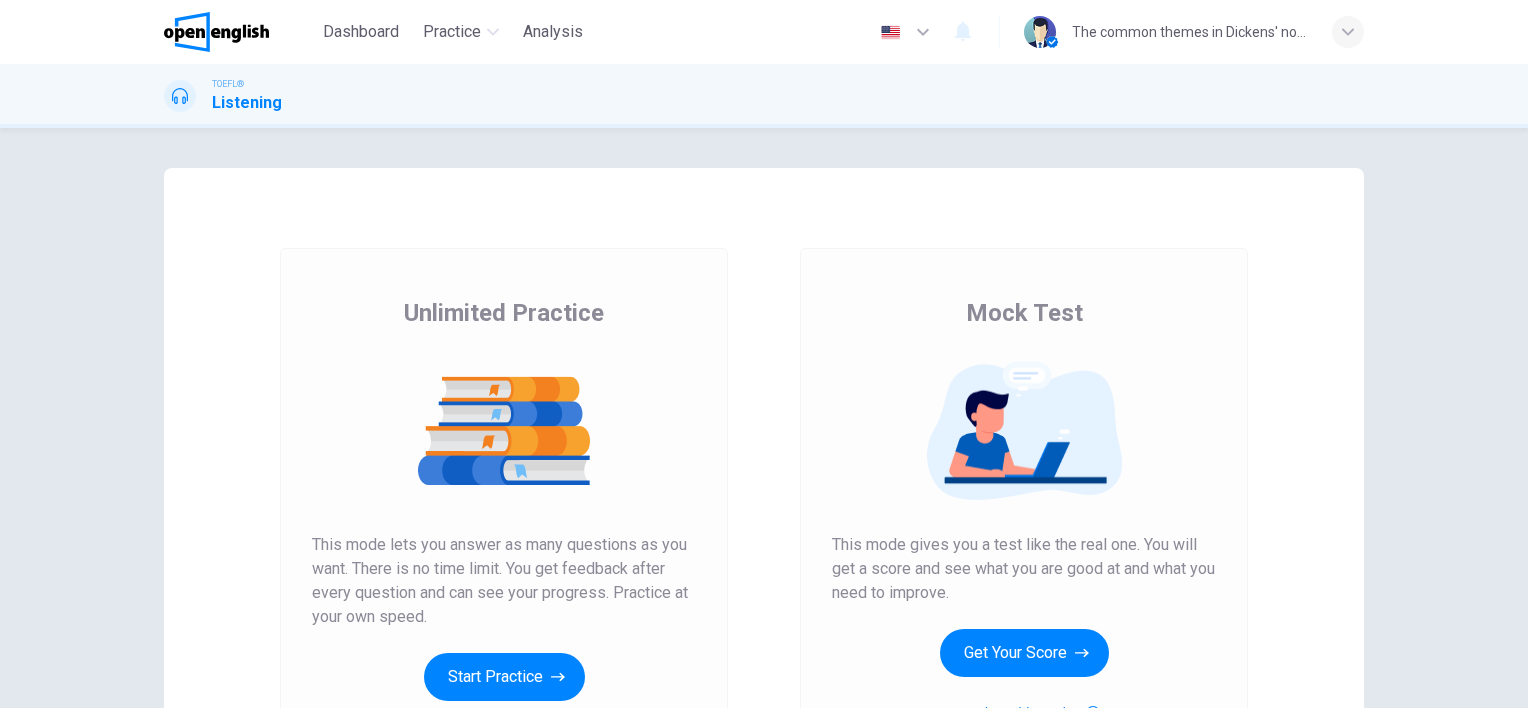 scroll, scrollTop: 0, scrollLeft: 0, axis: both 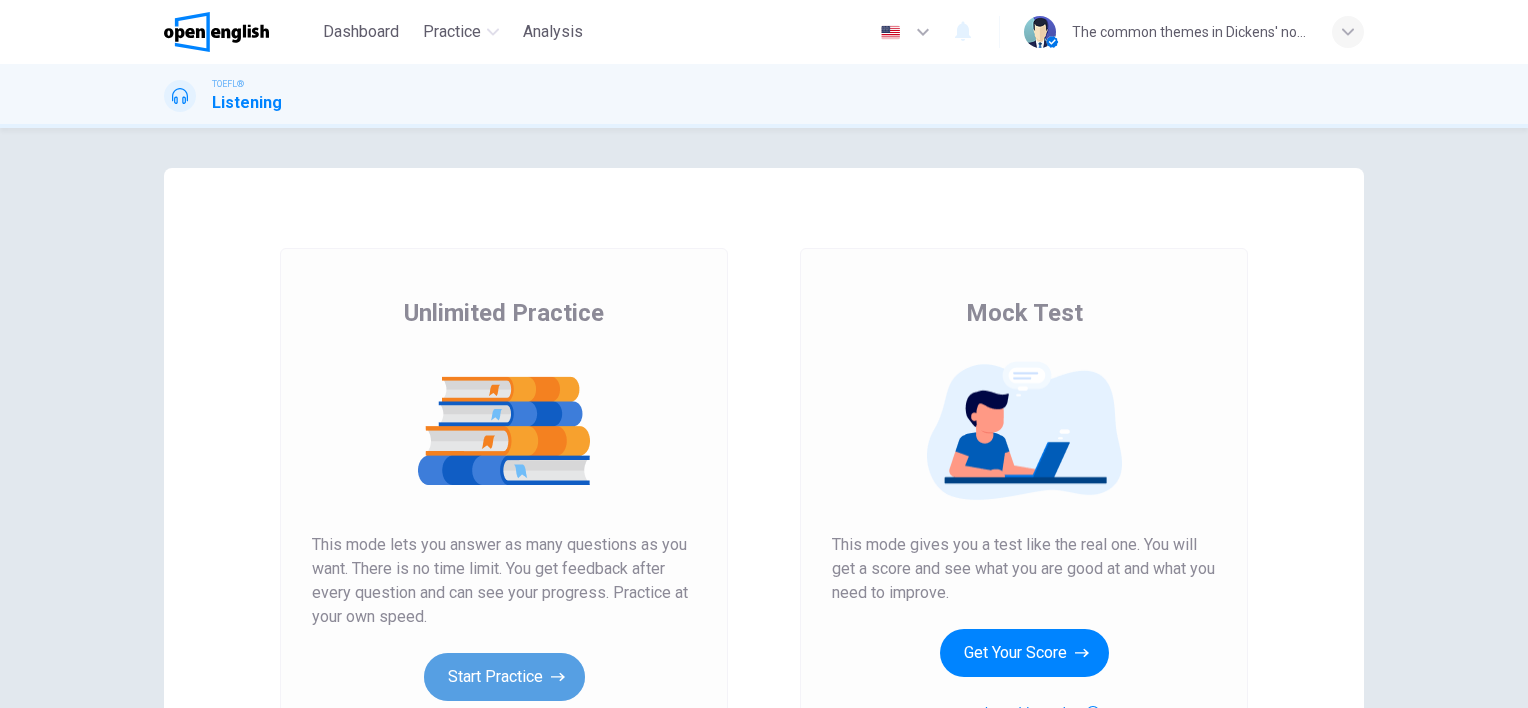 click on "Start Practice" at bounding box center [504, 677] 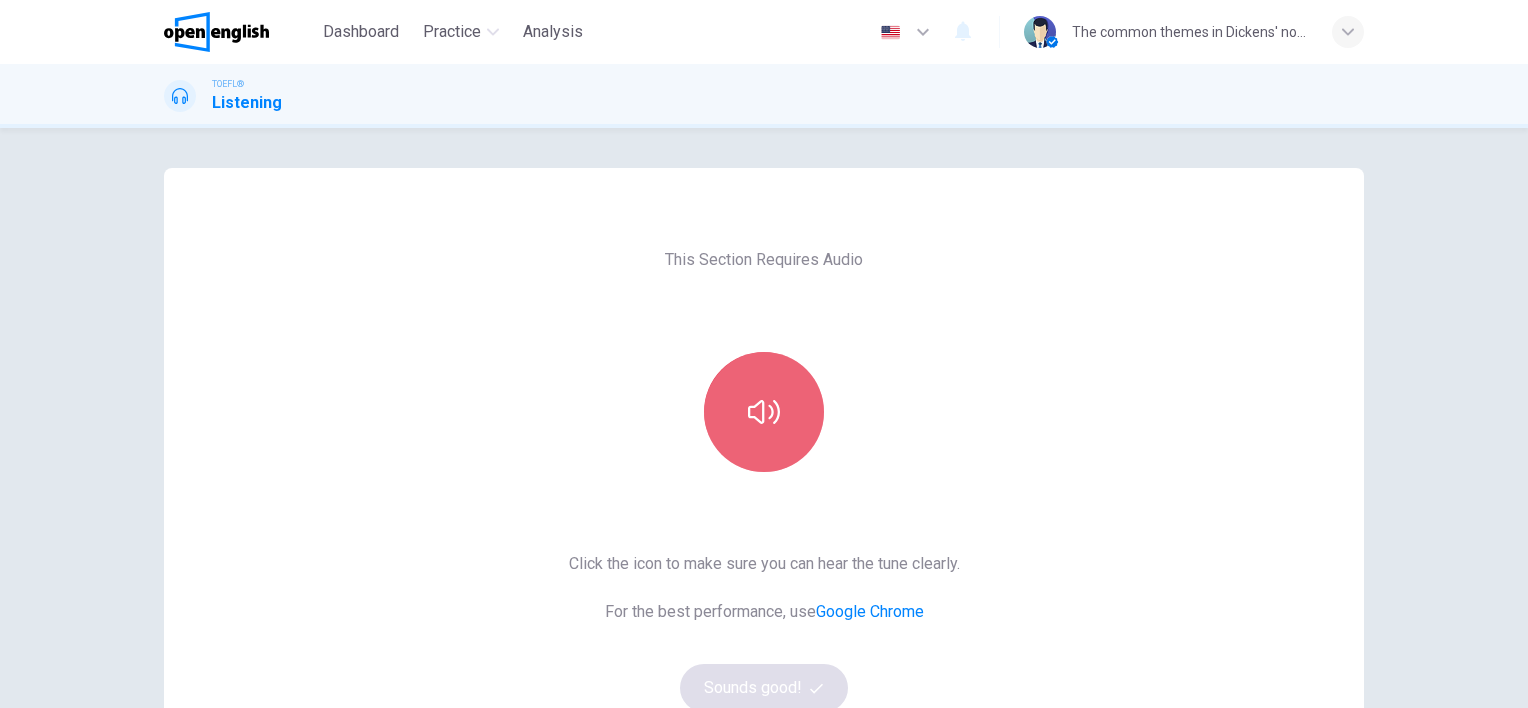 click at bounding box center [764, 412] 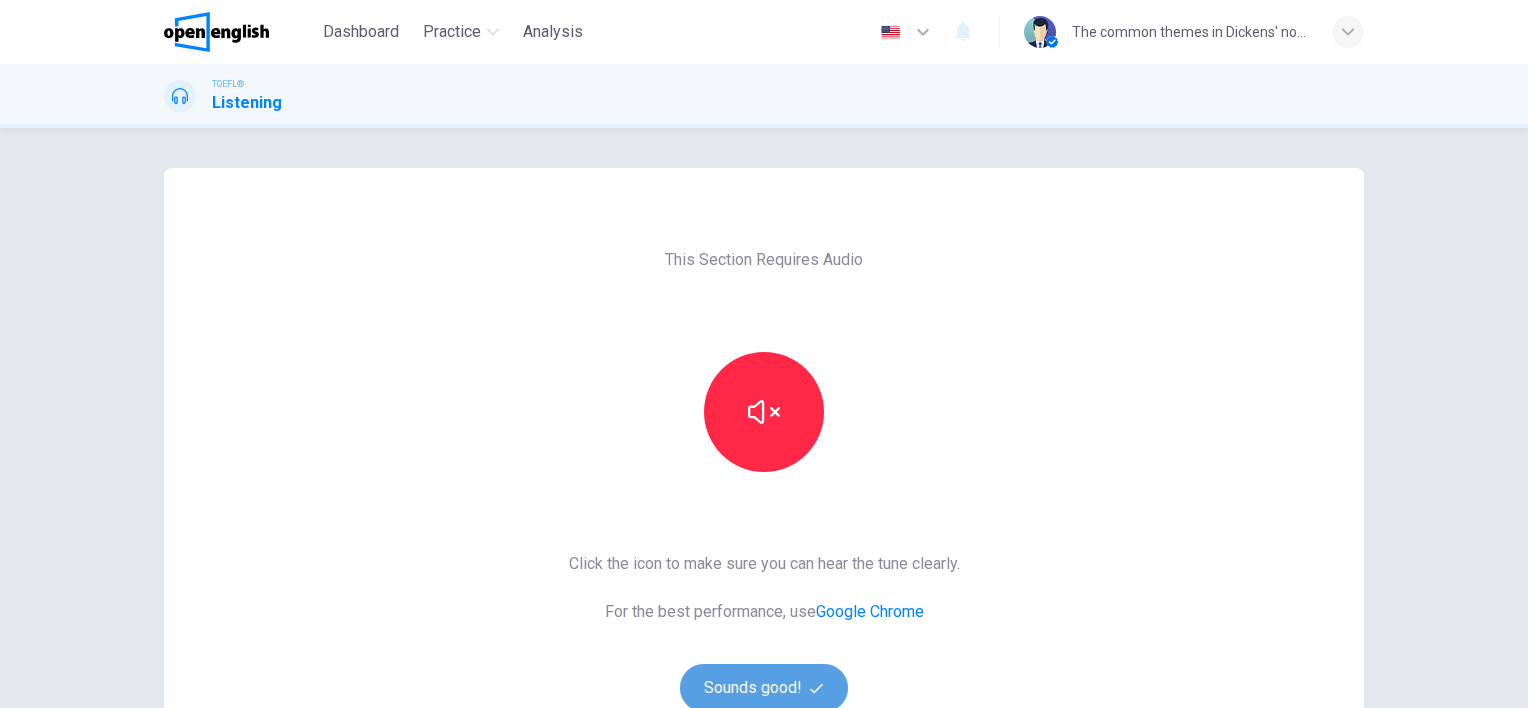 click on "Sounds good!" at bounding box center [764, 688] 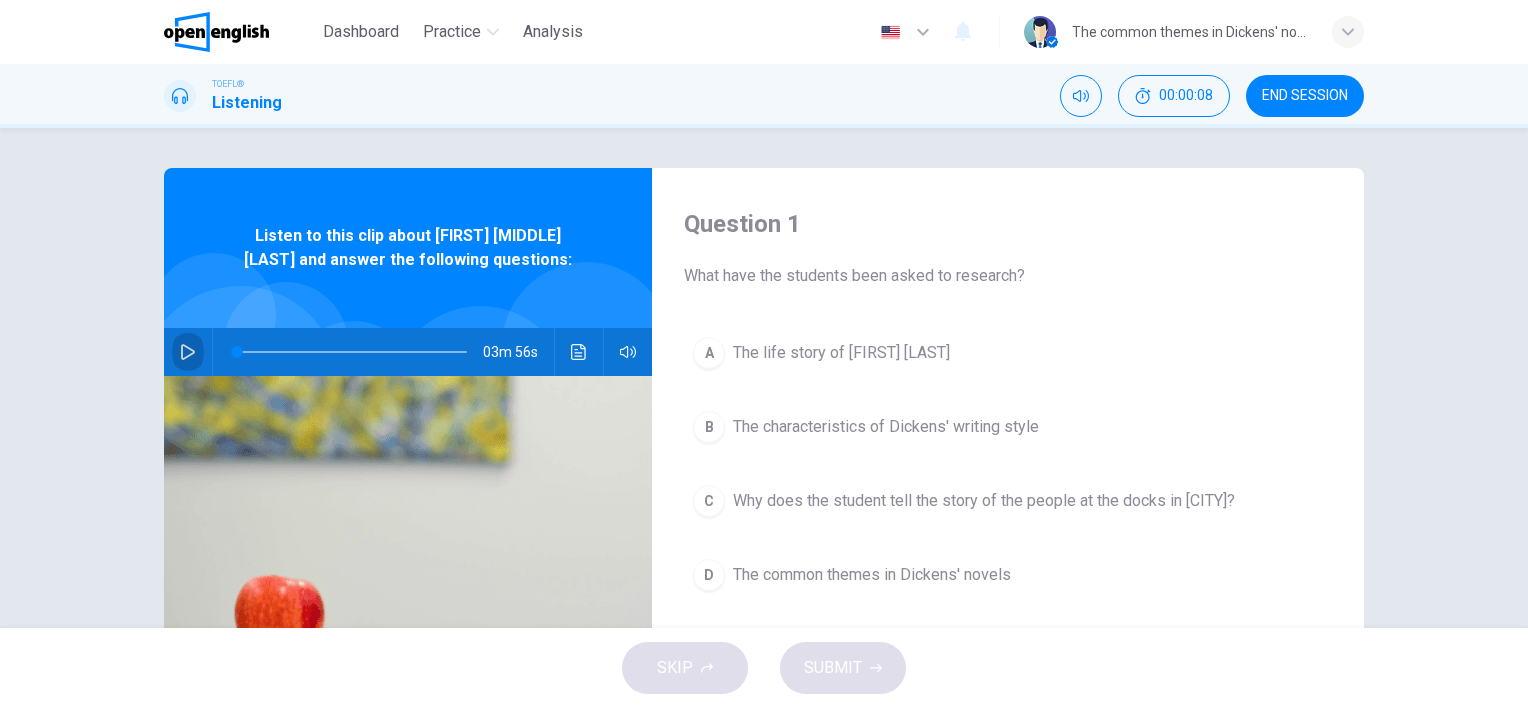 click at bounding box center (188, 352) 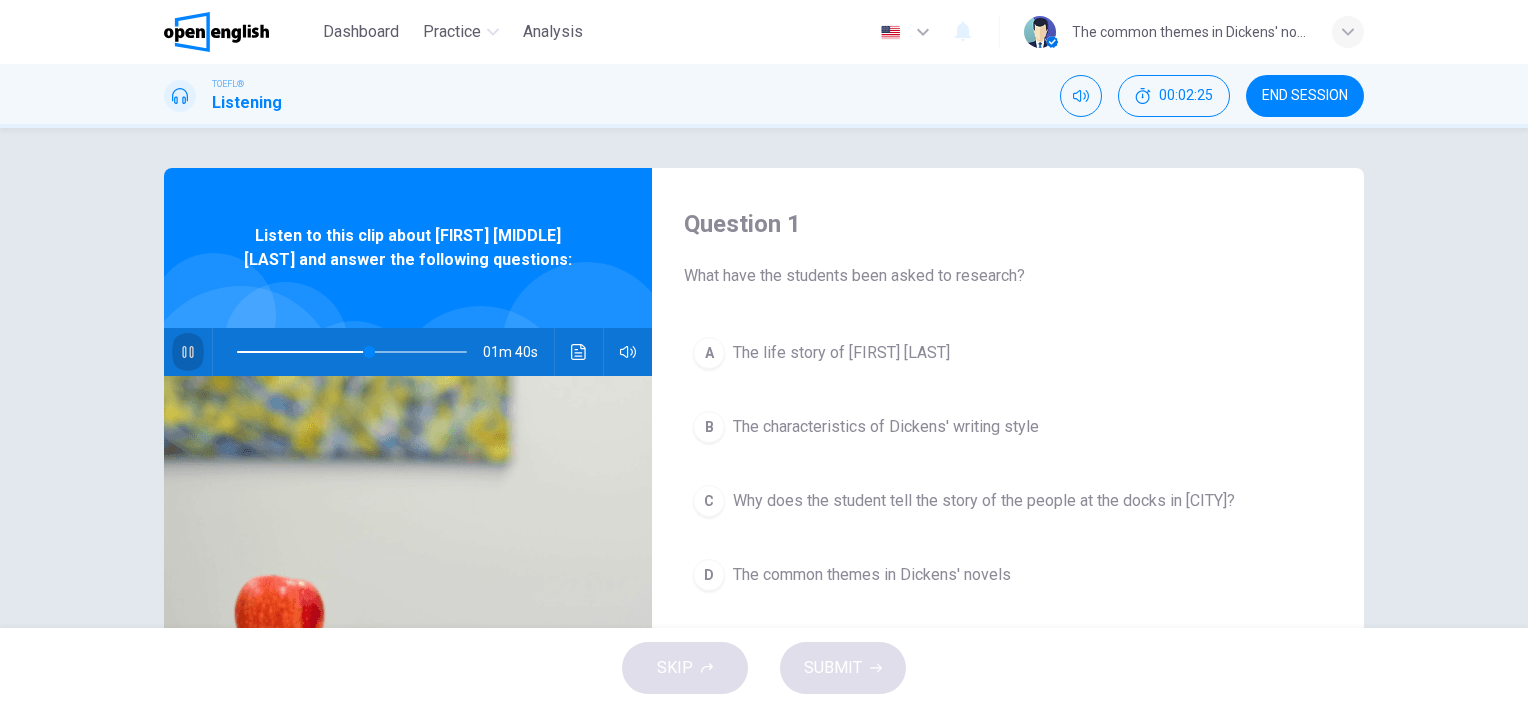 click at bounding box center (188, 352) 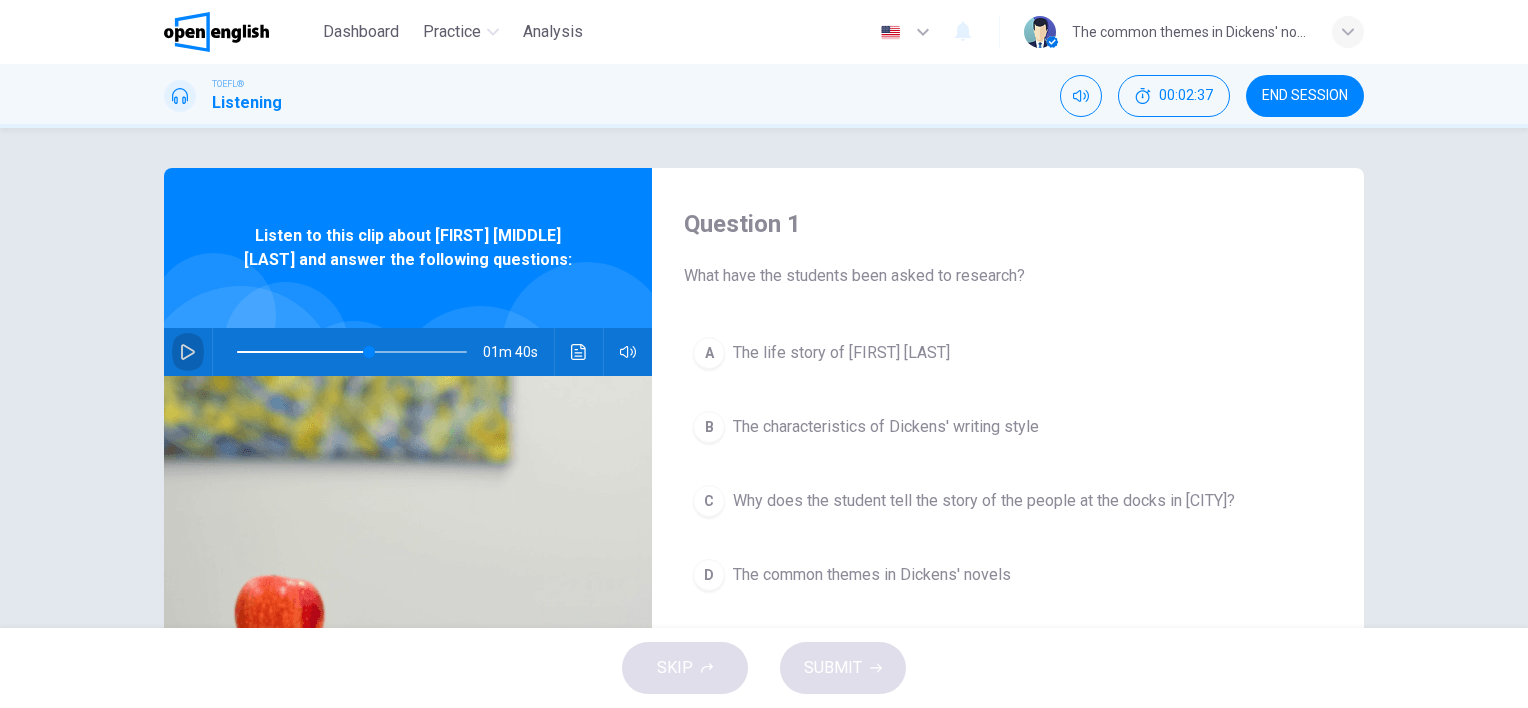 click at bounding box center [188, 352] 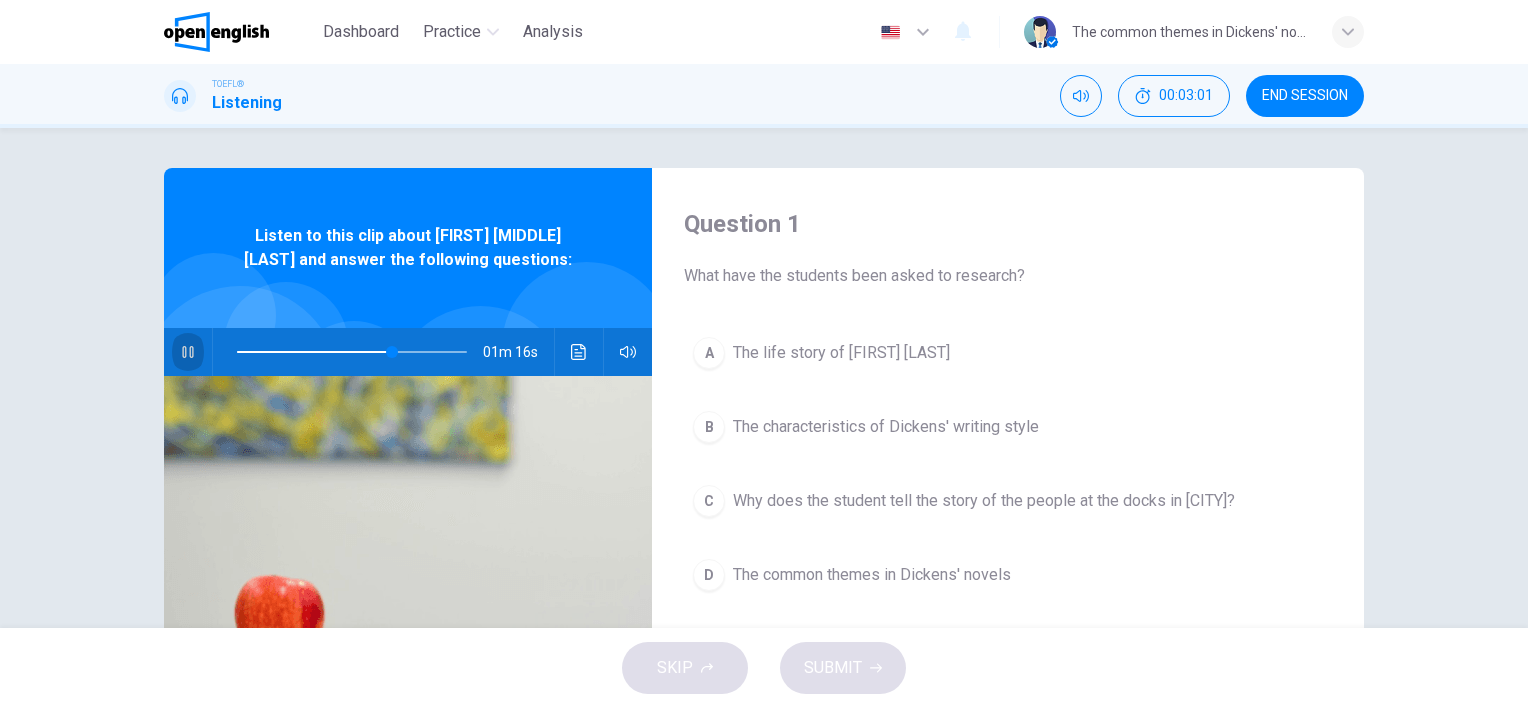 click at bounding box center (188, 352) 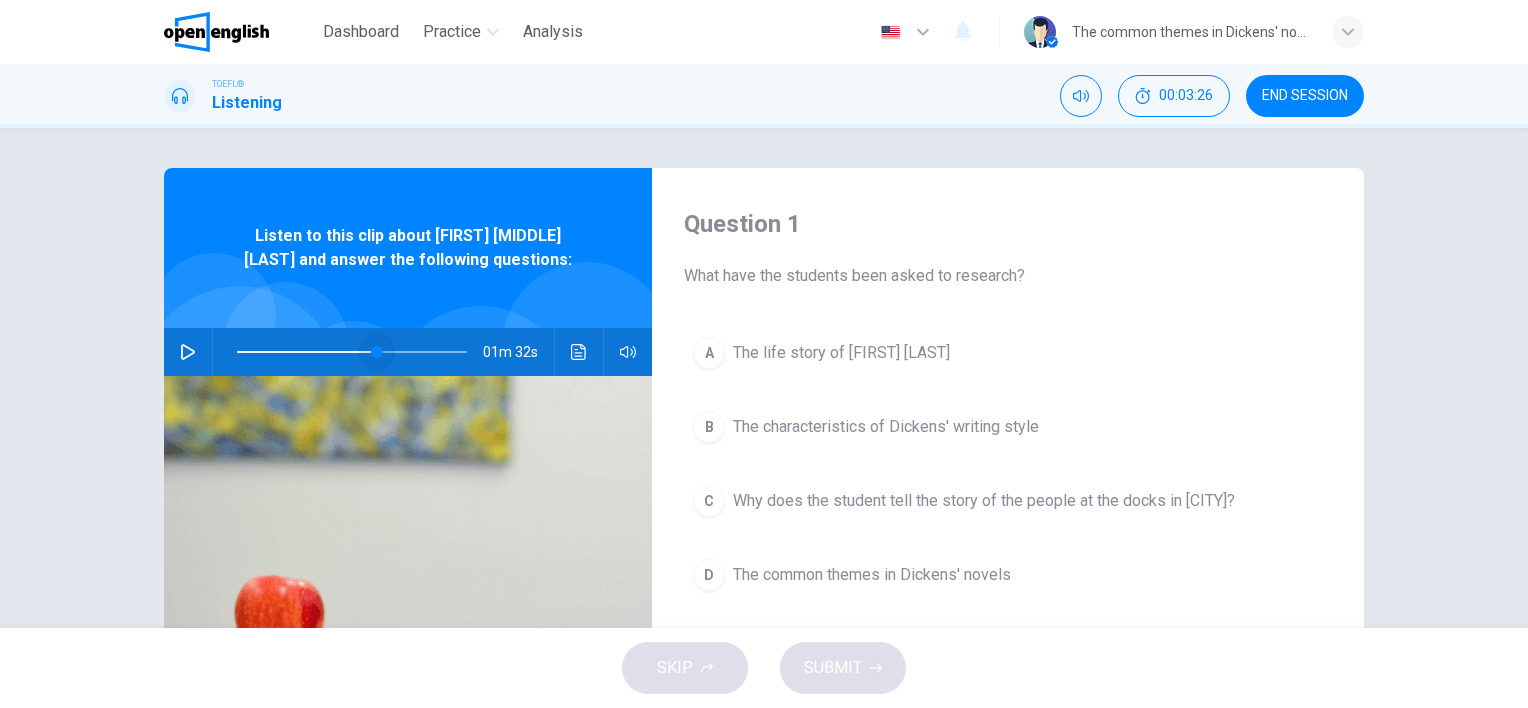 click at bounding box center [377, 352] 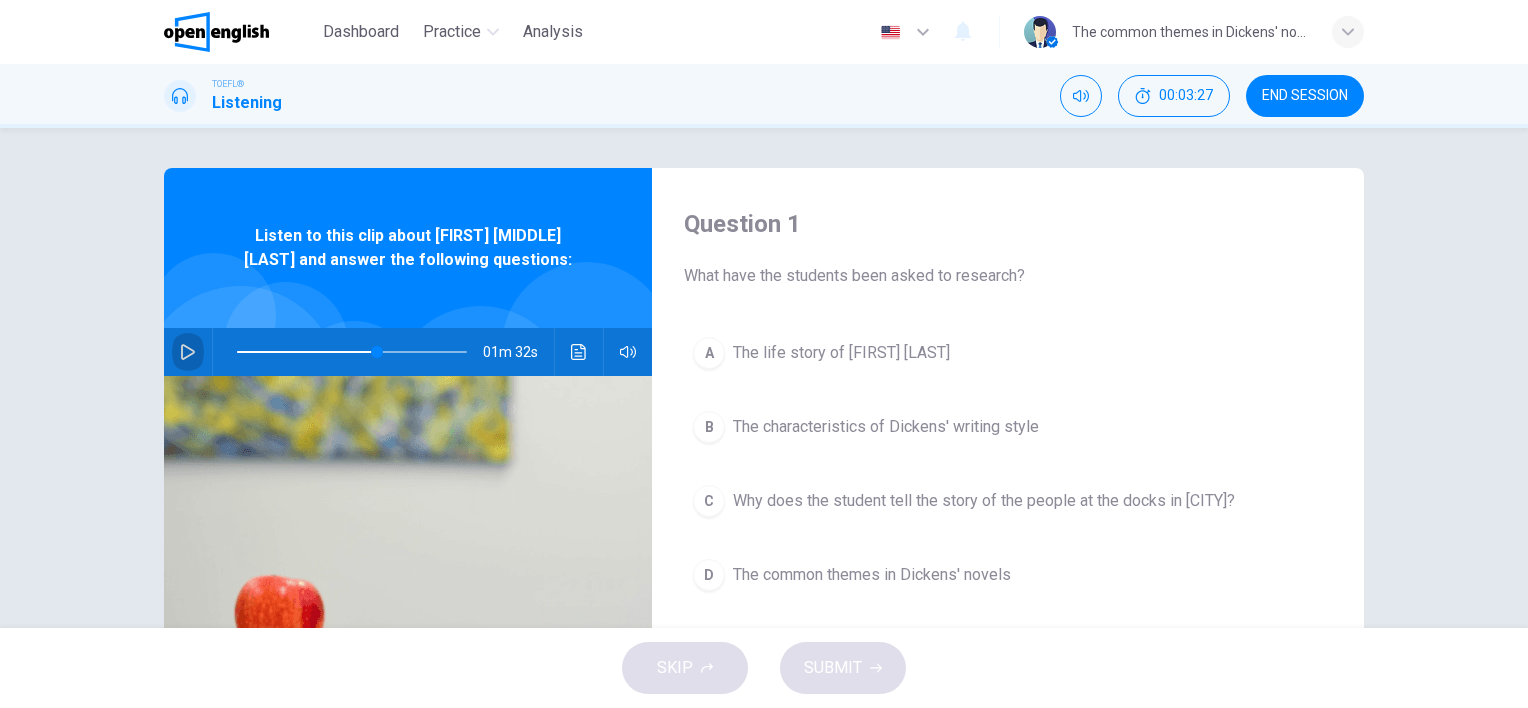 click 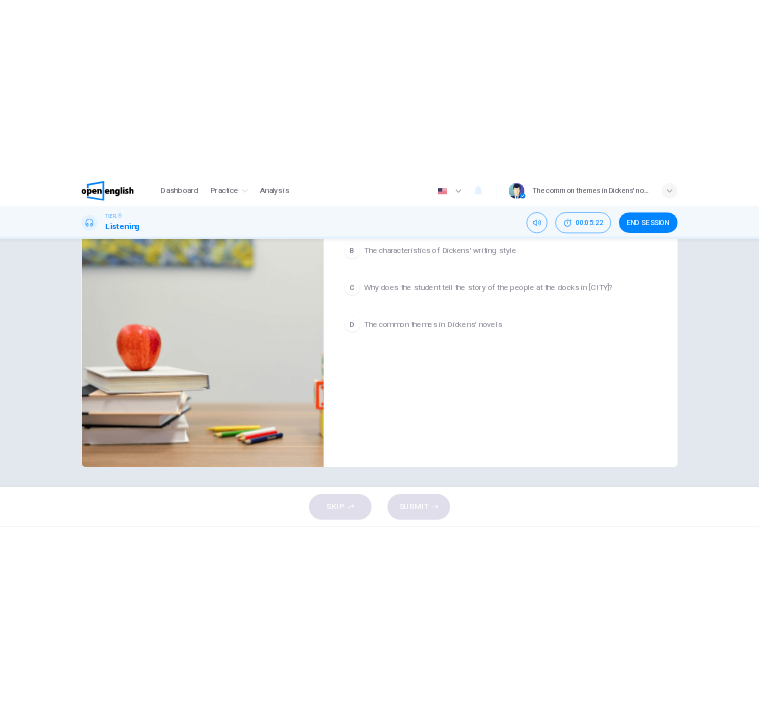scroll, scrollTop: 0, scrollLeft: 0, axis: both 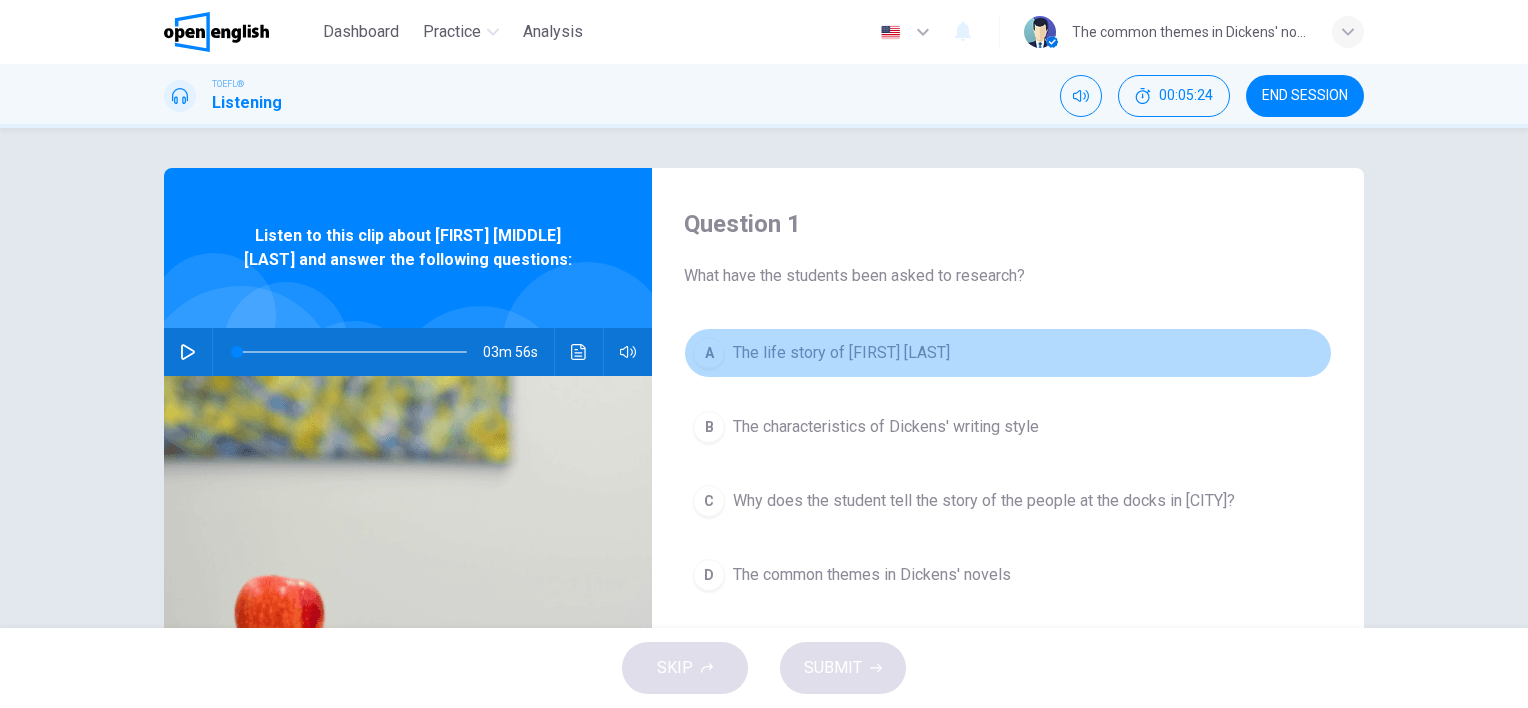 click on "The life story of Charles Dickens" at bounding box center (841, 353) 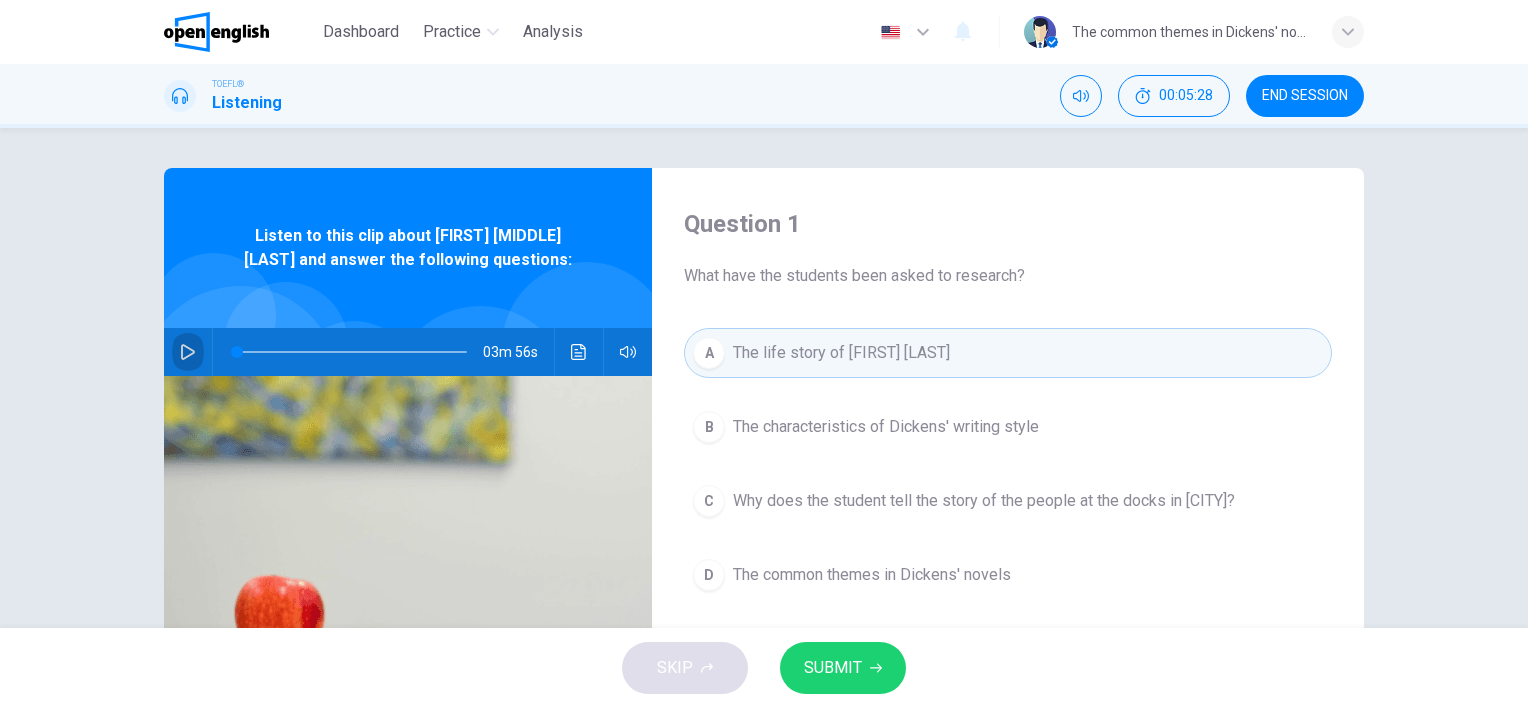 click 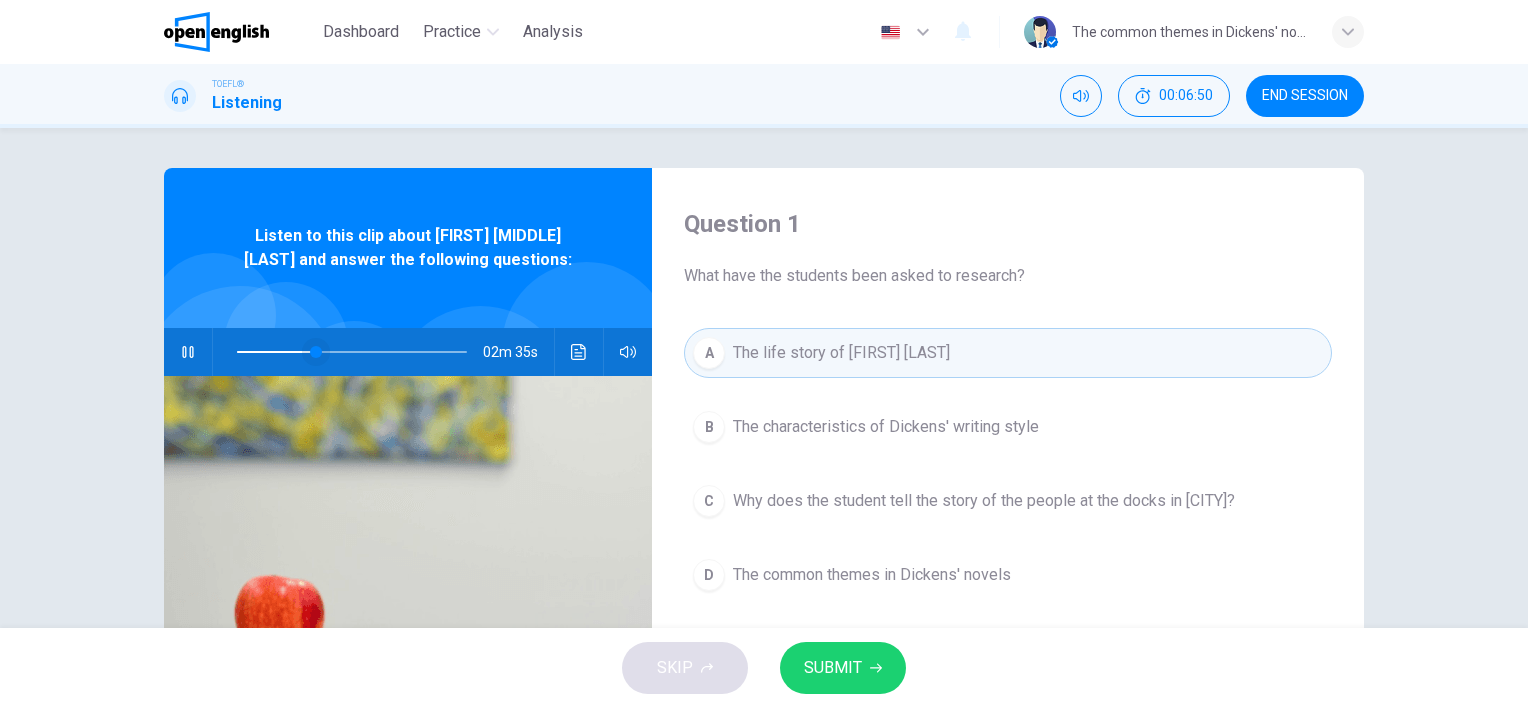 click at bounding box center (316, 352) 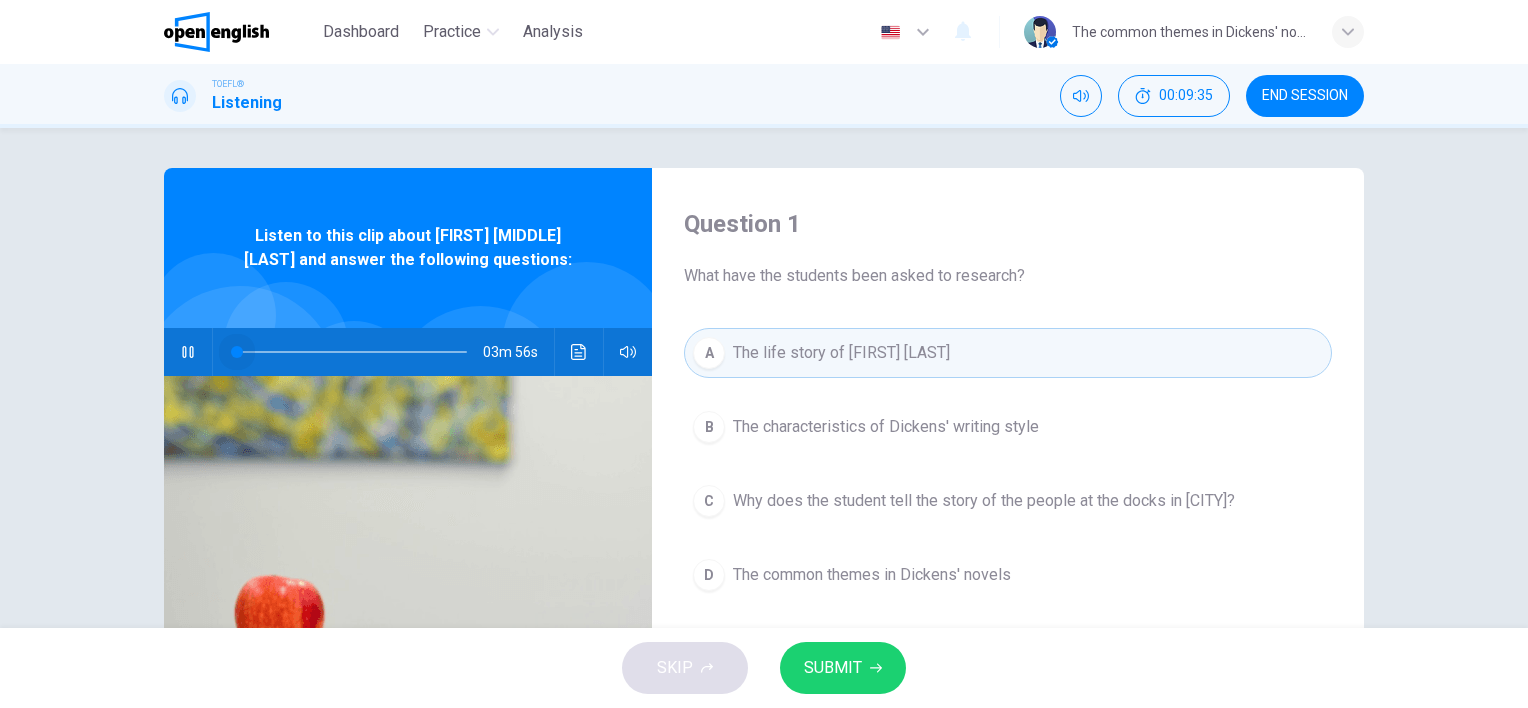 drag, startPoint x: 447, startPoint y: 348, endPoint x: 193, endPoint y: 363, distance: 254.44254 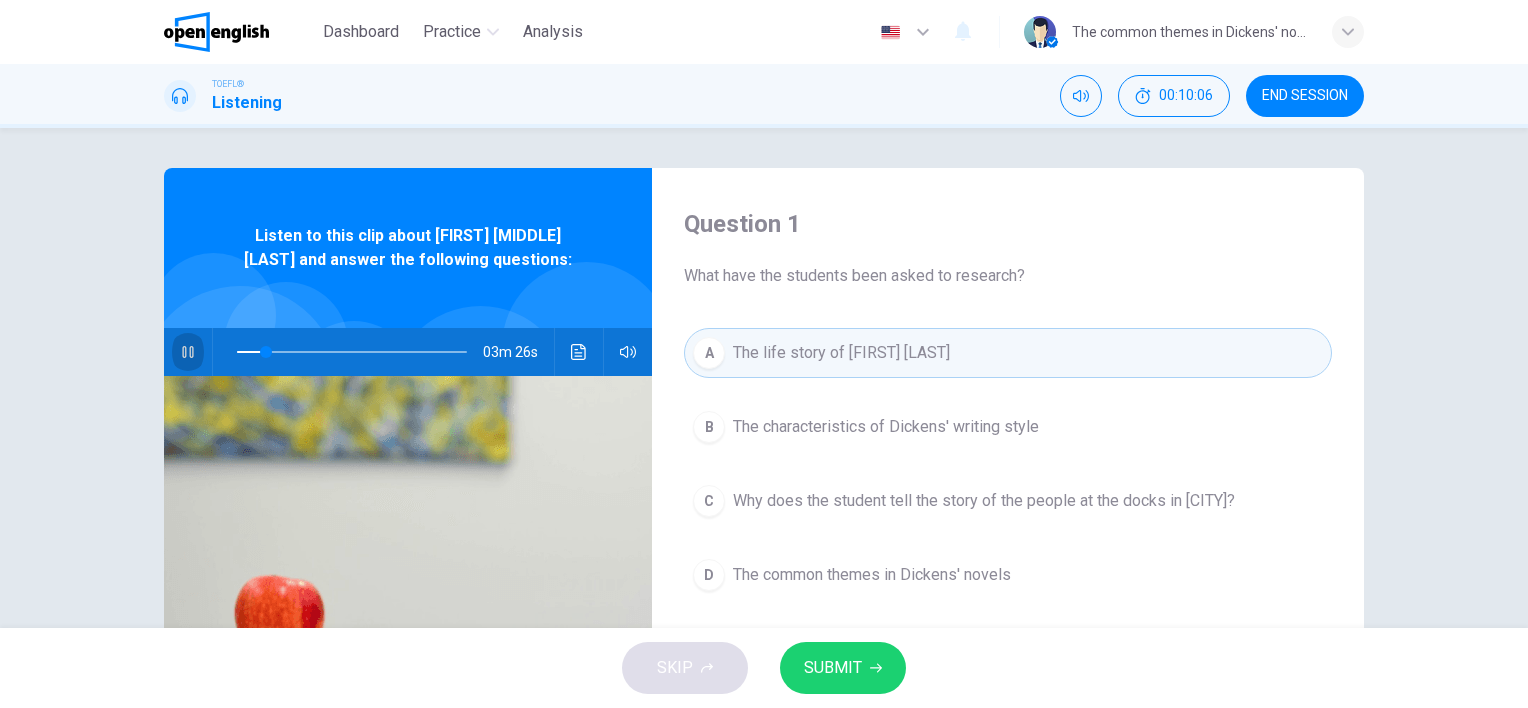 click 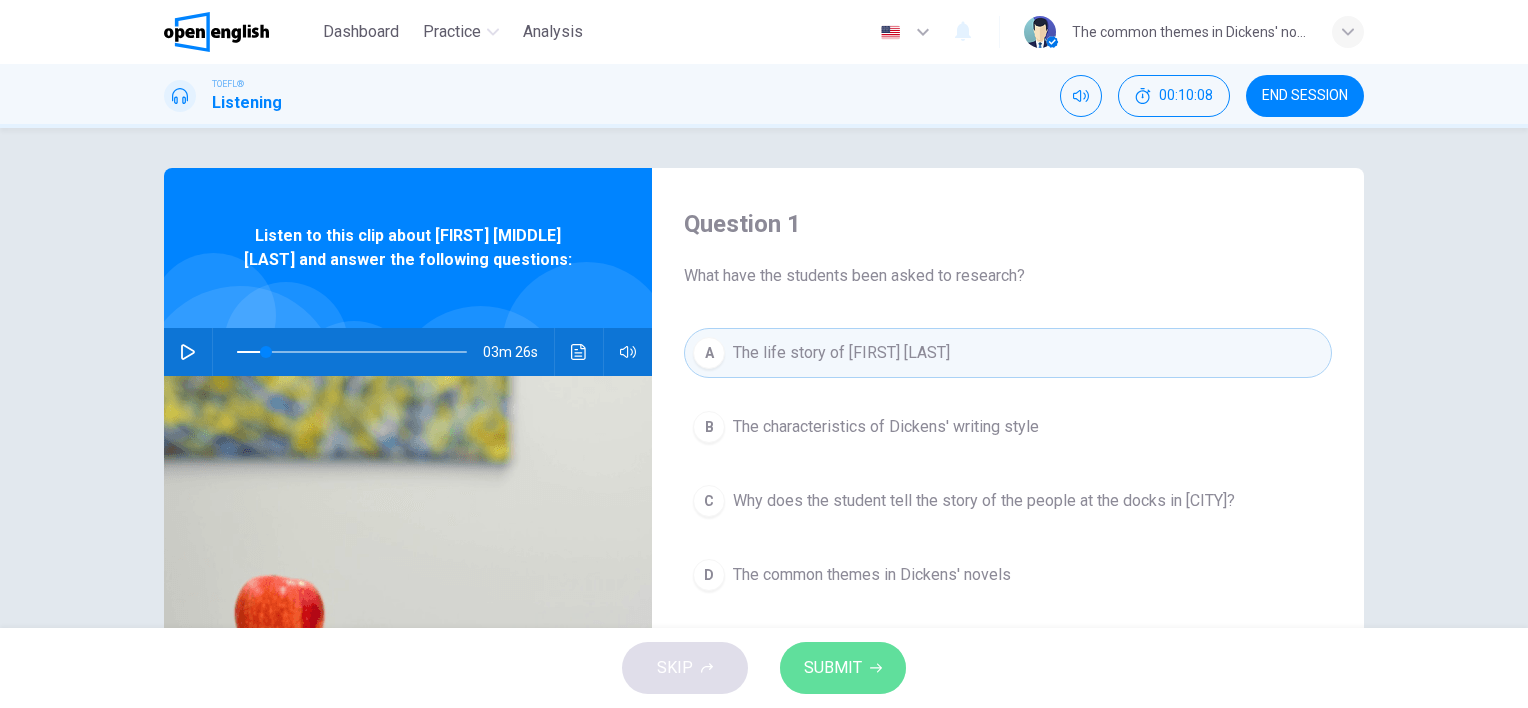 click on "SUBMIT" at bounding box center [833, 668] 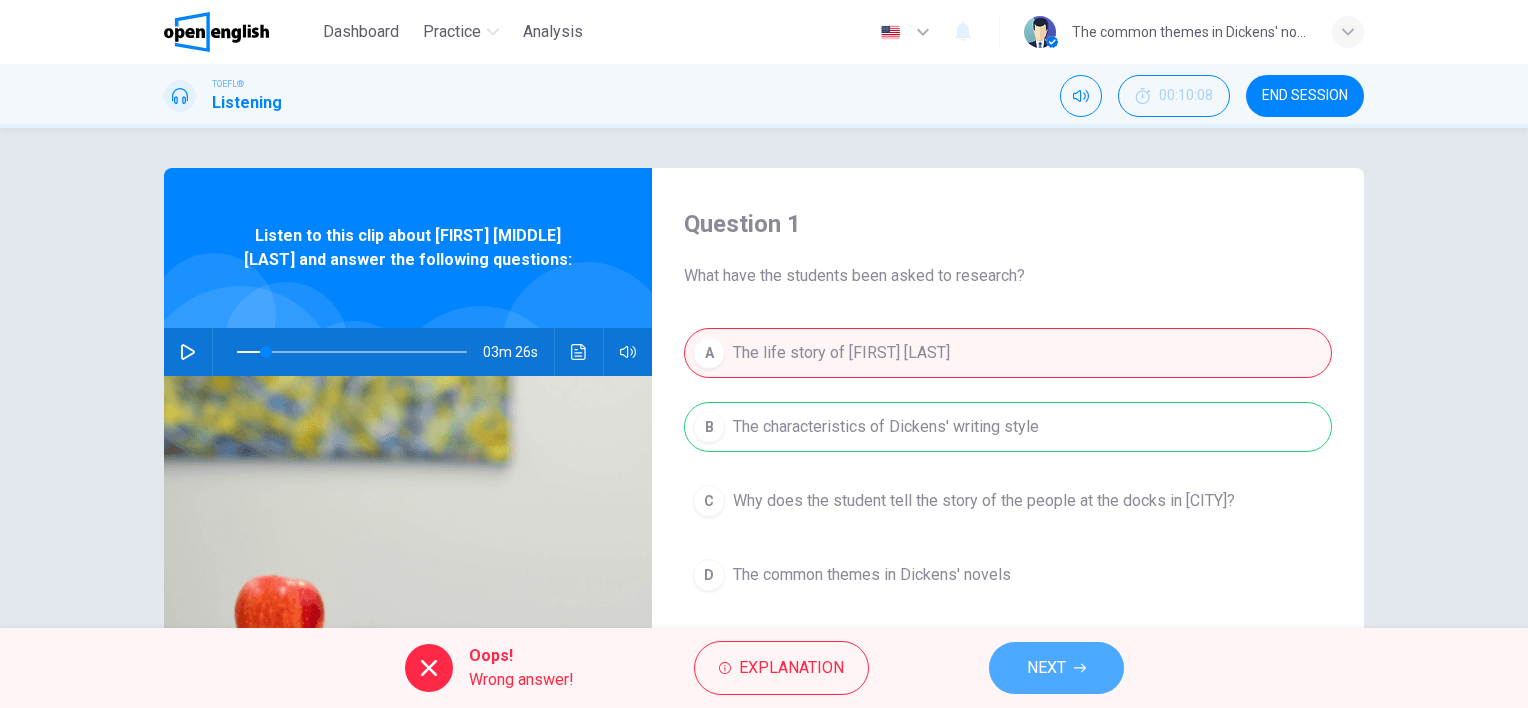click on "NEXT" at bounding box center [1056, 668] 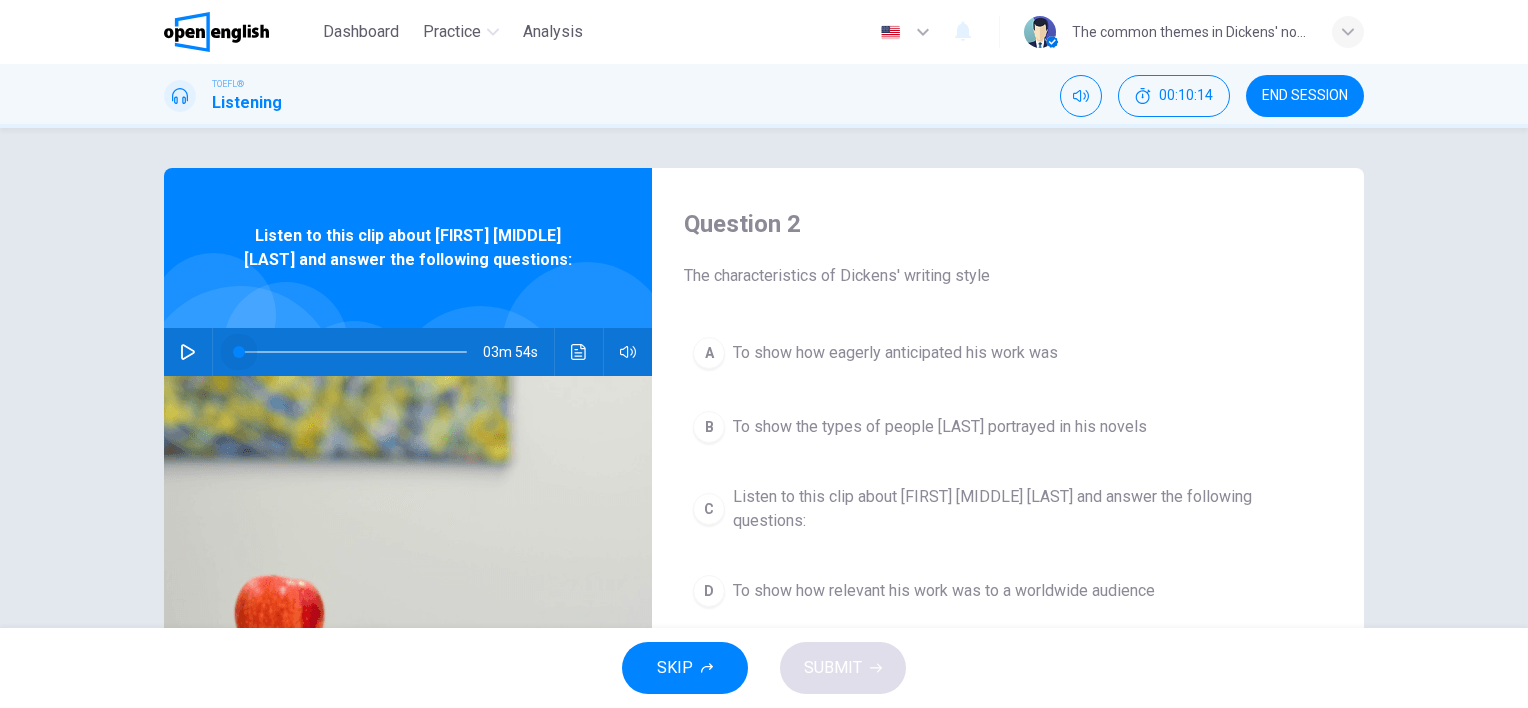type on "*" 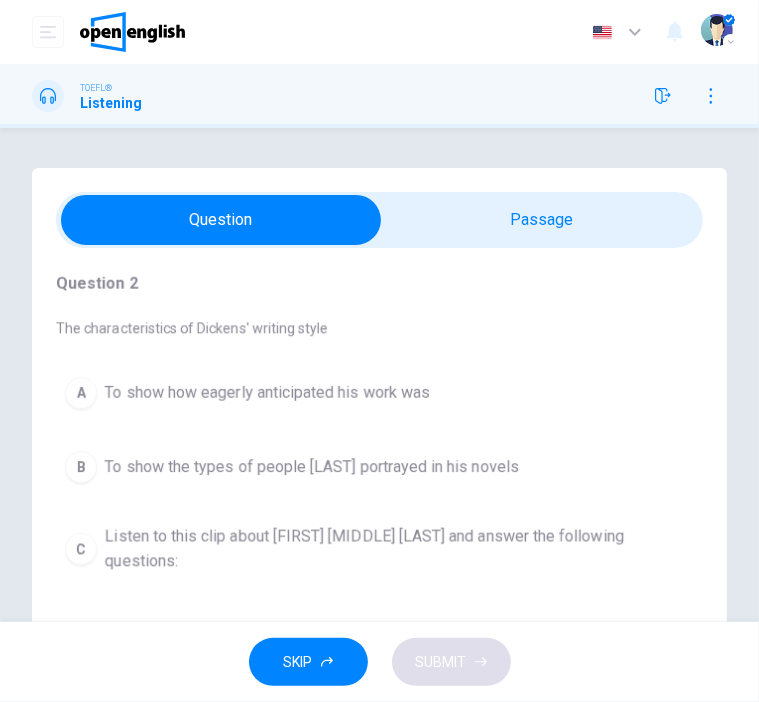 scroll, scrollTop: 48, scrollLeft: 0, axis: vertical 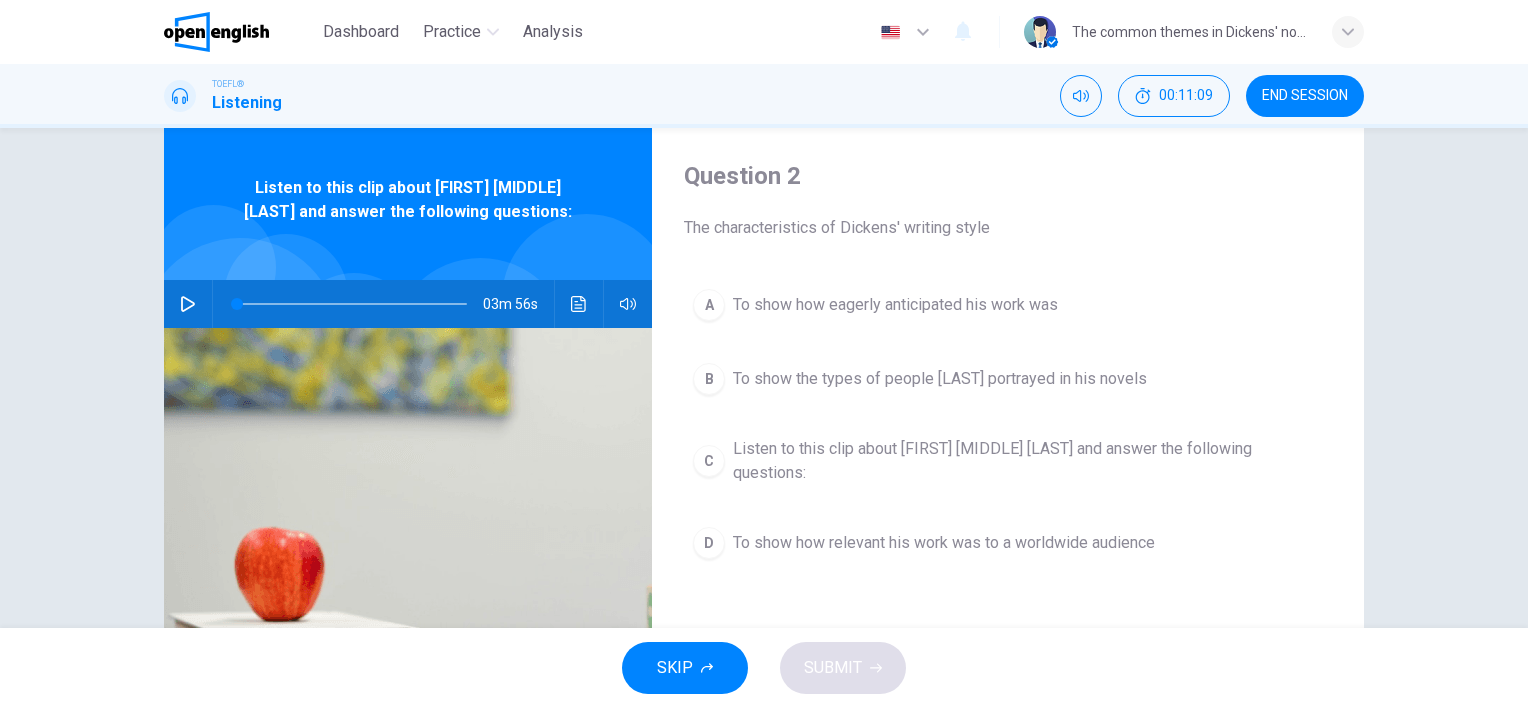 click on "03m 56s" at bounding box center (408, 304) 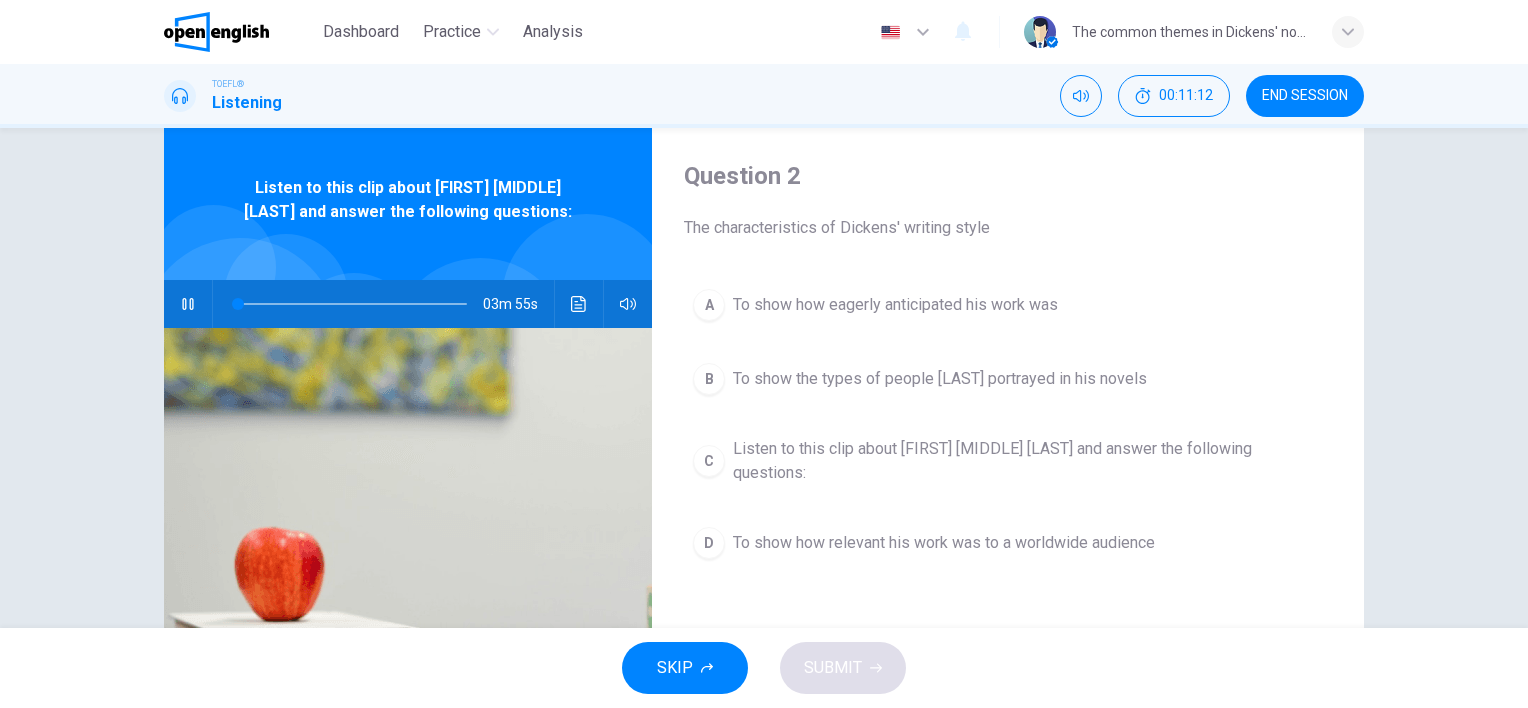 type on "*" 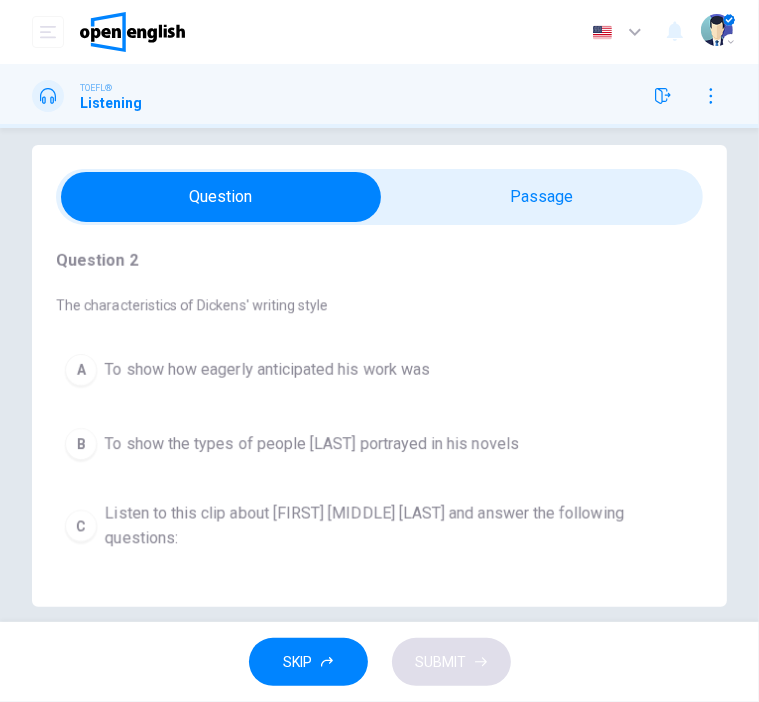 scroll, scrollTop: 48, scrollLeft: 0, axis: vertical 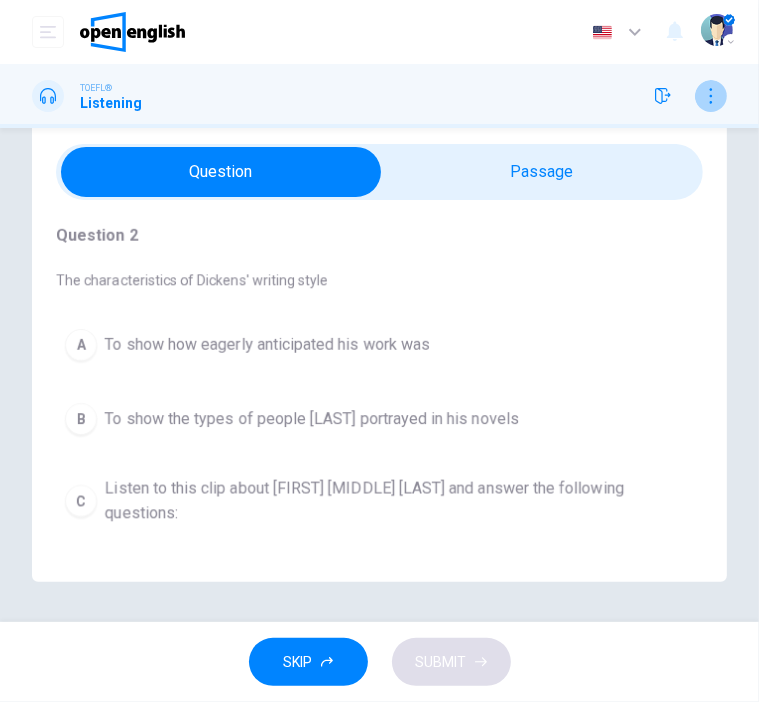 click 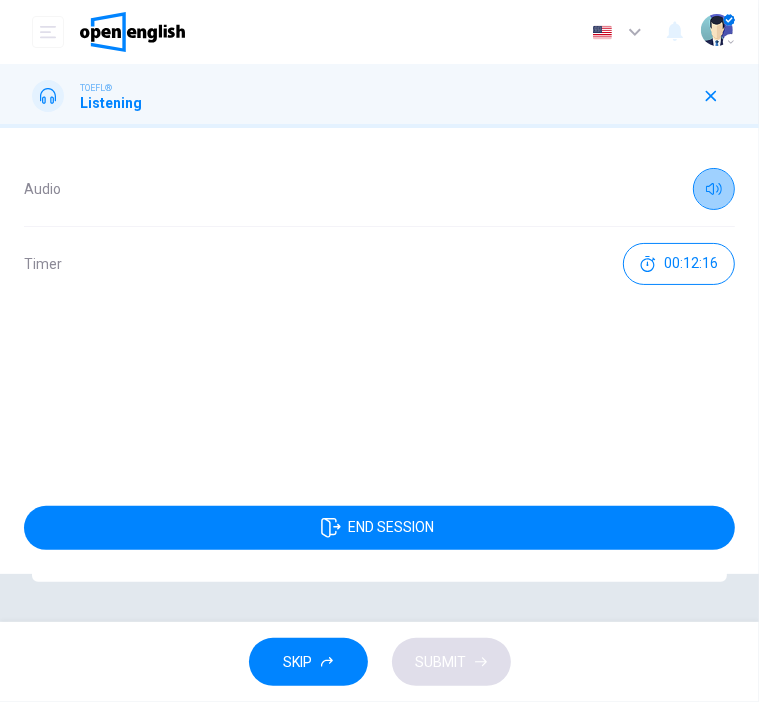 click 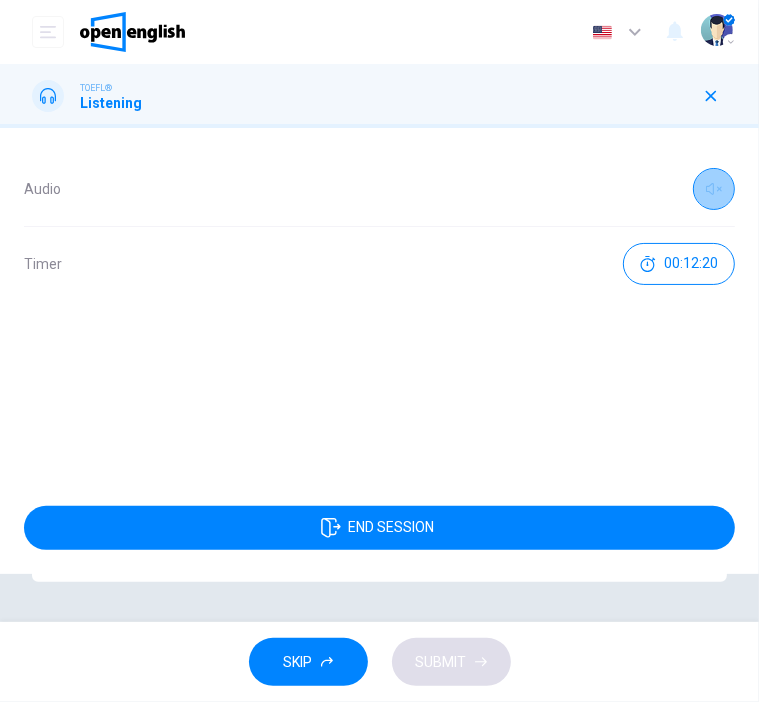 click 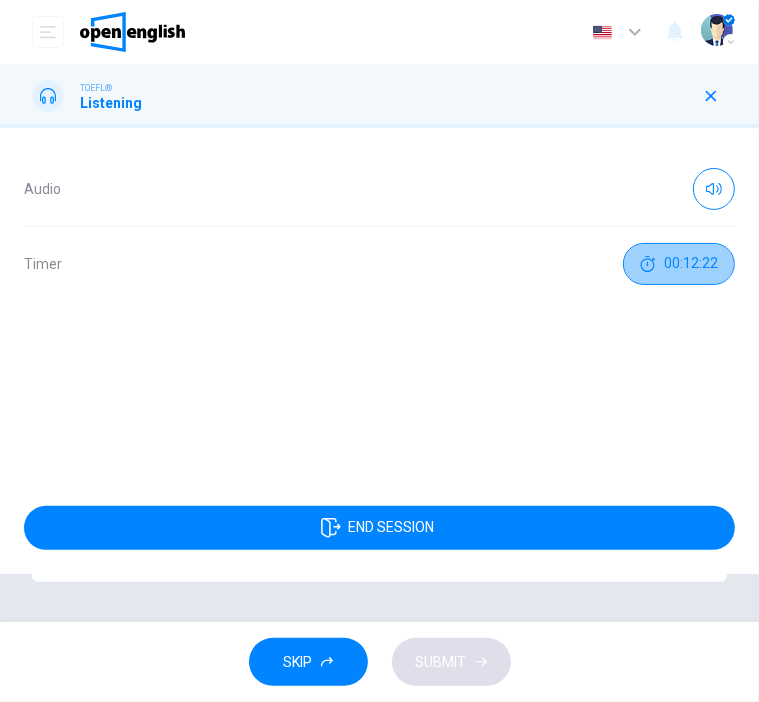 click on "00:12:22" at bounding box center (679, 264) 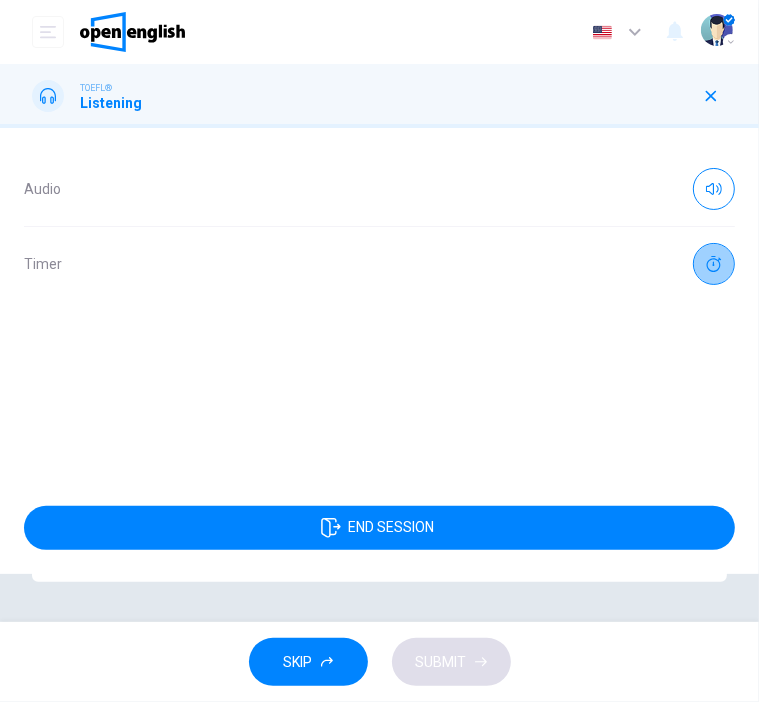 click at bounding box center [714, 264] 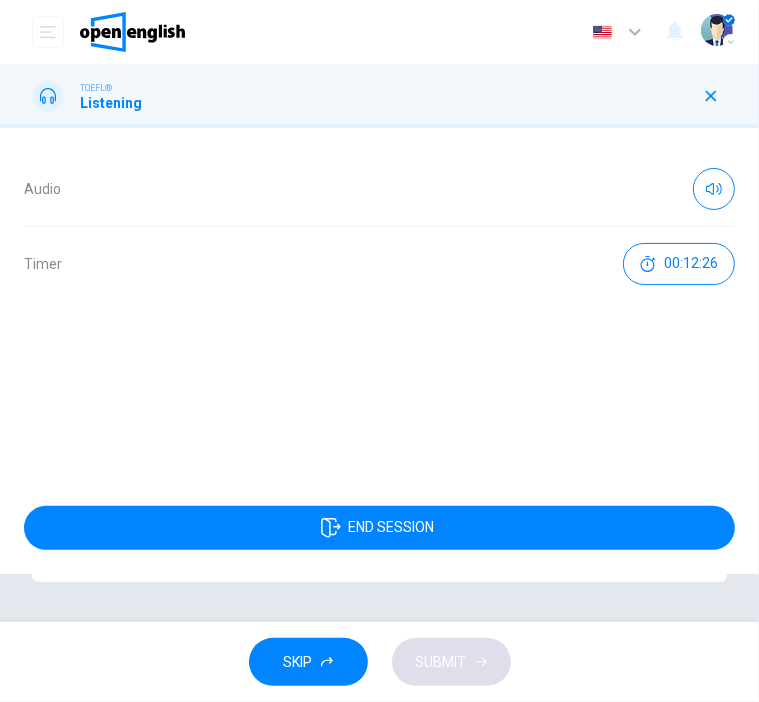 click 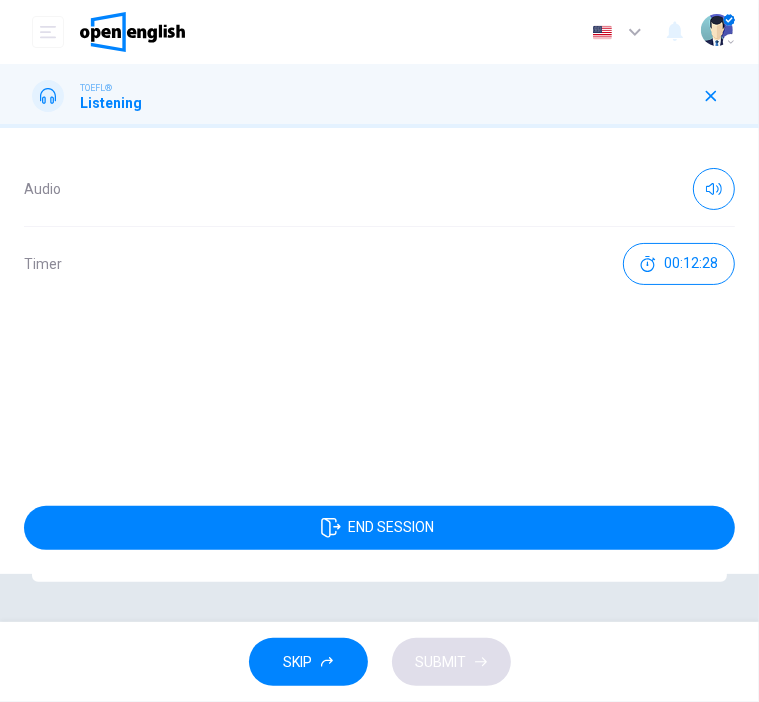 click 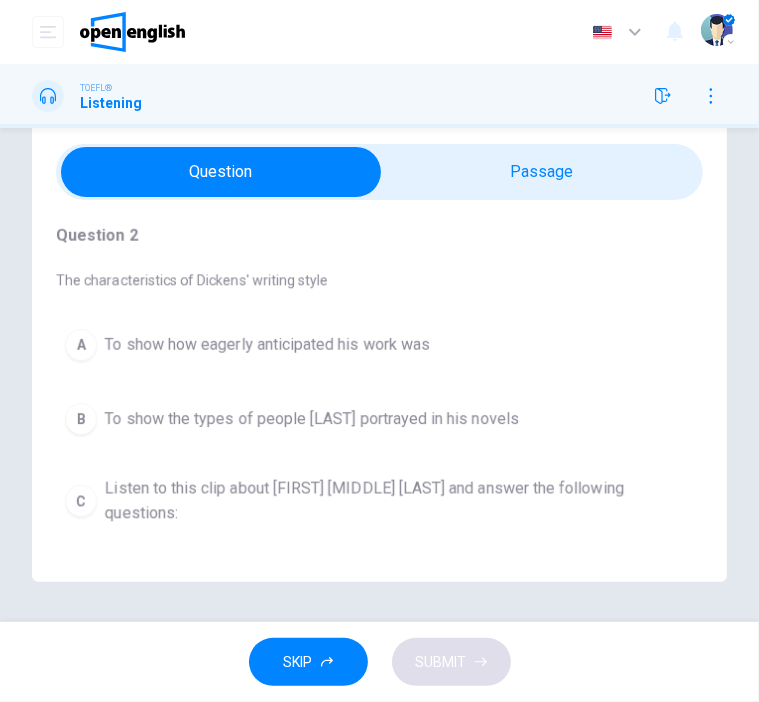 drag, startPoint x: 707, startPoint y: 88, endPoint x: 709, endPoint y: 109, distance: 21.095022 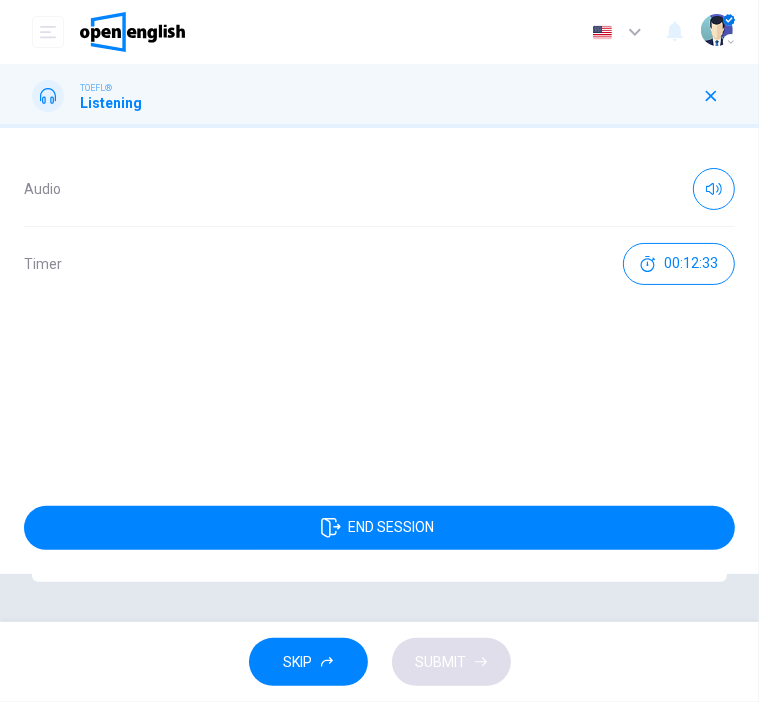 click at bounding box center [711, 96] 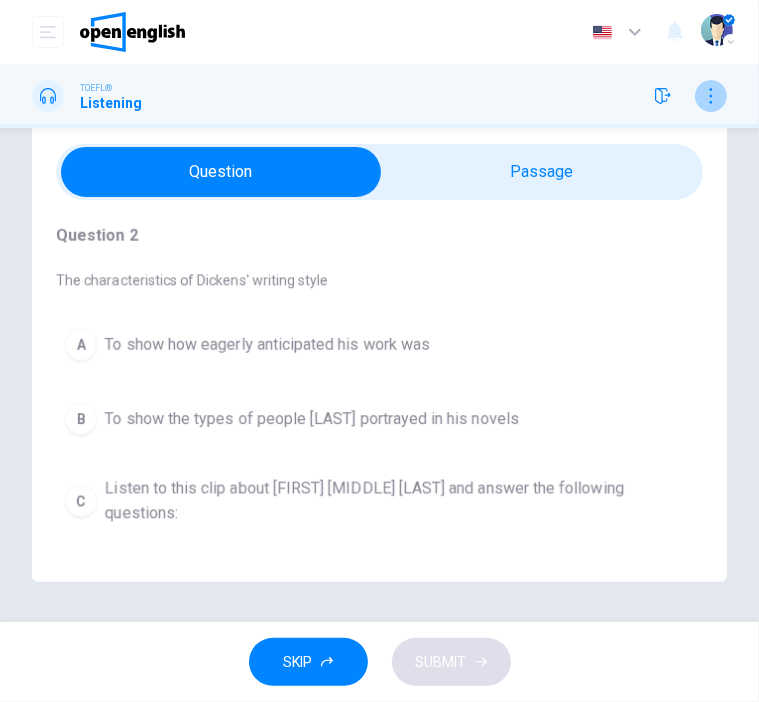 click at bounding box center (711, 96) 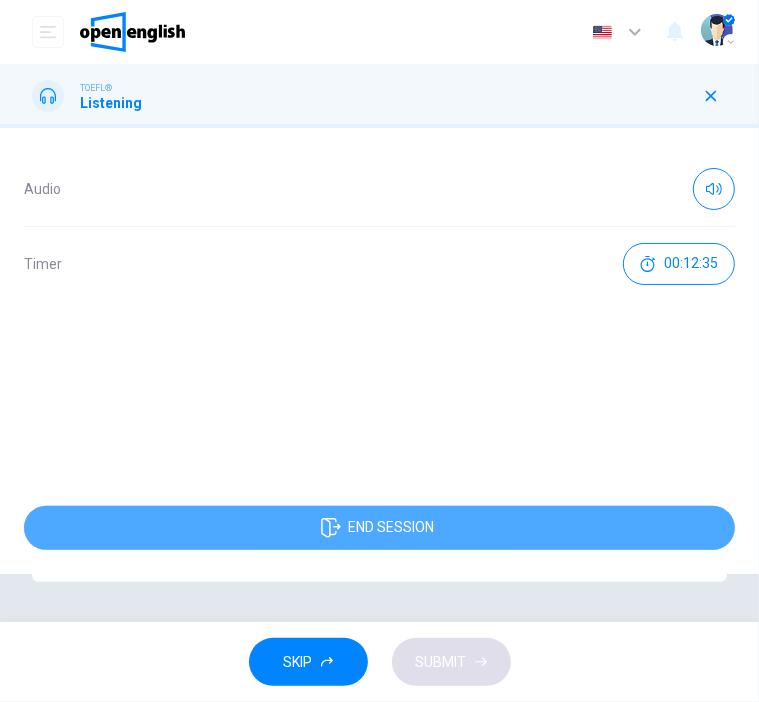 click on "END SESSION" at bounding box center [379, 528] 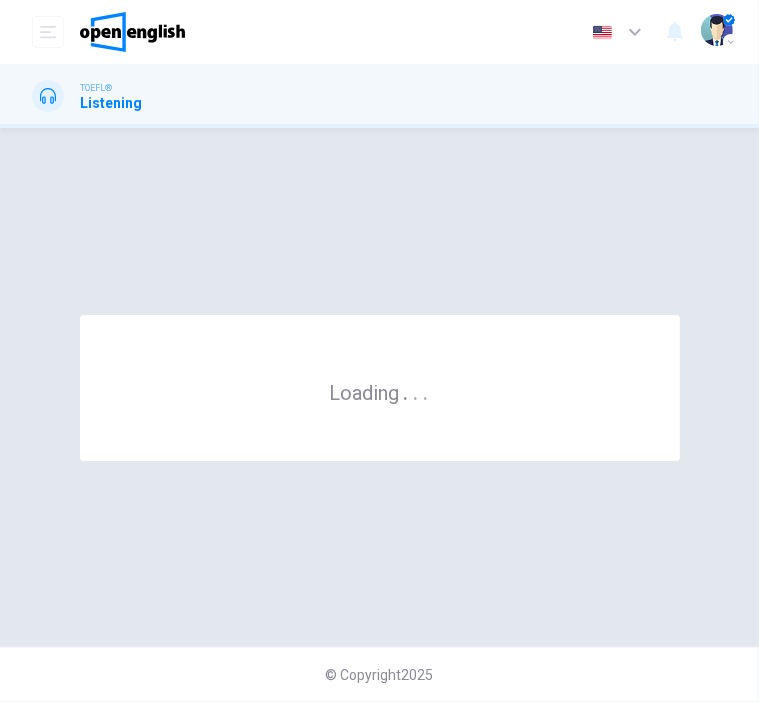 scroll, scrollTop: 0, scrollLeft: 0, axis: both 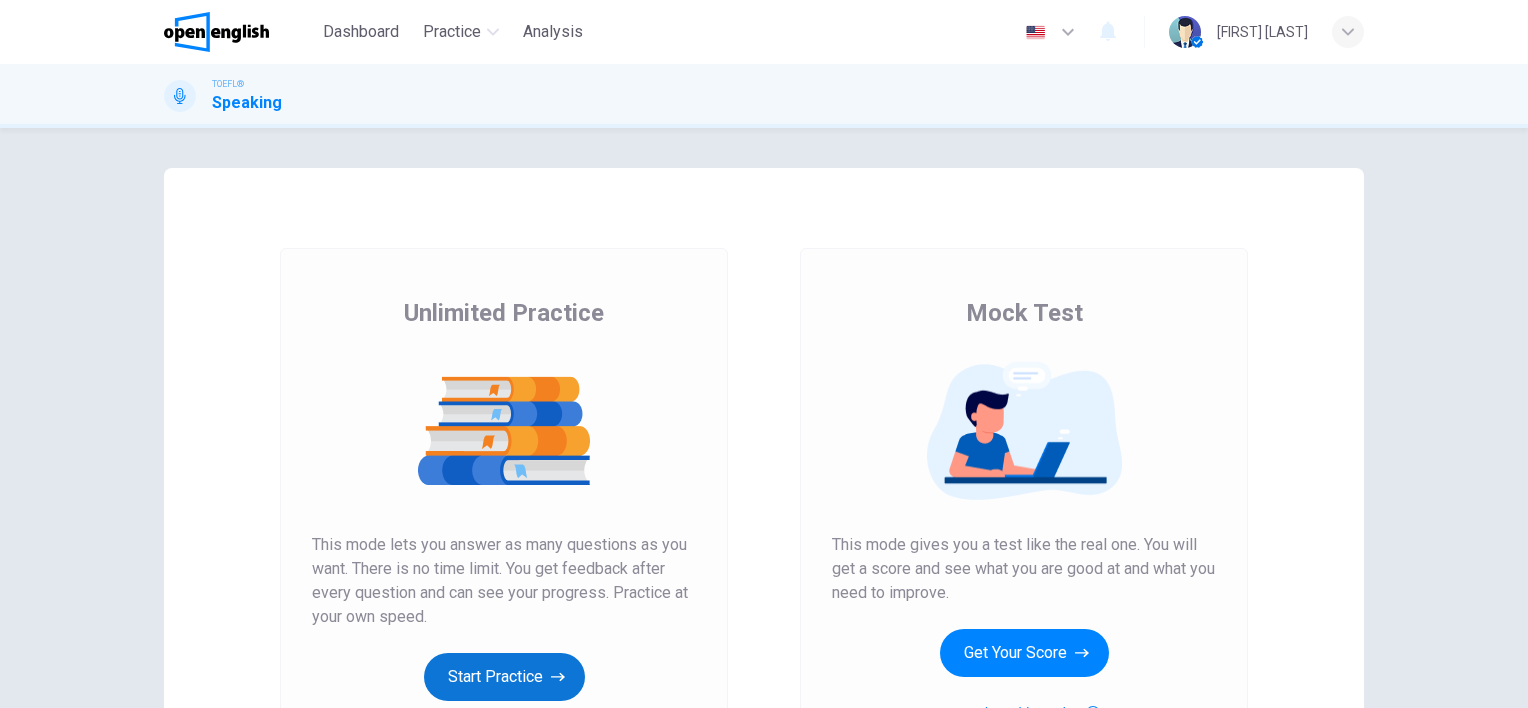 drag, startPoint x: 474, startPoint y: 704, endPoint x: 500, endPoint y: 688, distance: 30.528675 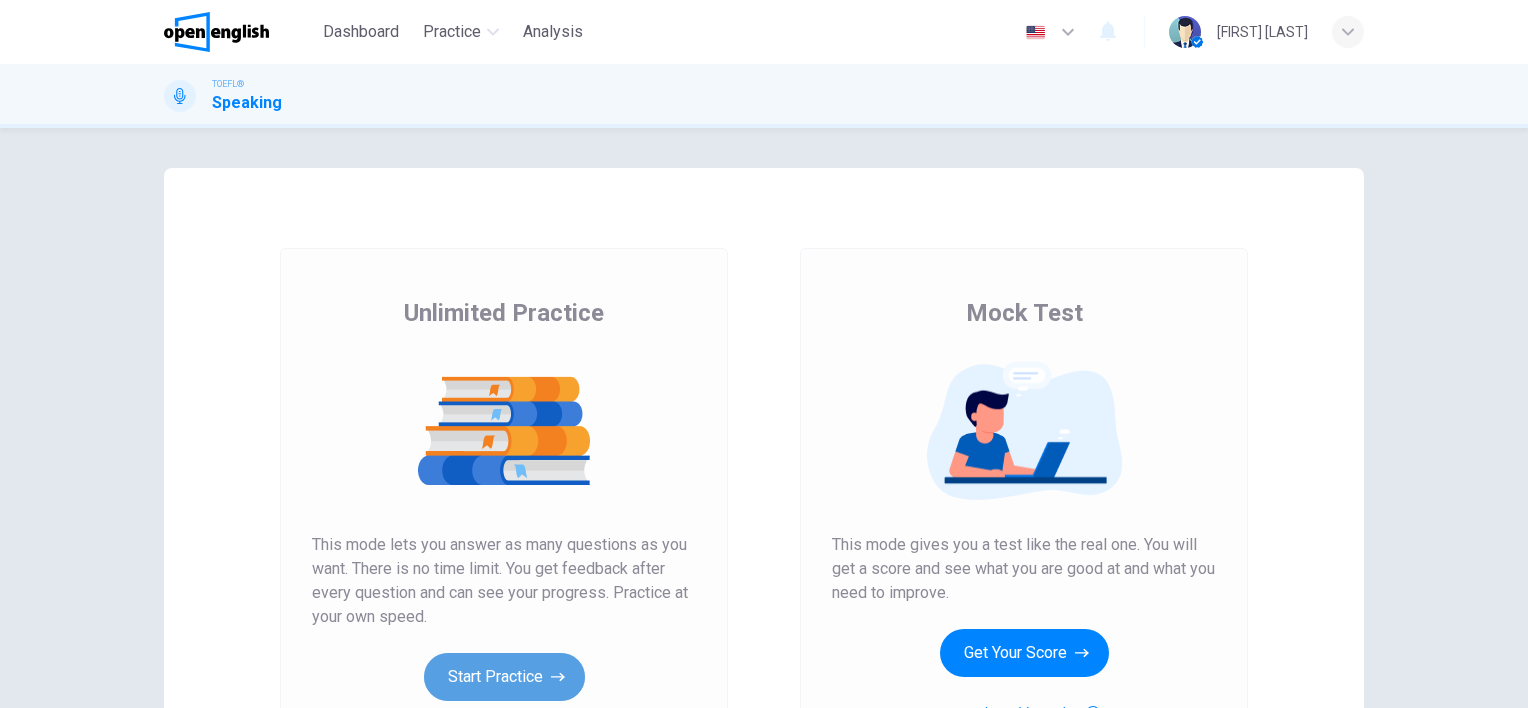 click on "Start Practice" at bounding box center [504, 677] 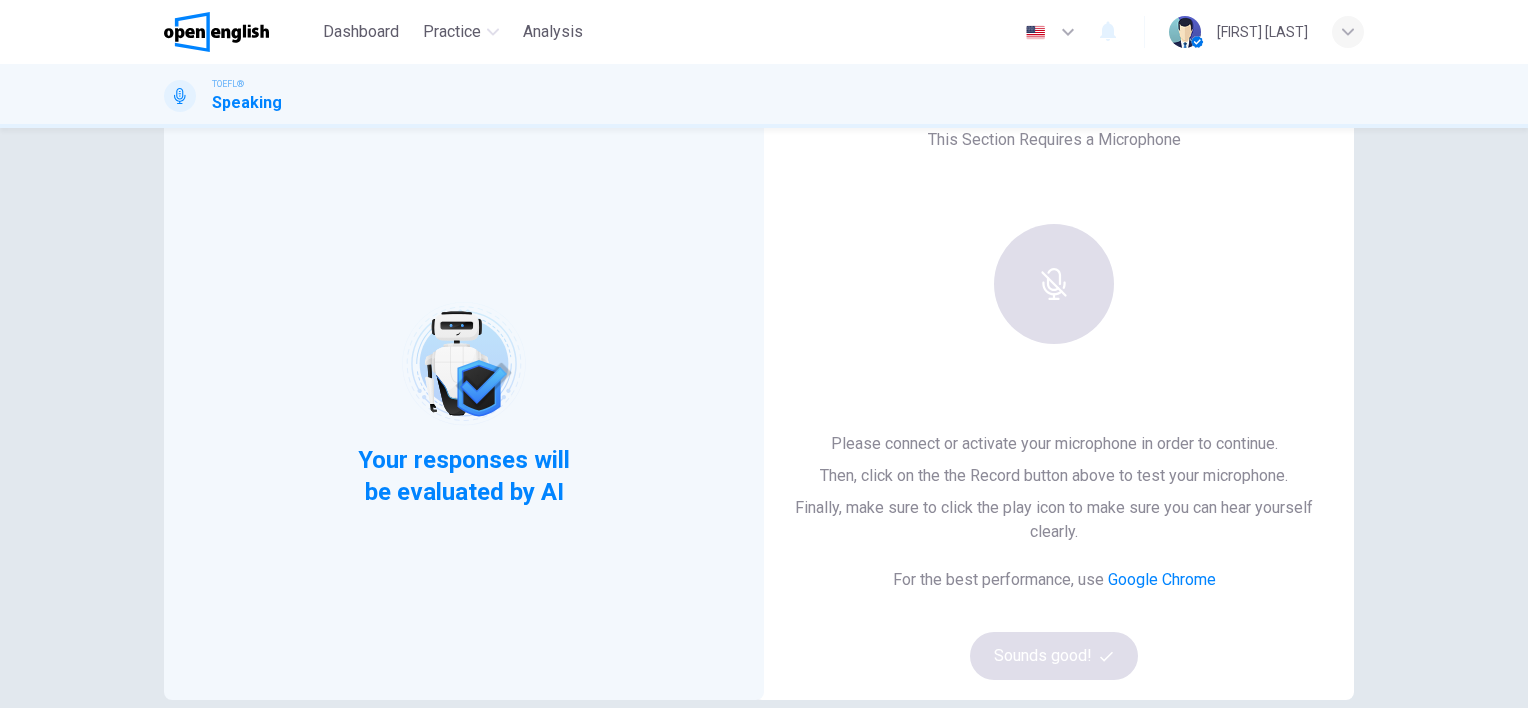 scroll, scrollTop: 53, scrollLeft: 0, axis: vertical 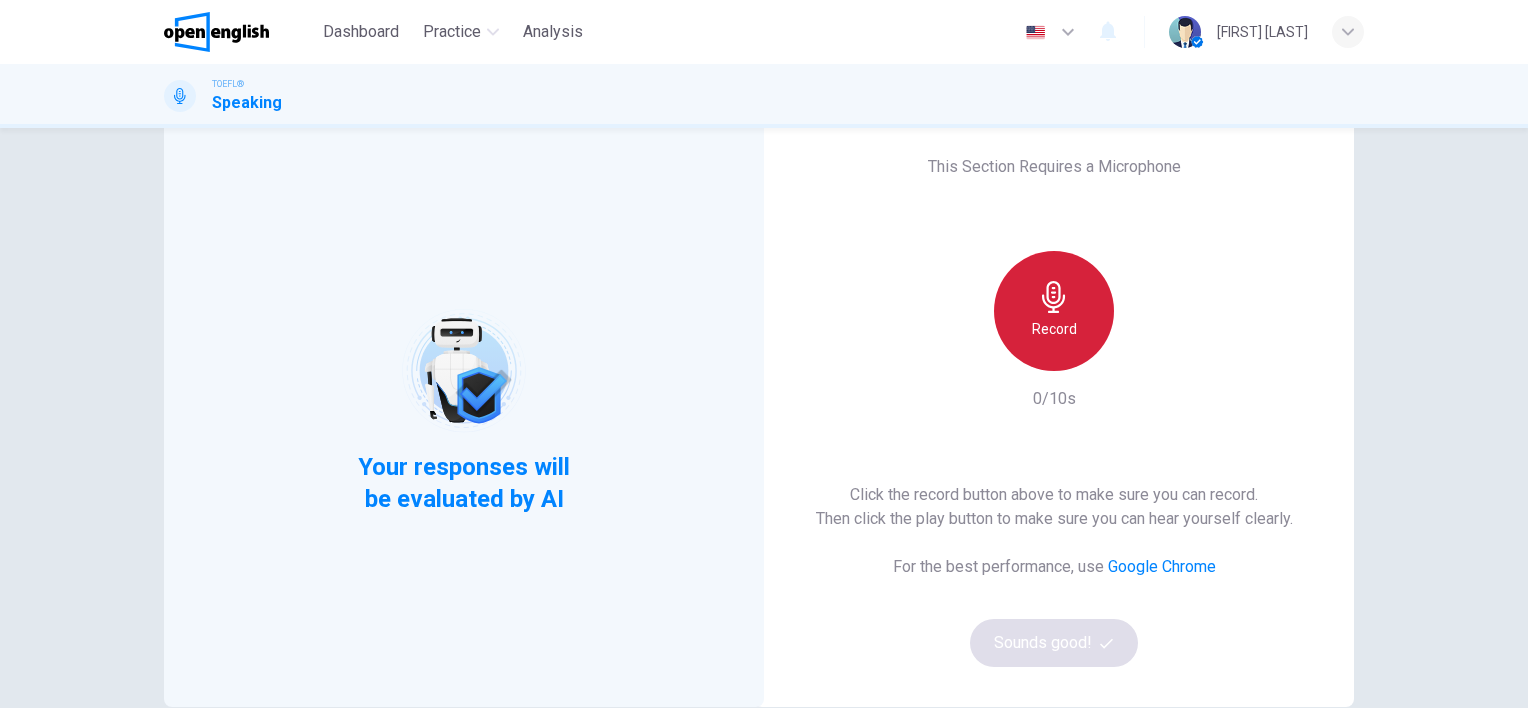 click on "Record" at bounding box center (1054, 329) 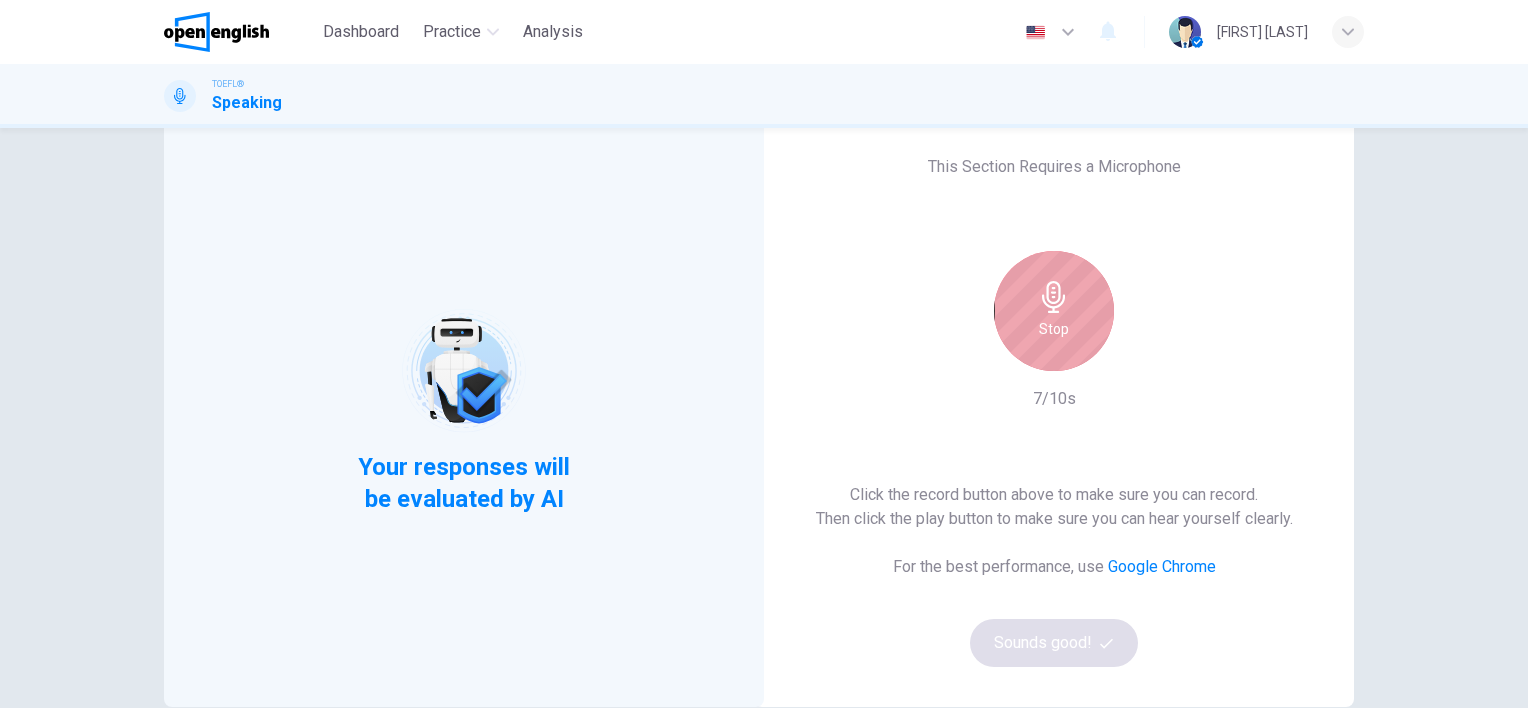 click on "Stop" at bounding box center (1054, 311) 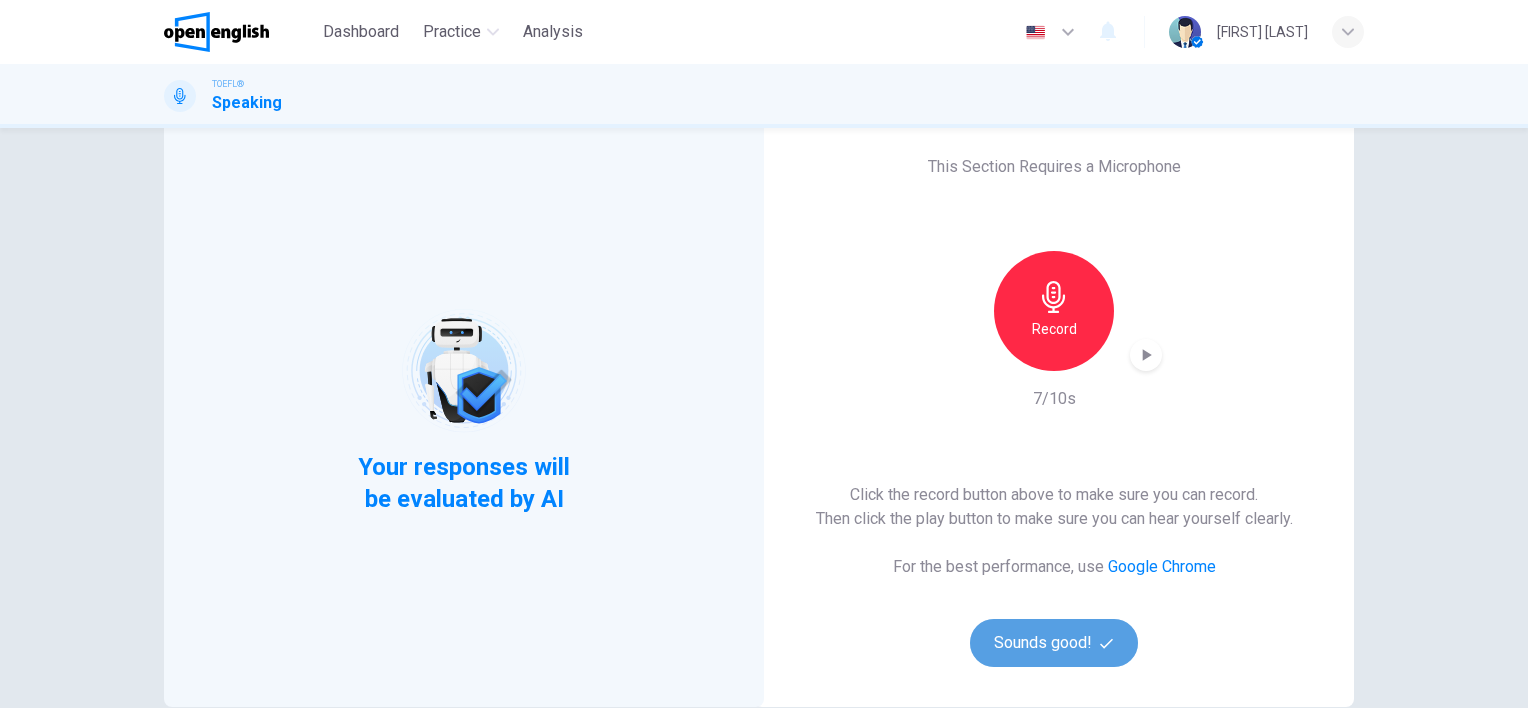 click on "Sounds good!" at bounding box center (1054, 643) 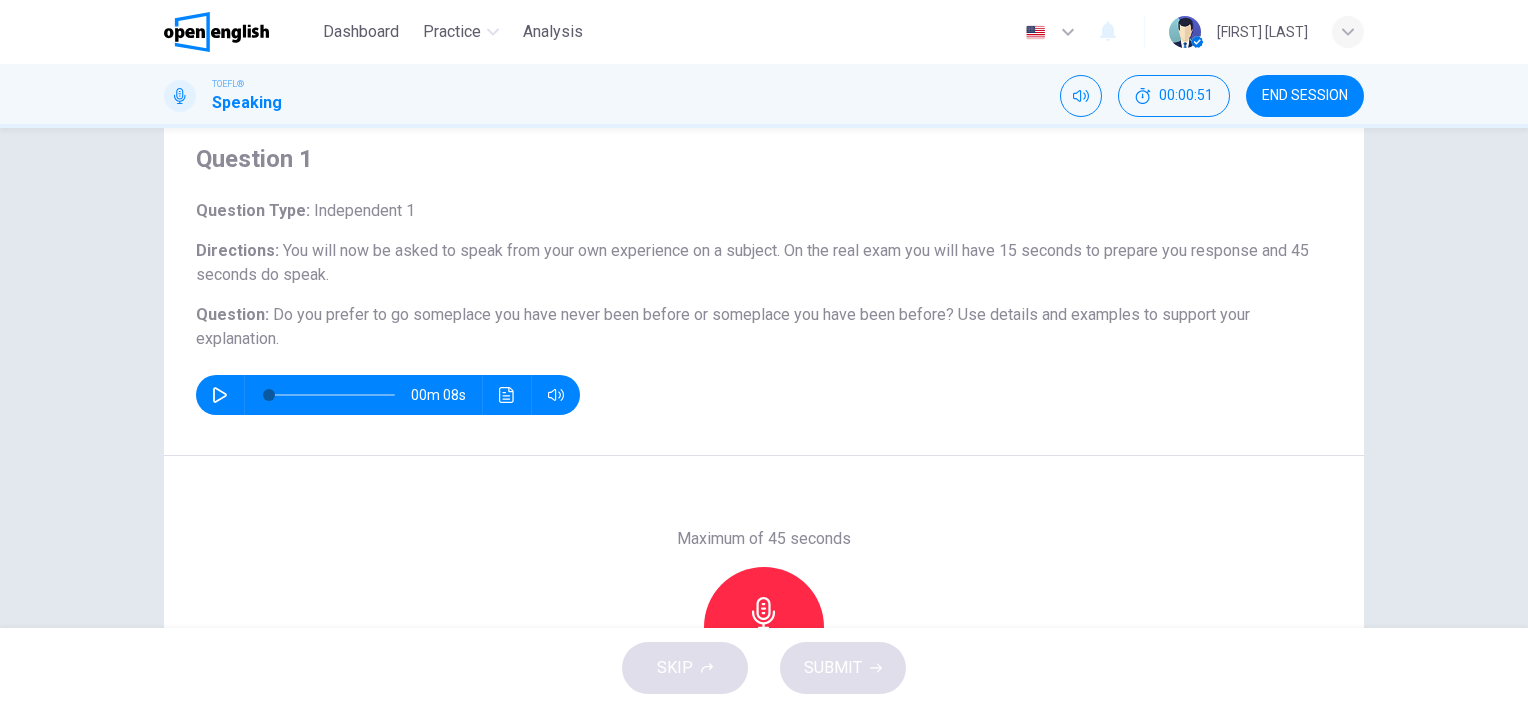 scroll, scrollTop: 59, scrollLeft: 0, axis: vertical 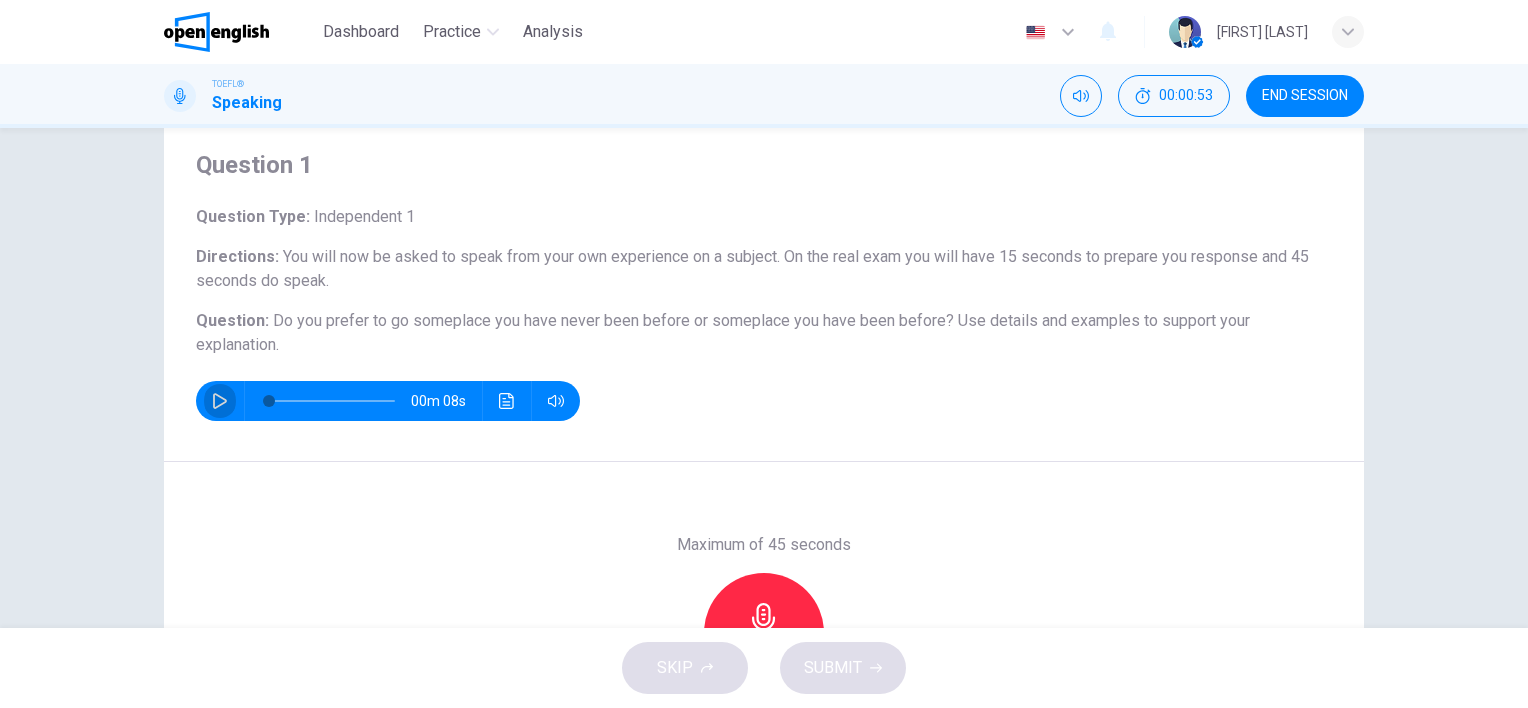 click at bounding box center [220, 401] 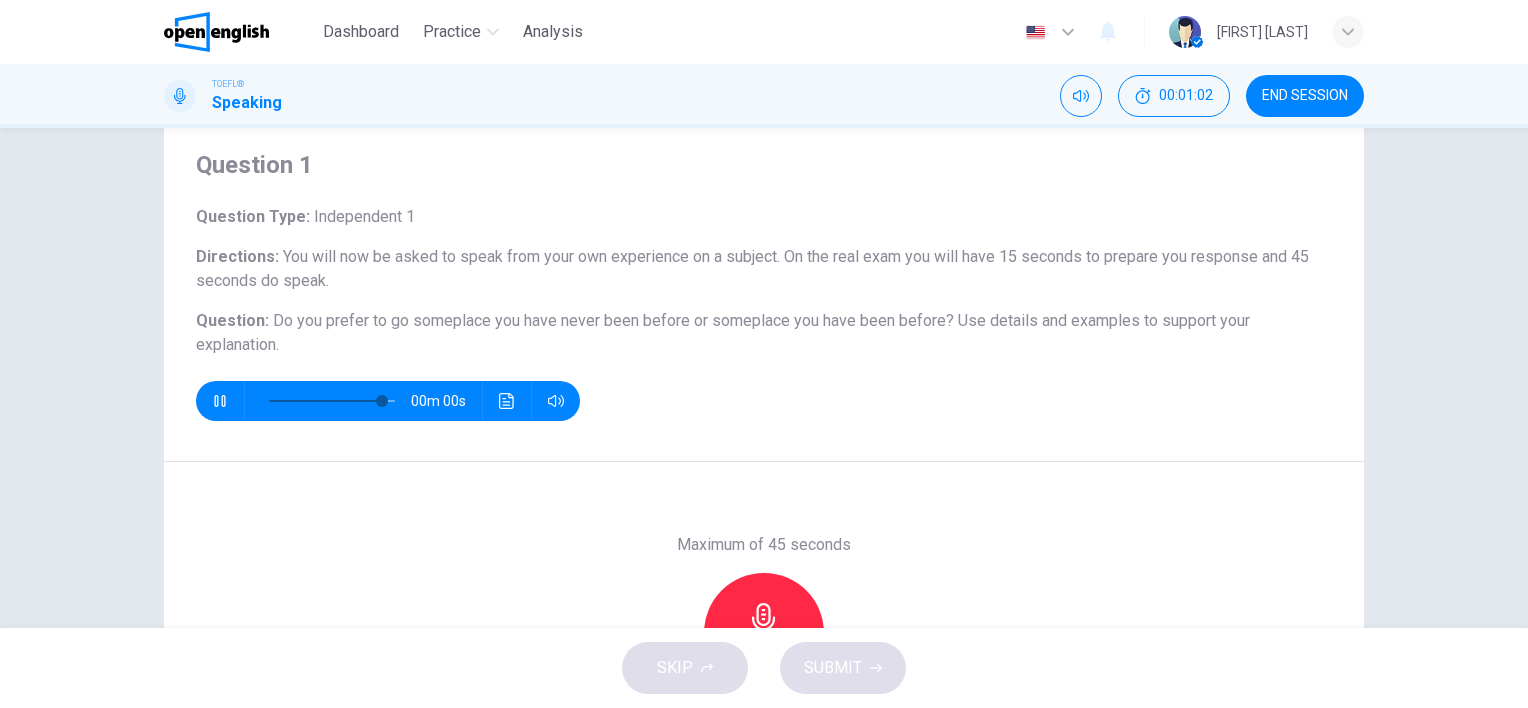 type on "*" 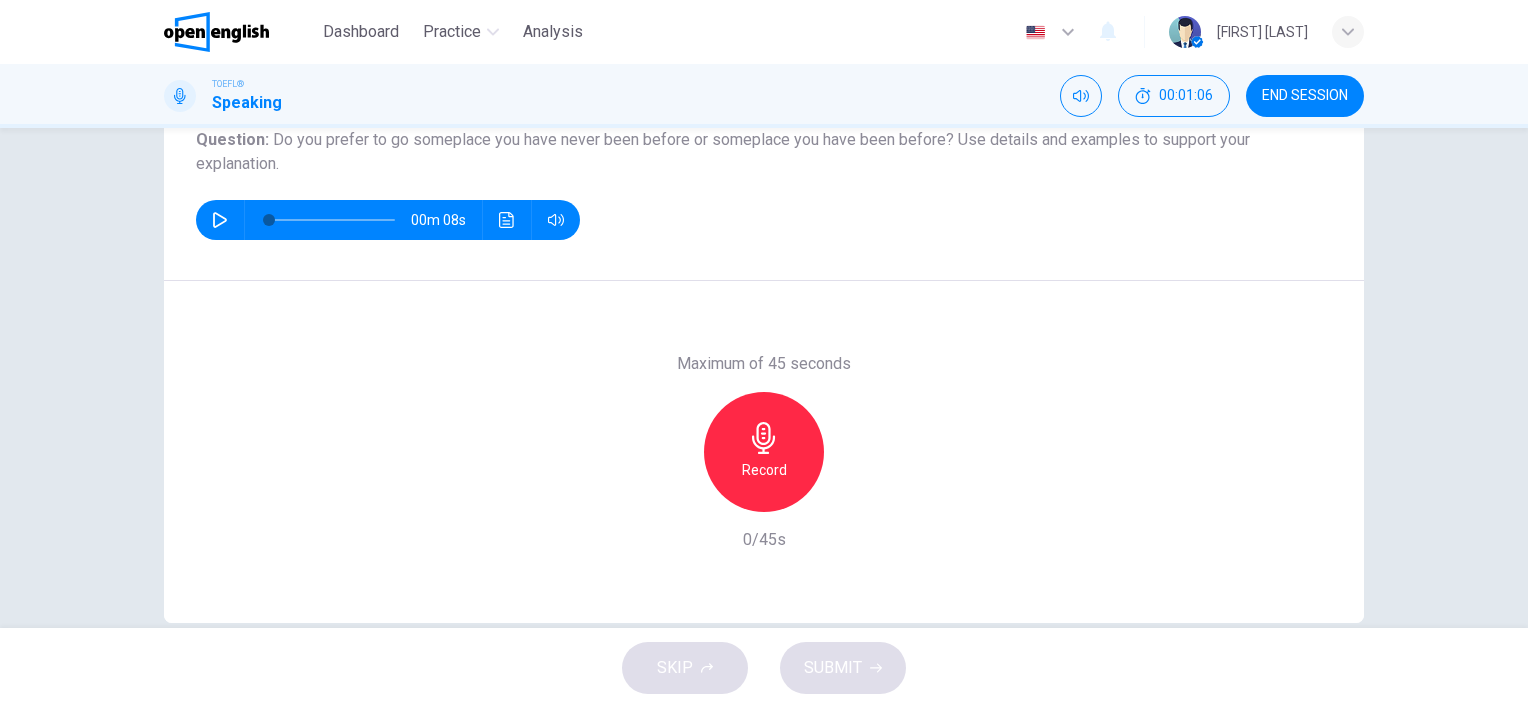 scroll, scrollTop: 275, scrollLeft: 0, axis: vertical 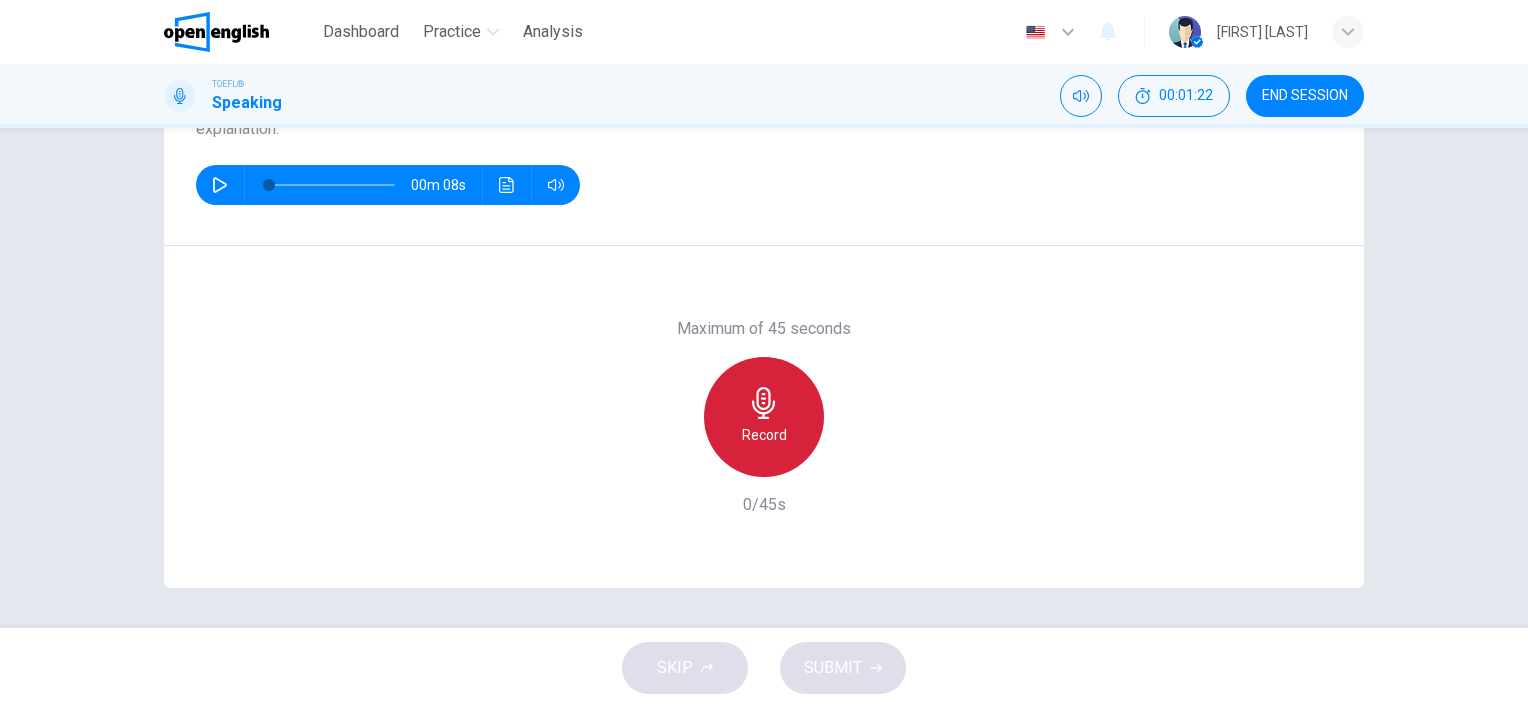 click on "Record" at bounding box center (764, 435) 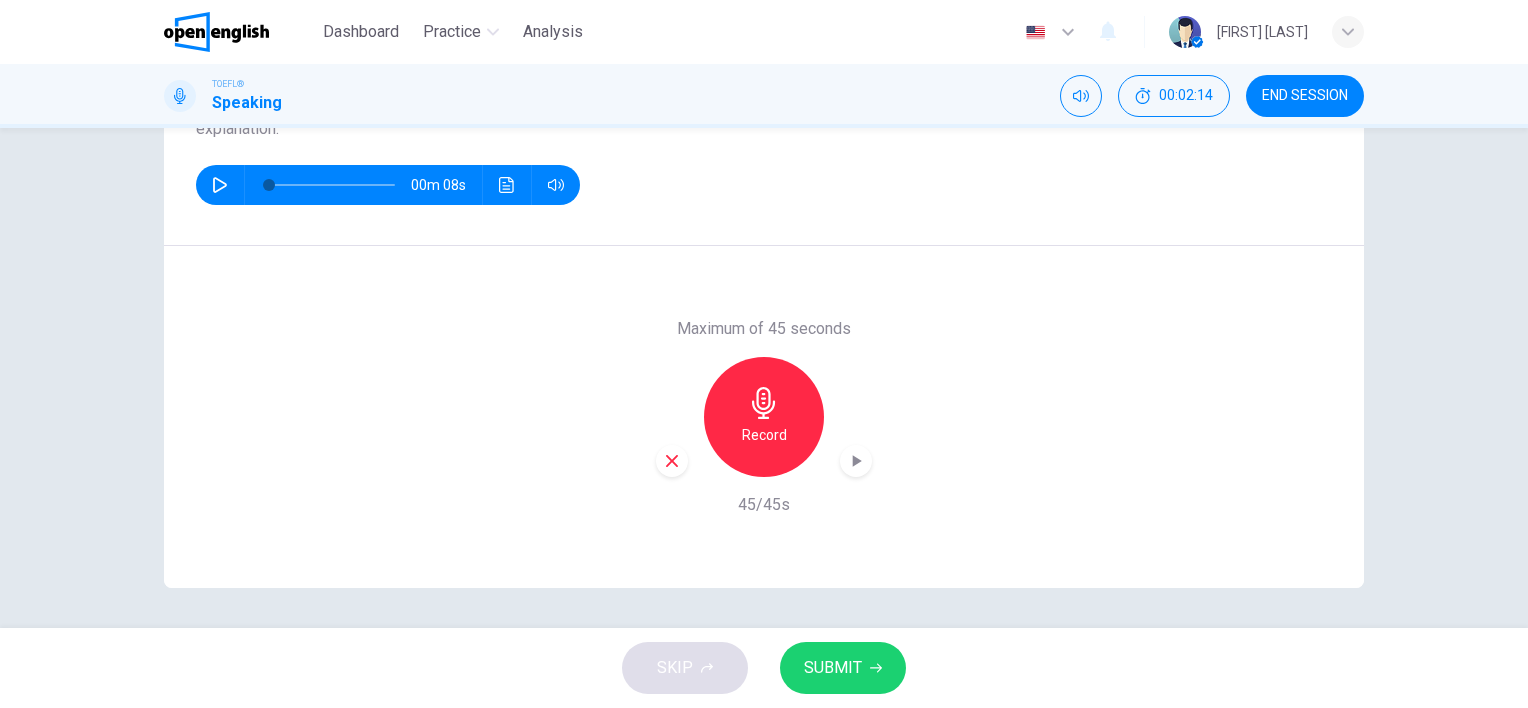 click on "SUBMIT" at bounding box center [833, 668] 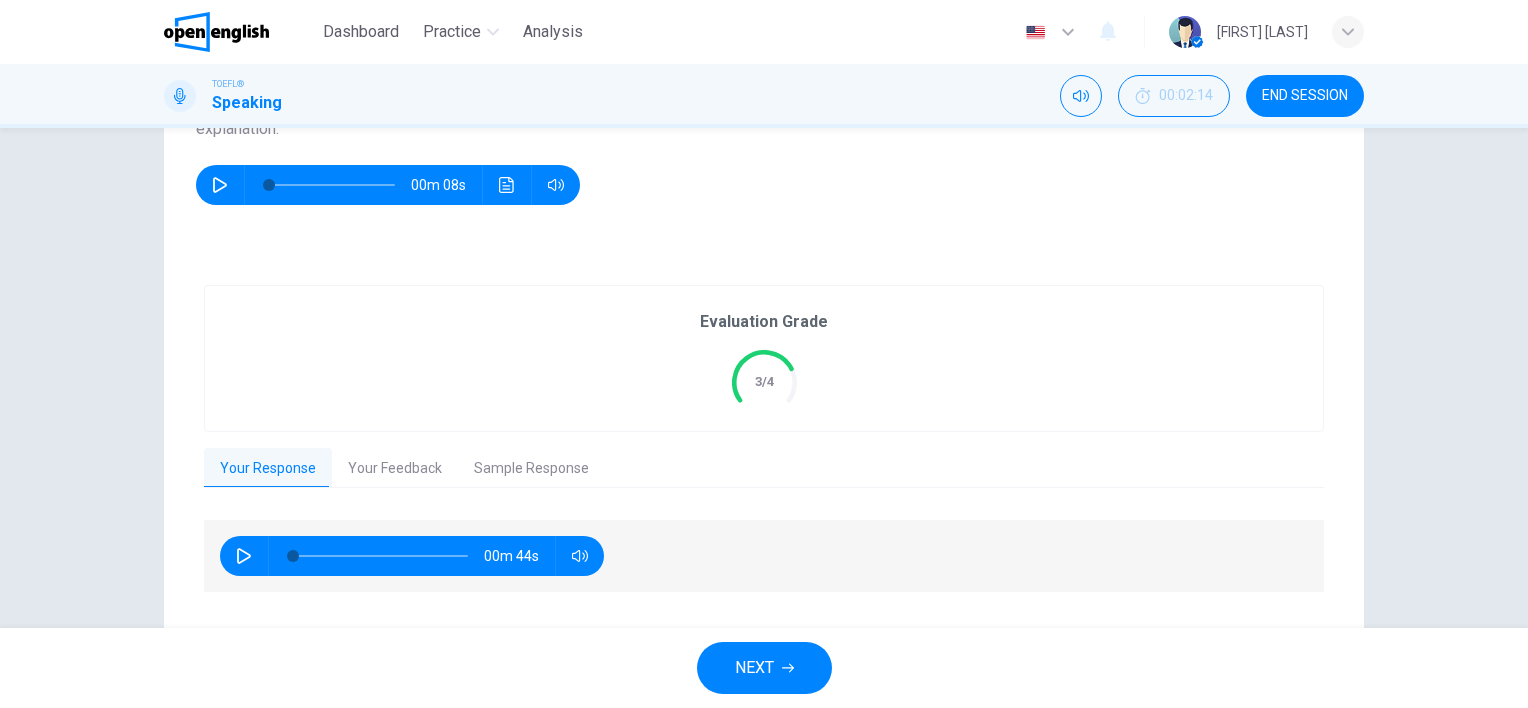 scroll, scrollTop: 320, scrollLeft: 0, axis: vertical 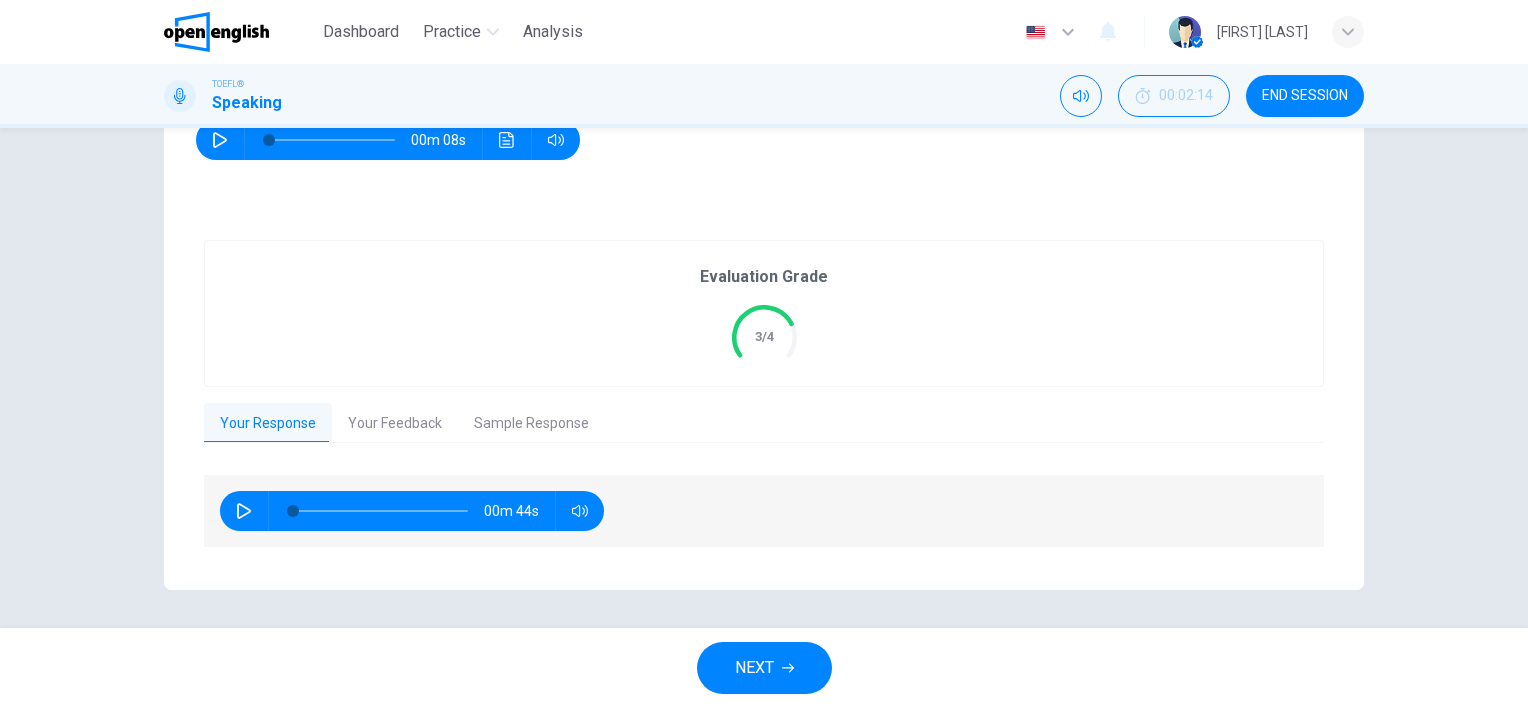 click on "Your Feedback" at bounding box center [395, 424] 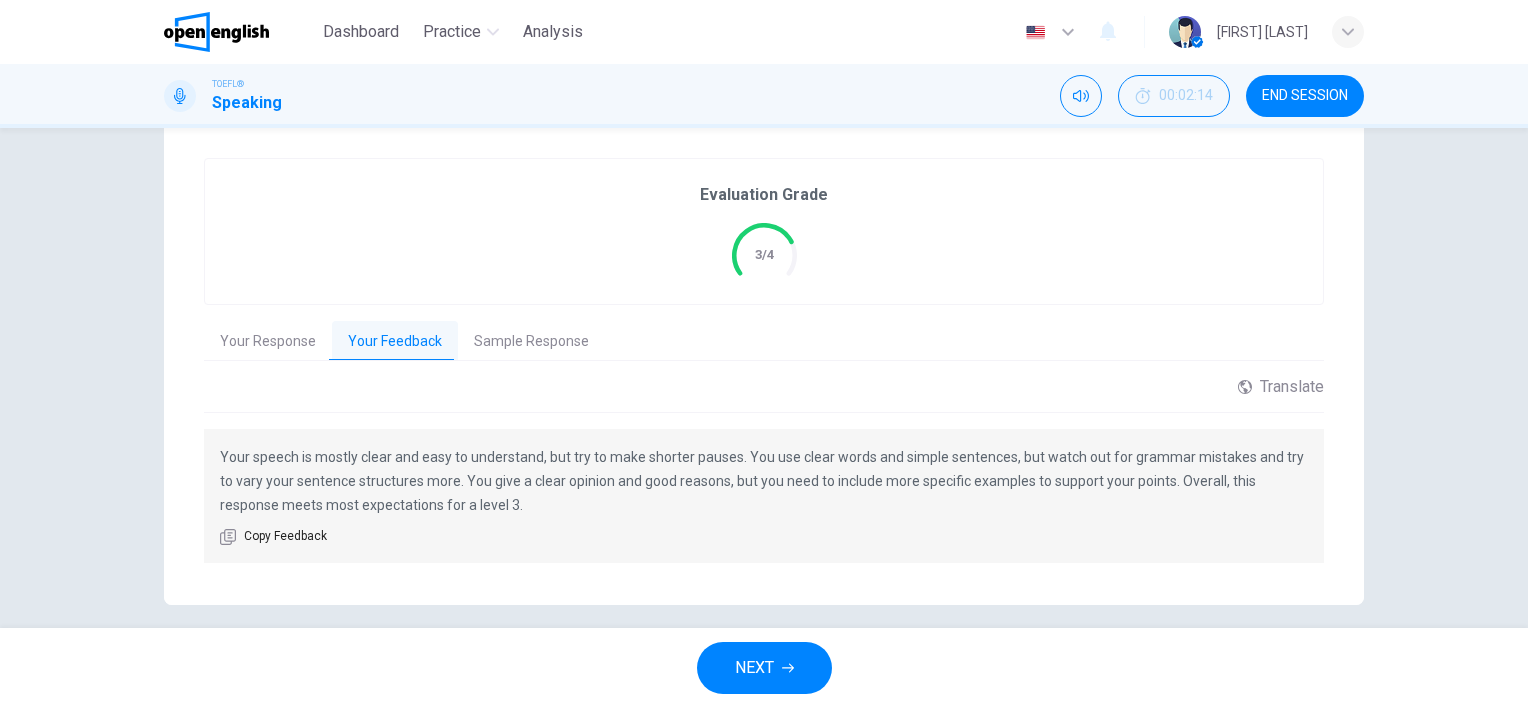 scroll, scrollTop: 419, scrollLeft: 0, axis: vertical 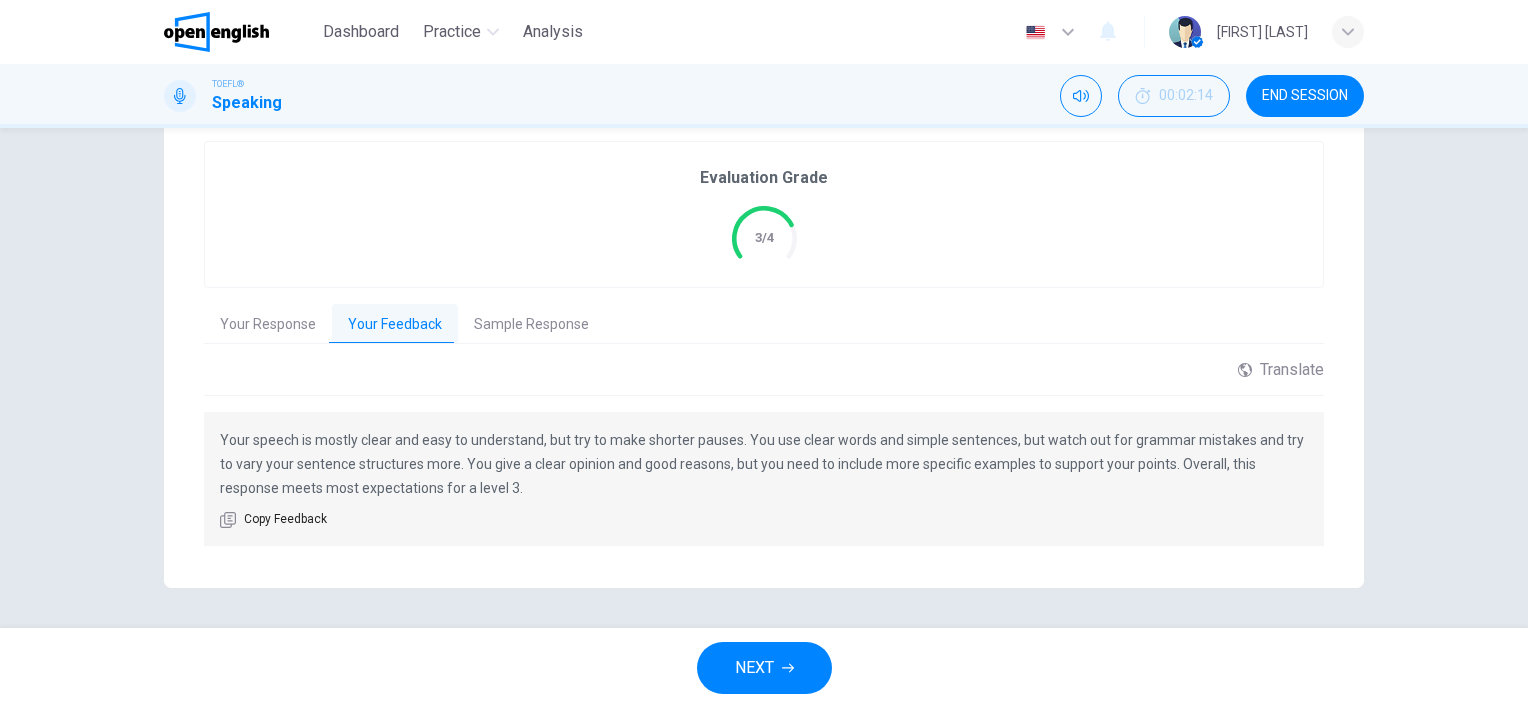 click on "NEXT" at bounding box center [754, 668] 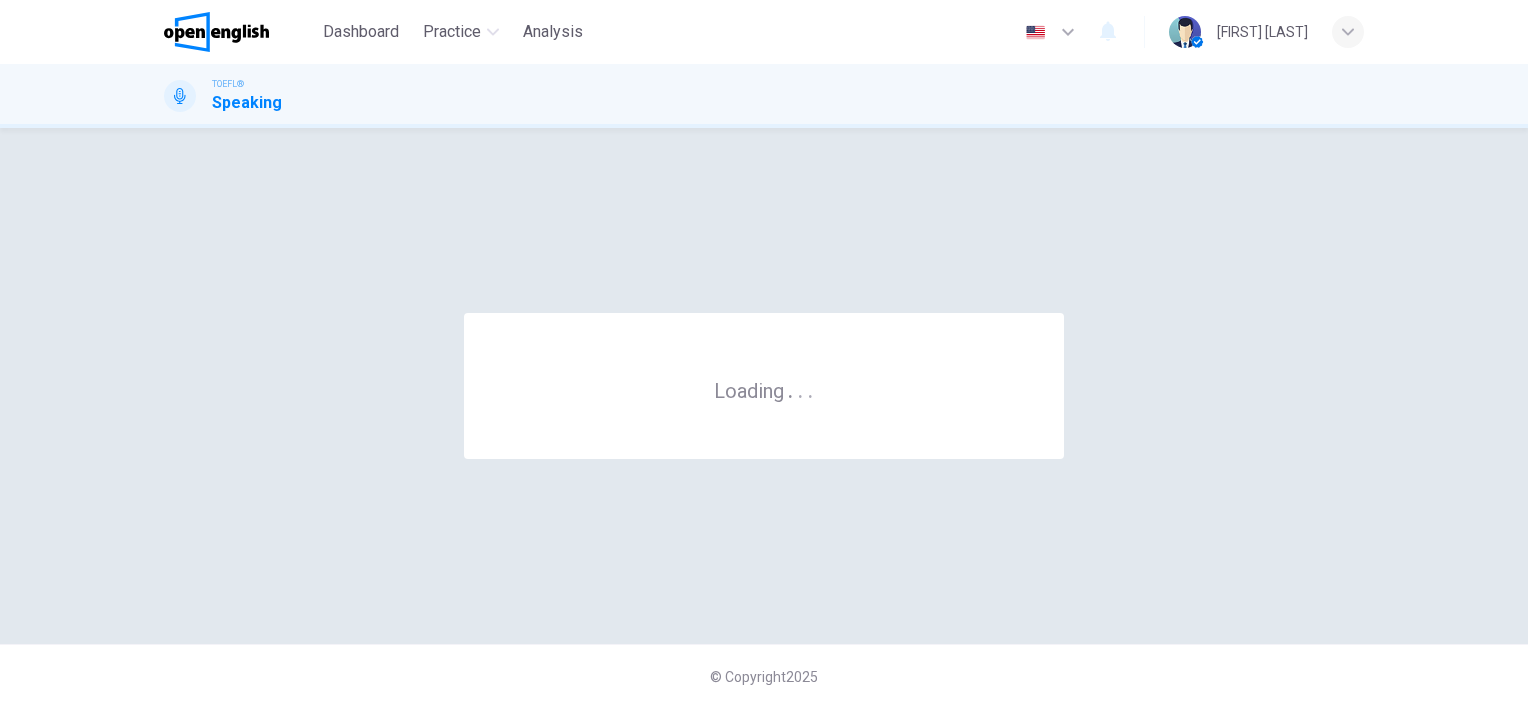 scroll, scrollTop: 0, scrollLeft: 0, axis: both 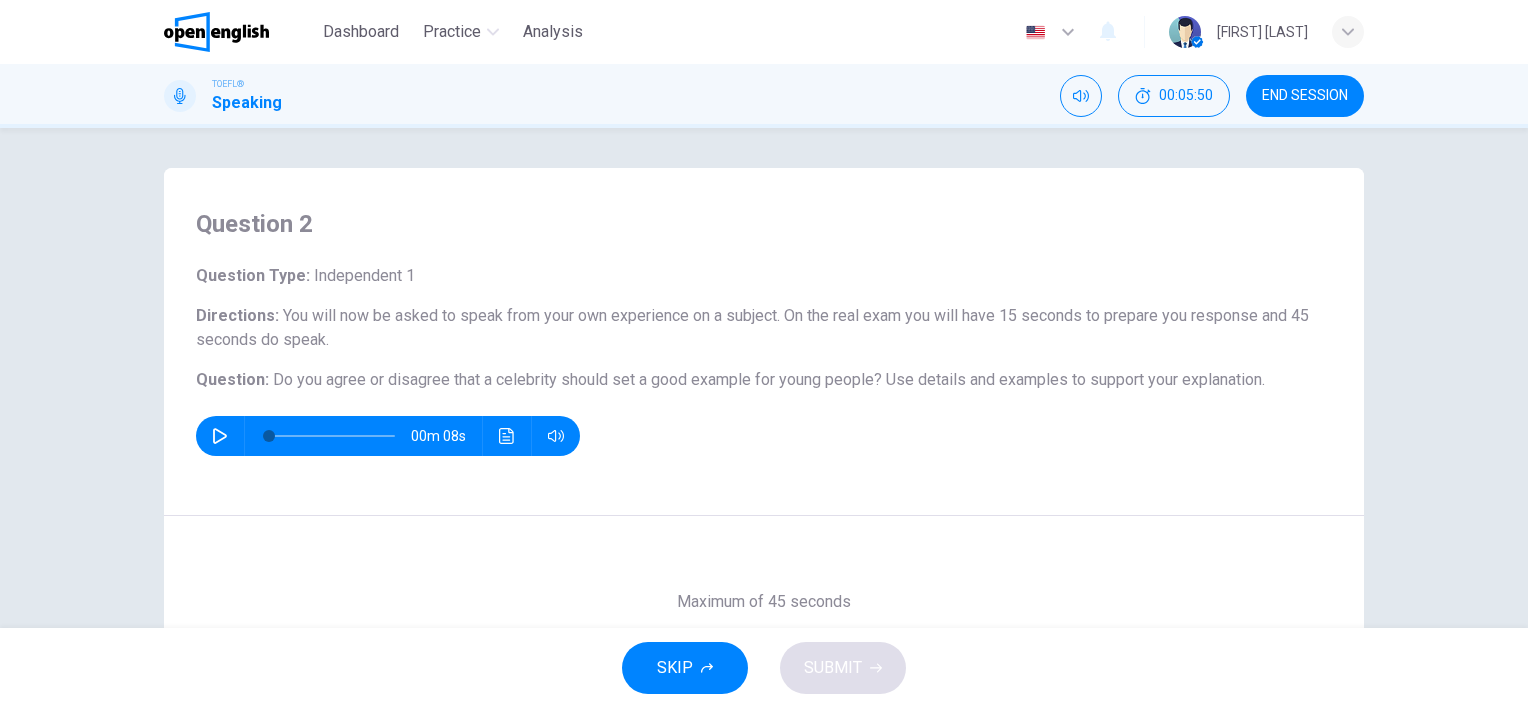 click on "Question   2 Question Type :   Independent 1 Directions :   You will now be asked to speak from your own experience on a subject. On the real exam you will have 15 seconds to prepare you response and 45 seconds do speak. Question :   Do you agree or disagree that a celebrity should set a good example for young people?    Use details and examples to support your explanation. 00m 08s" at bounding box center [764, 342] 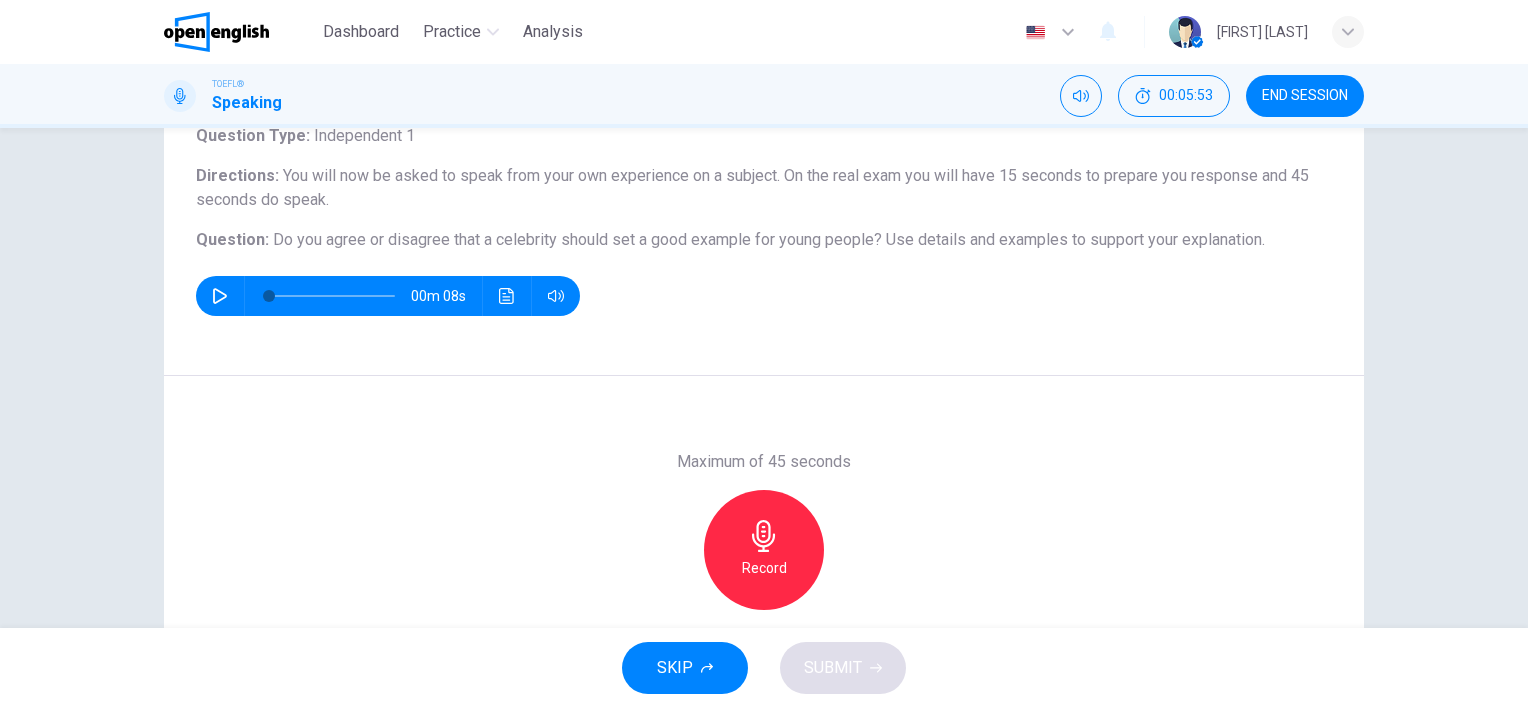 scroll, scrollTop: 148, scrollLeft: 0, axis: vertical 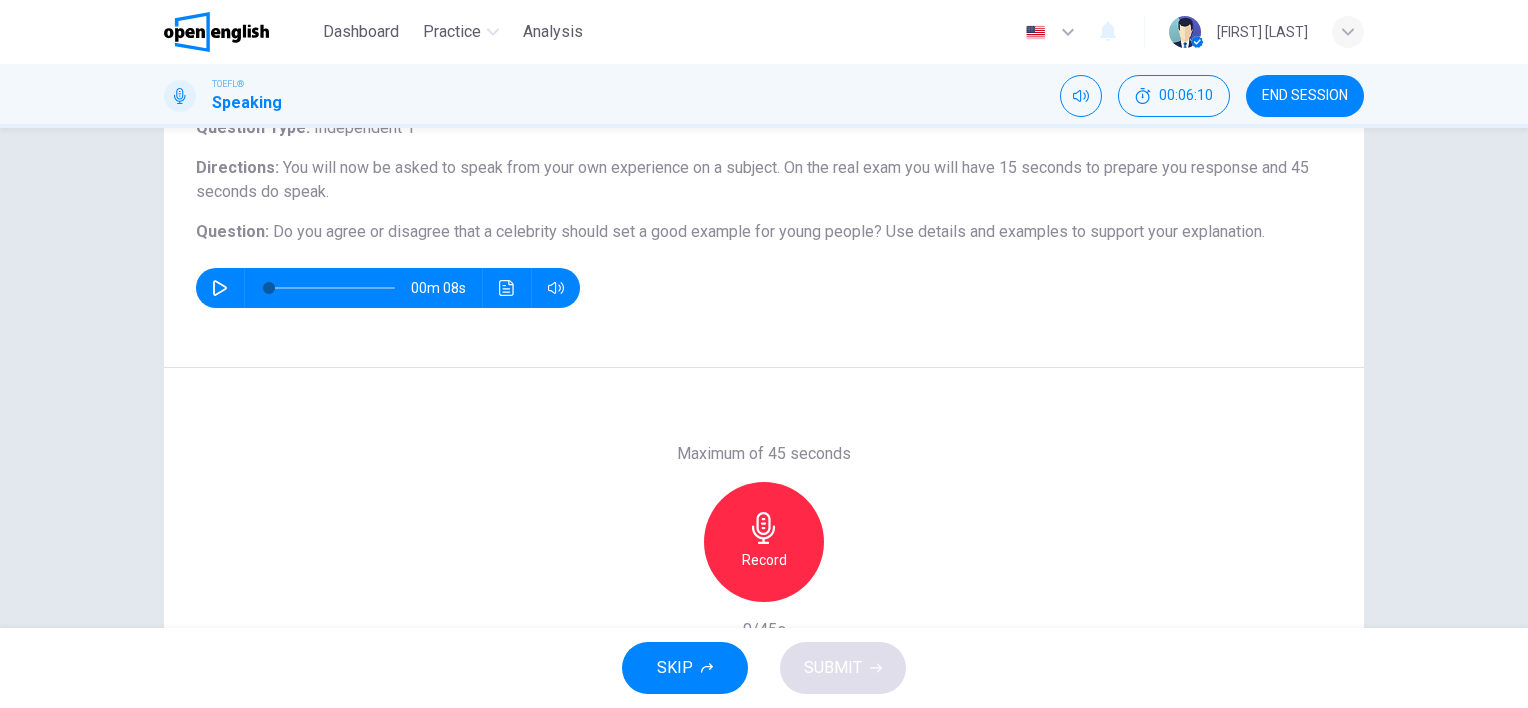click on "Maximum of 45 seconds Record 0/45s" at bounding box center (764, 541) 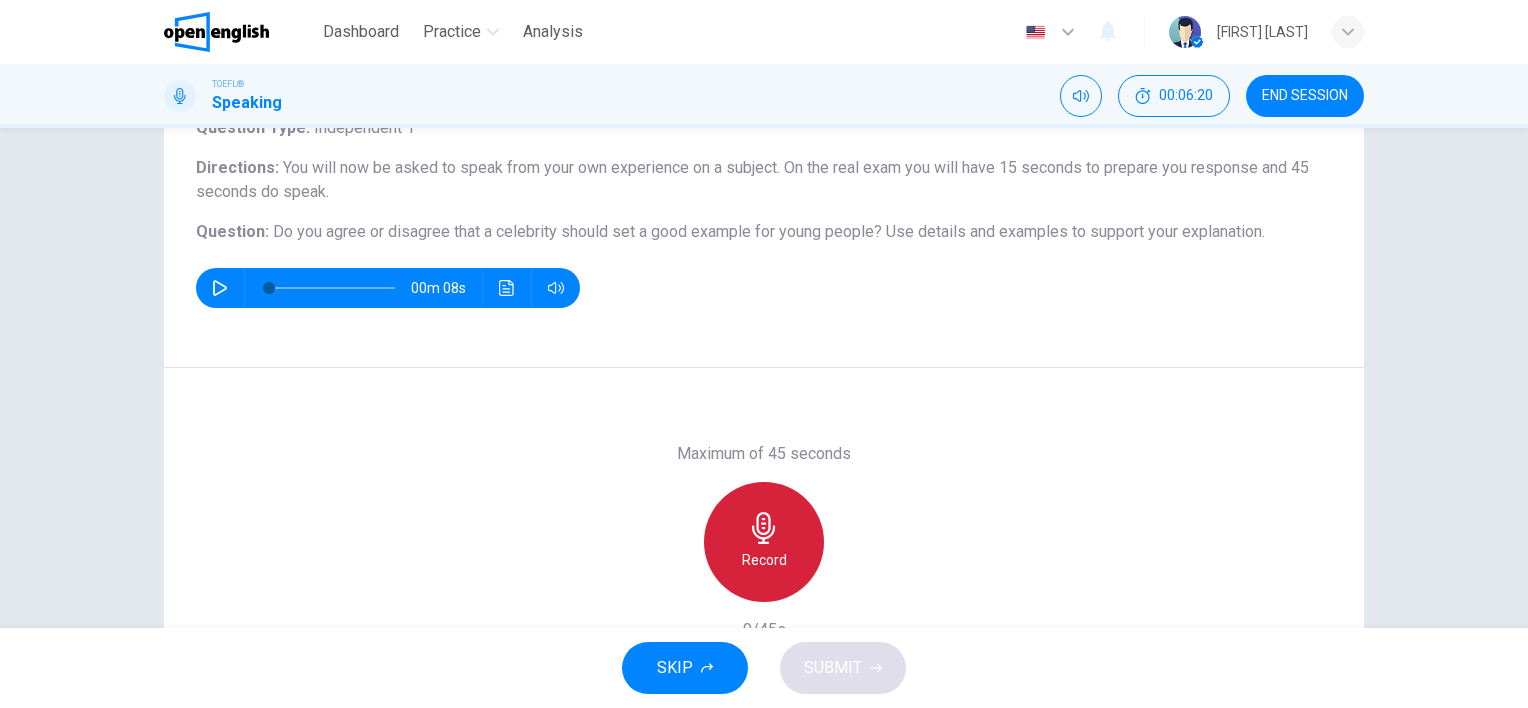 click 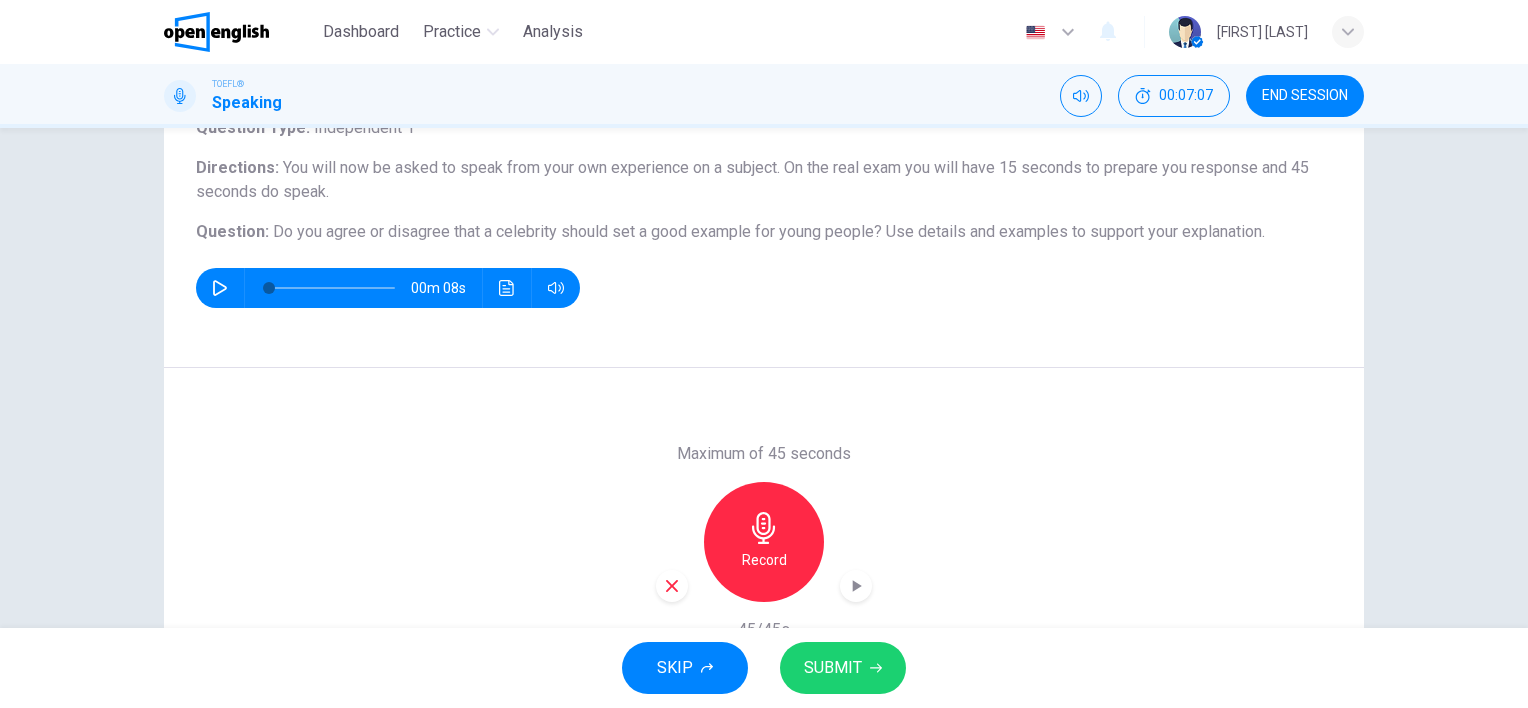 click on "Maximum of 45 seconds Record 45/45s" at bounding box center [764, 541] 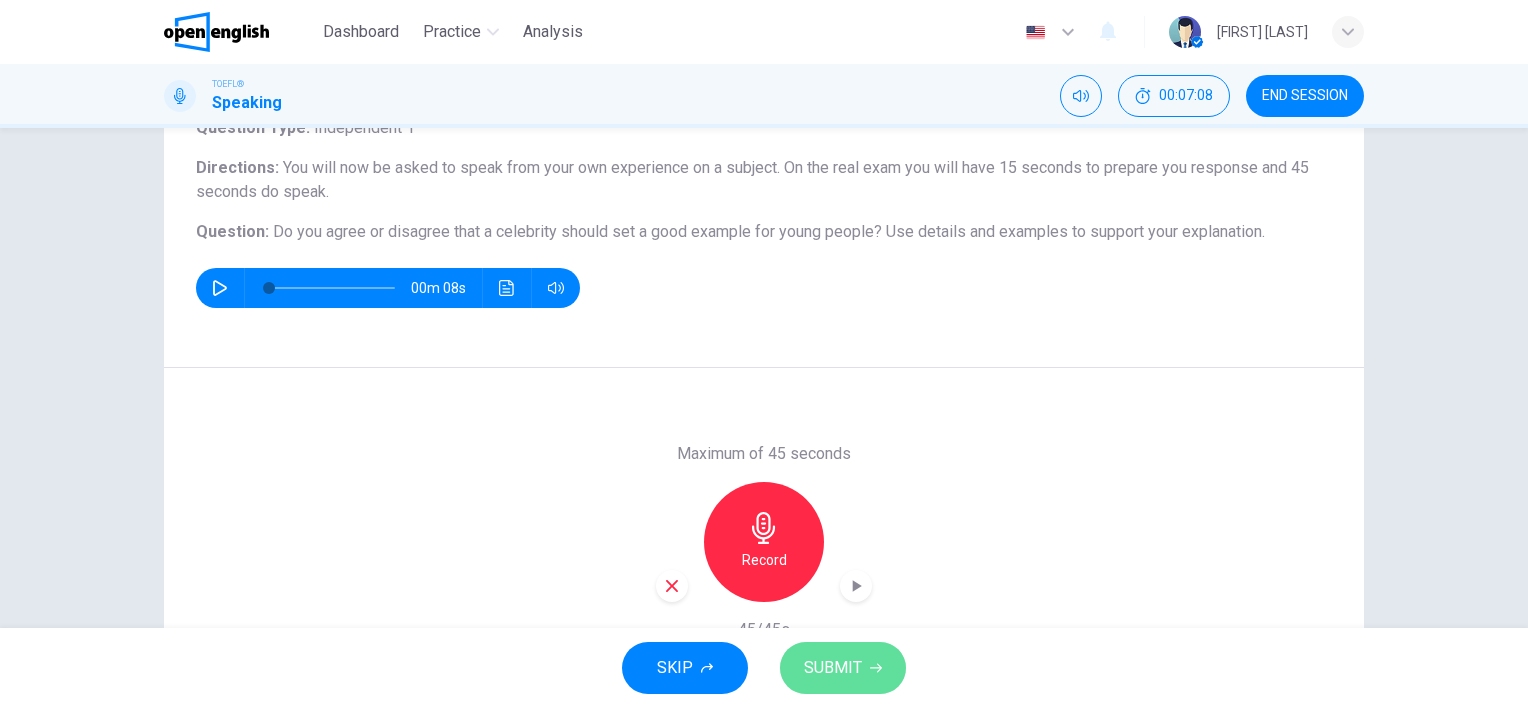 click on "SUBMIT" at bounding box center [833, 668] 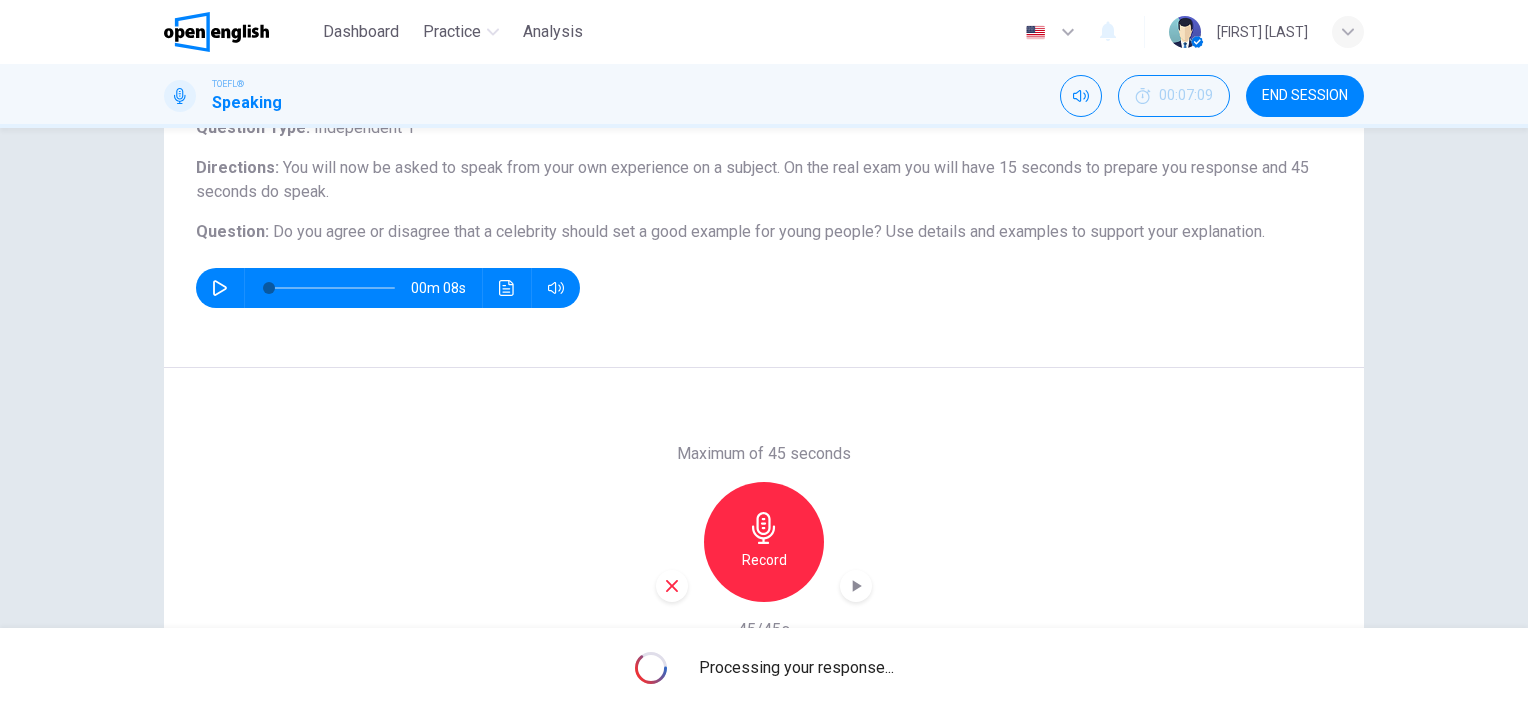 drag, startPoint x: 1516, startPoint y: 340, endPoint x: 1521, endPoint y: 380, distance: 40.311287 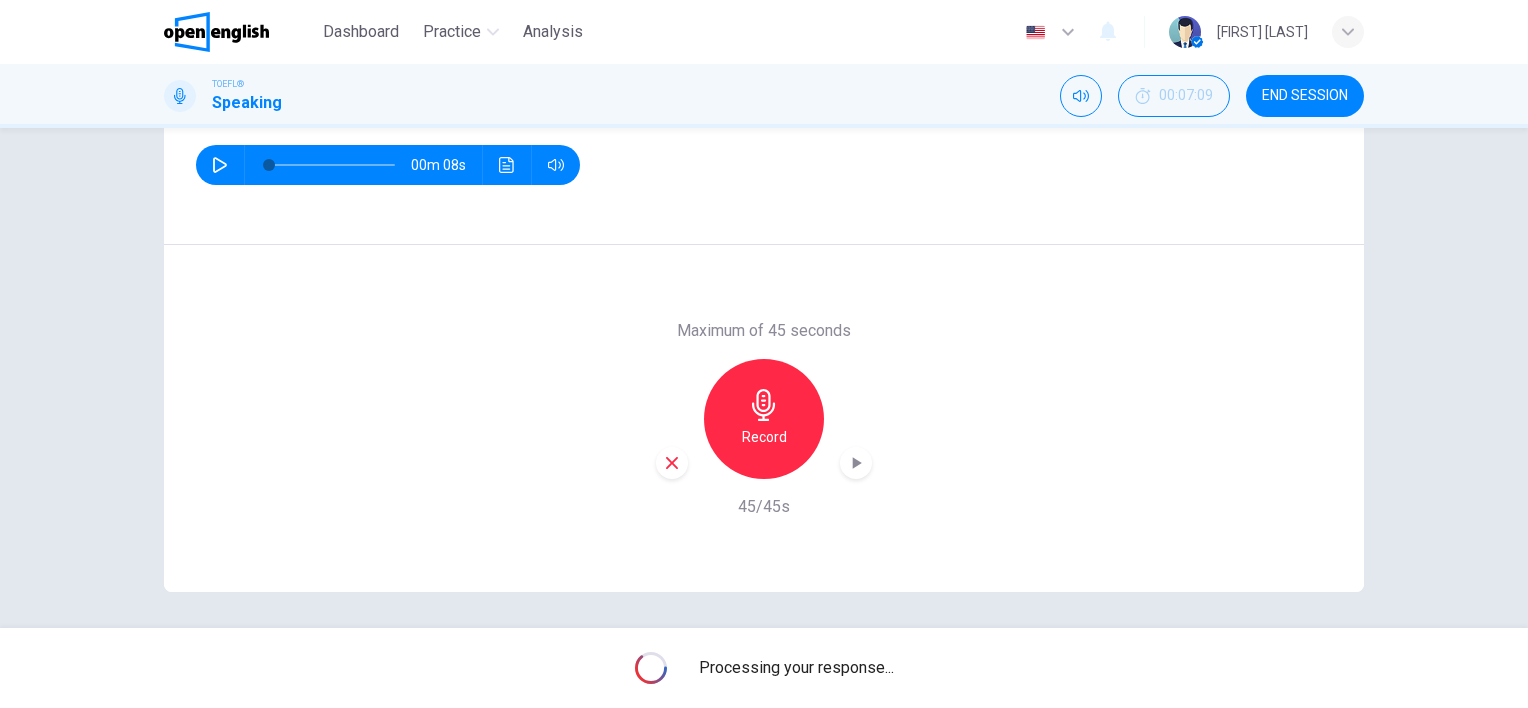 scroll, scrollTop: 275, scrollLeft: 0, axis: vertical 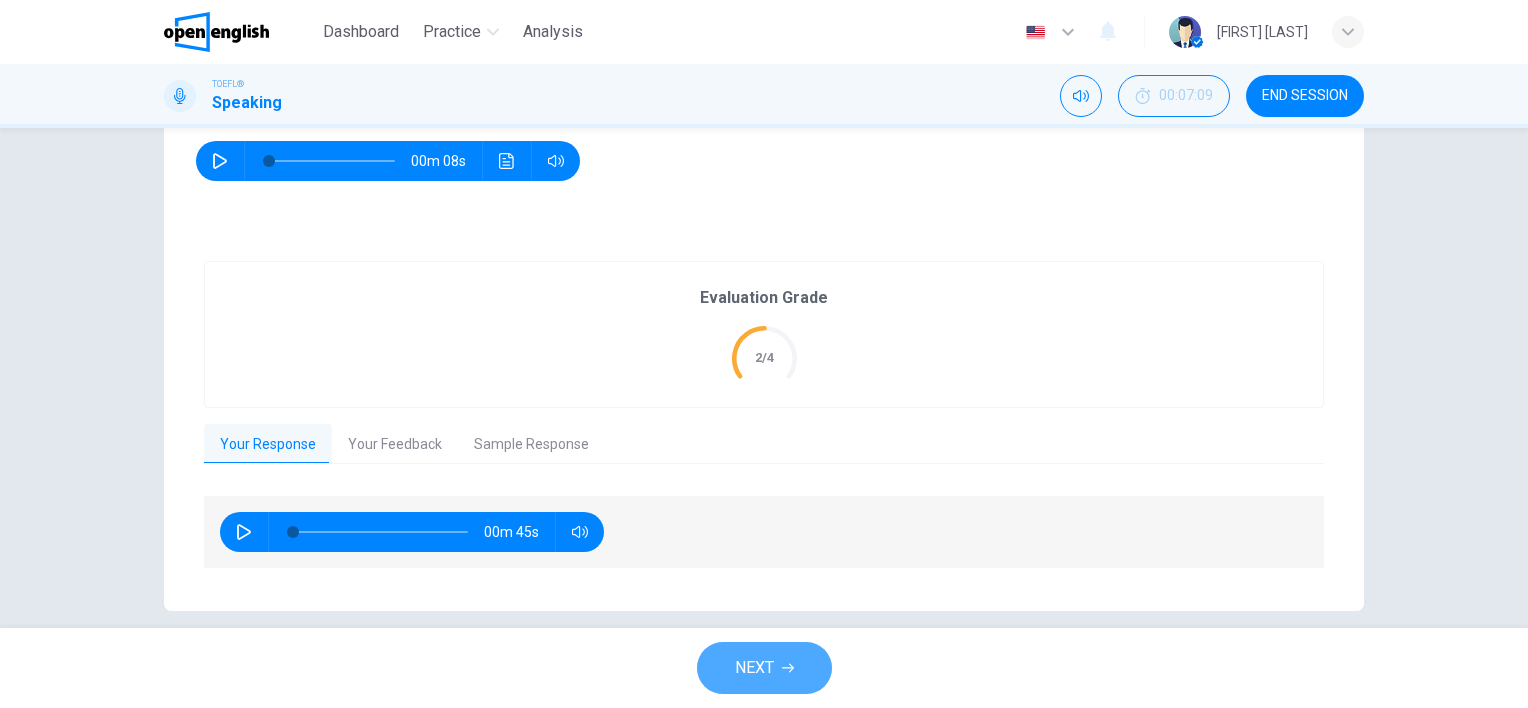 click on "NEXT" at bounding box center (754, 668) 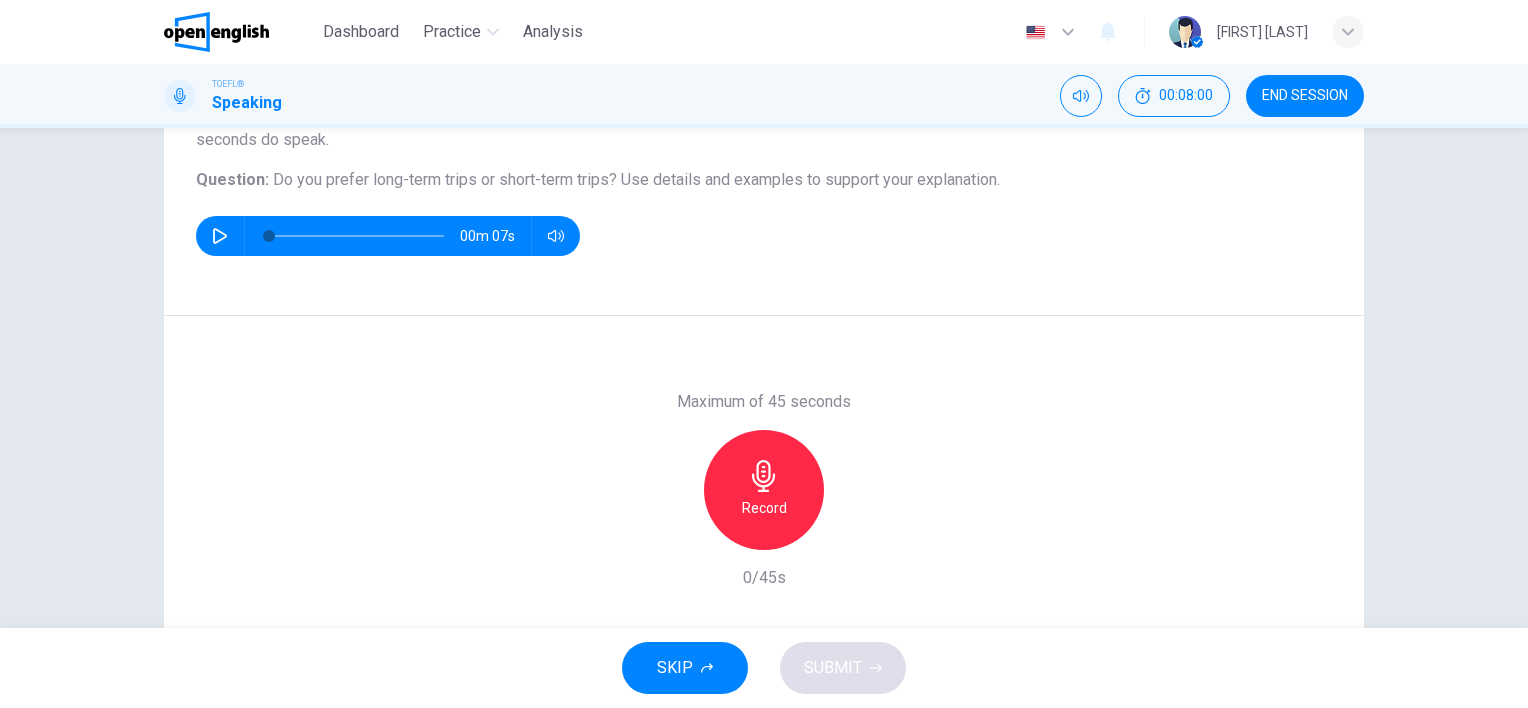 scroll, scrollTop: 200, scrollLeft: 0, axis: vertical 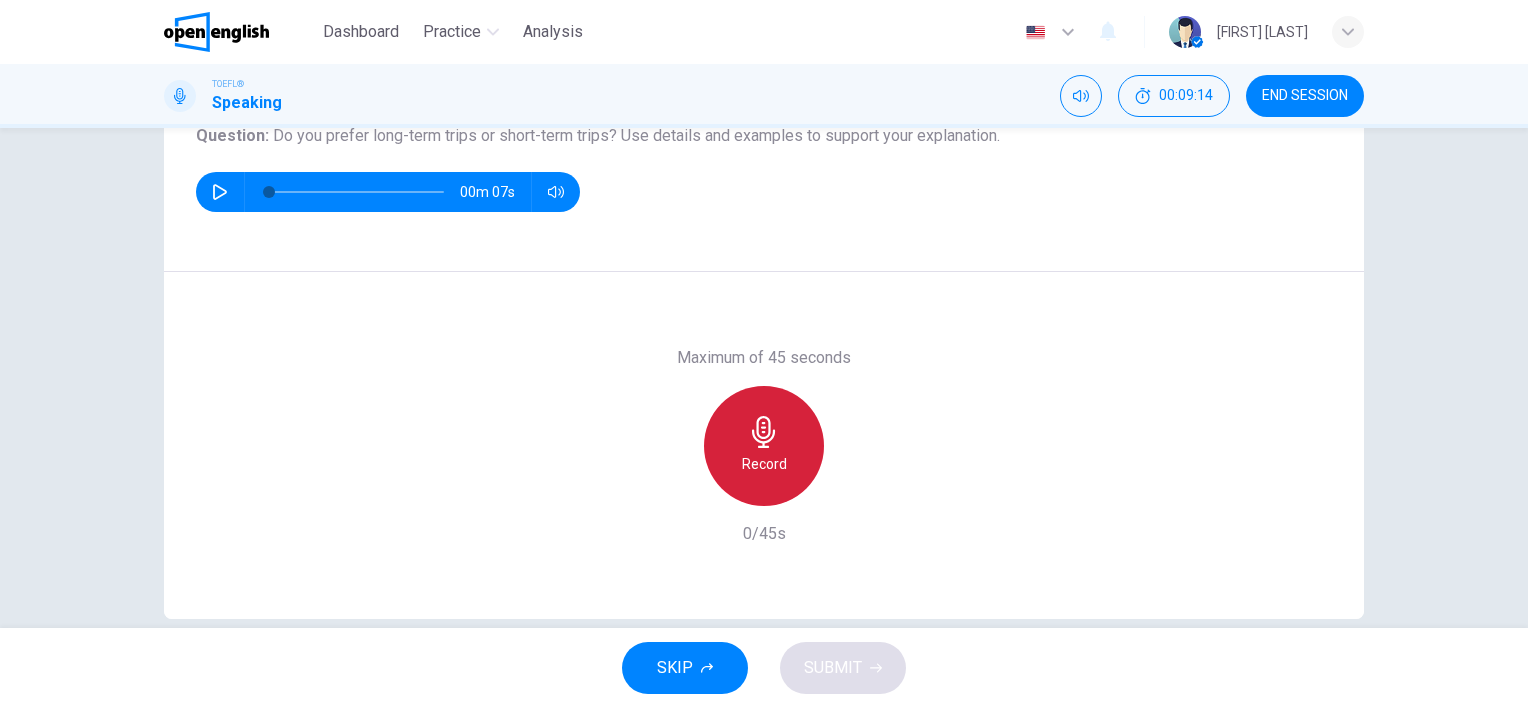 click on "Record" at bounding box center [764, 446] 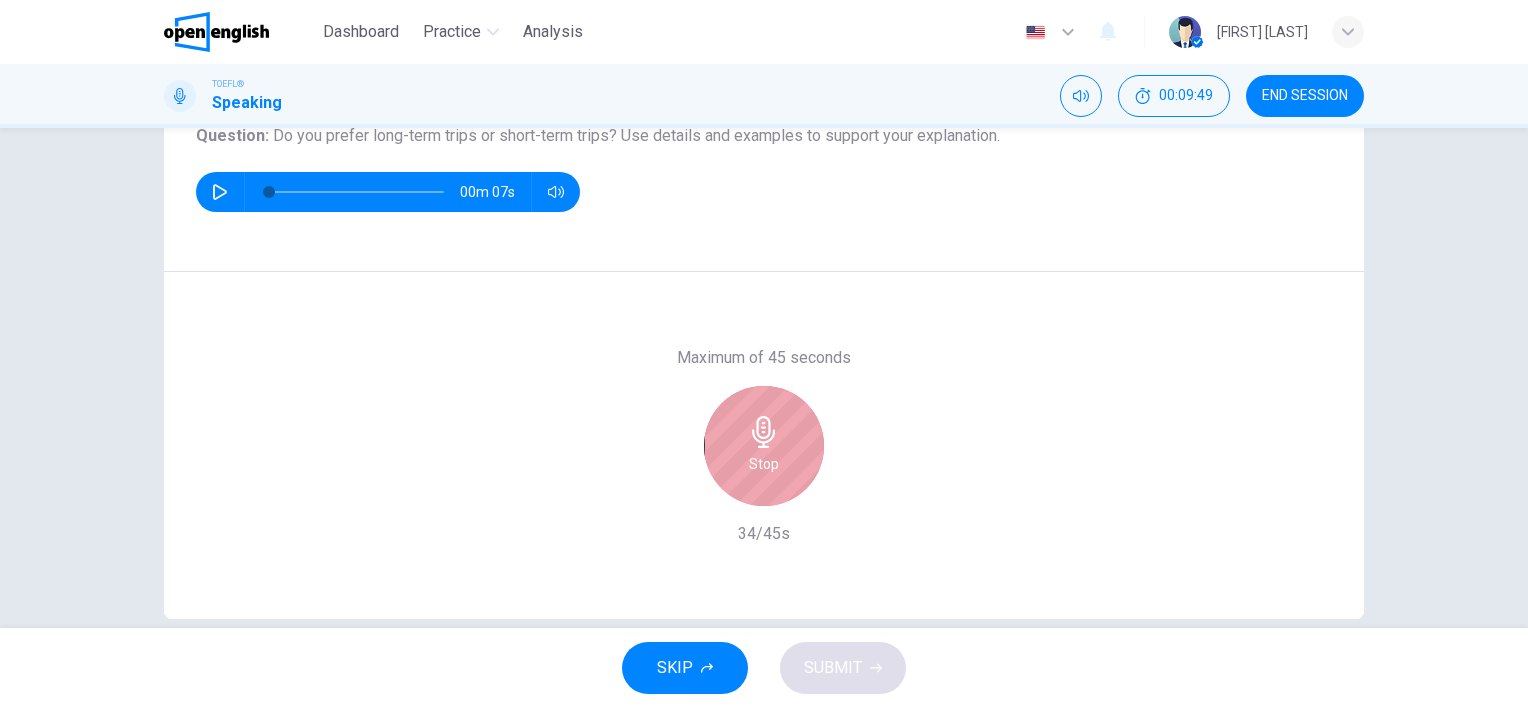 click on "Stop" at bounding box center [764, 464] 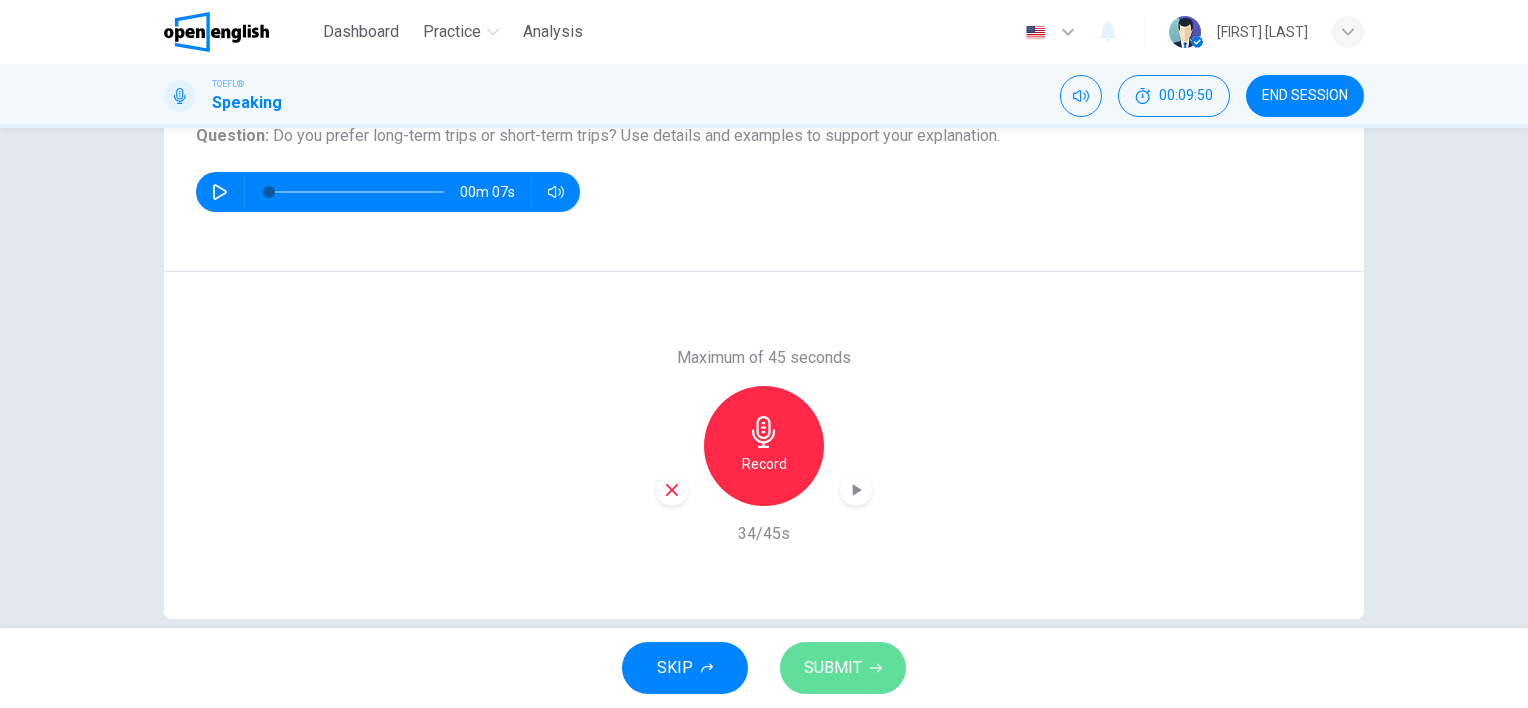 click on "SUBMIT" at bounding box center (843, 668) 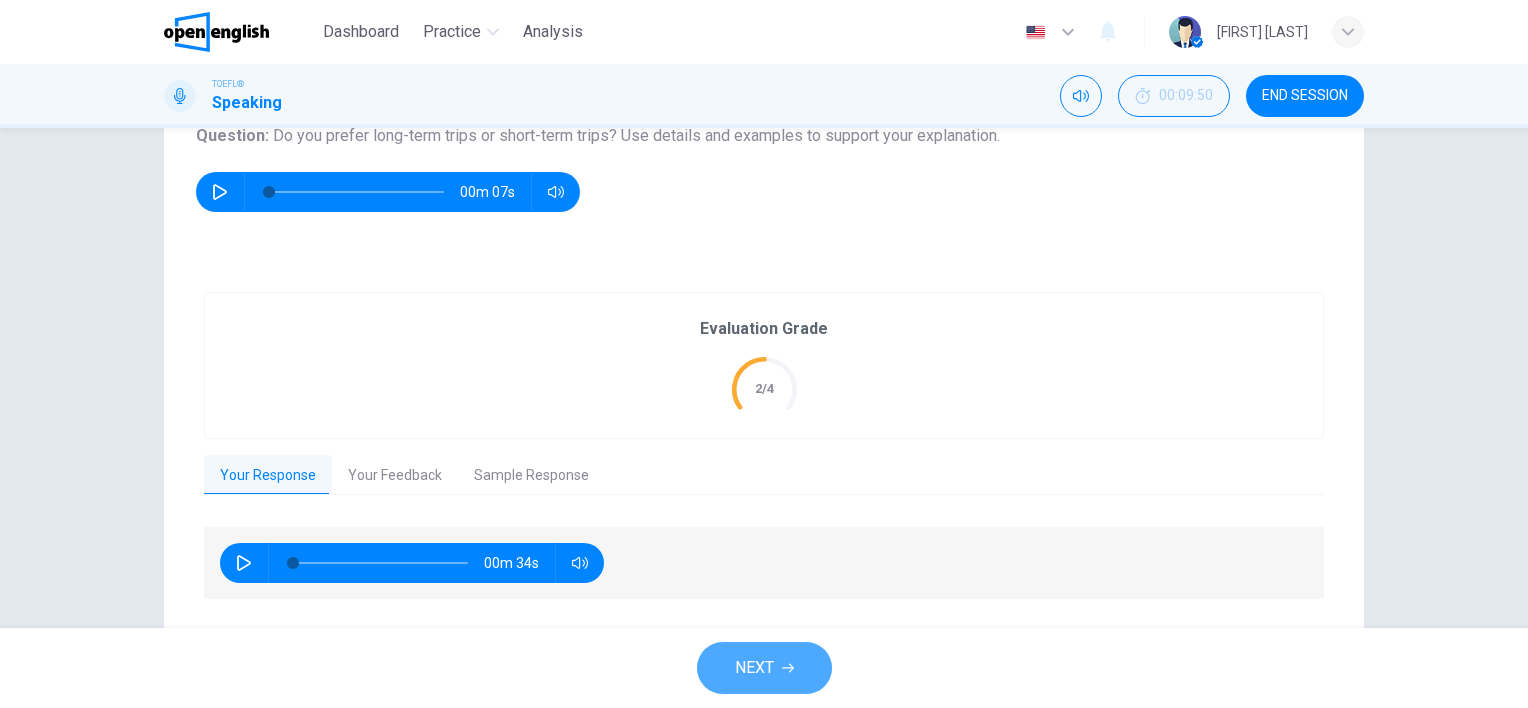 click on "NEXT" at bounding box center [764, 668] 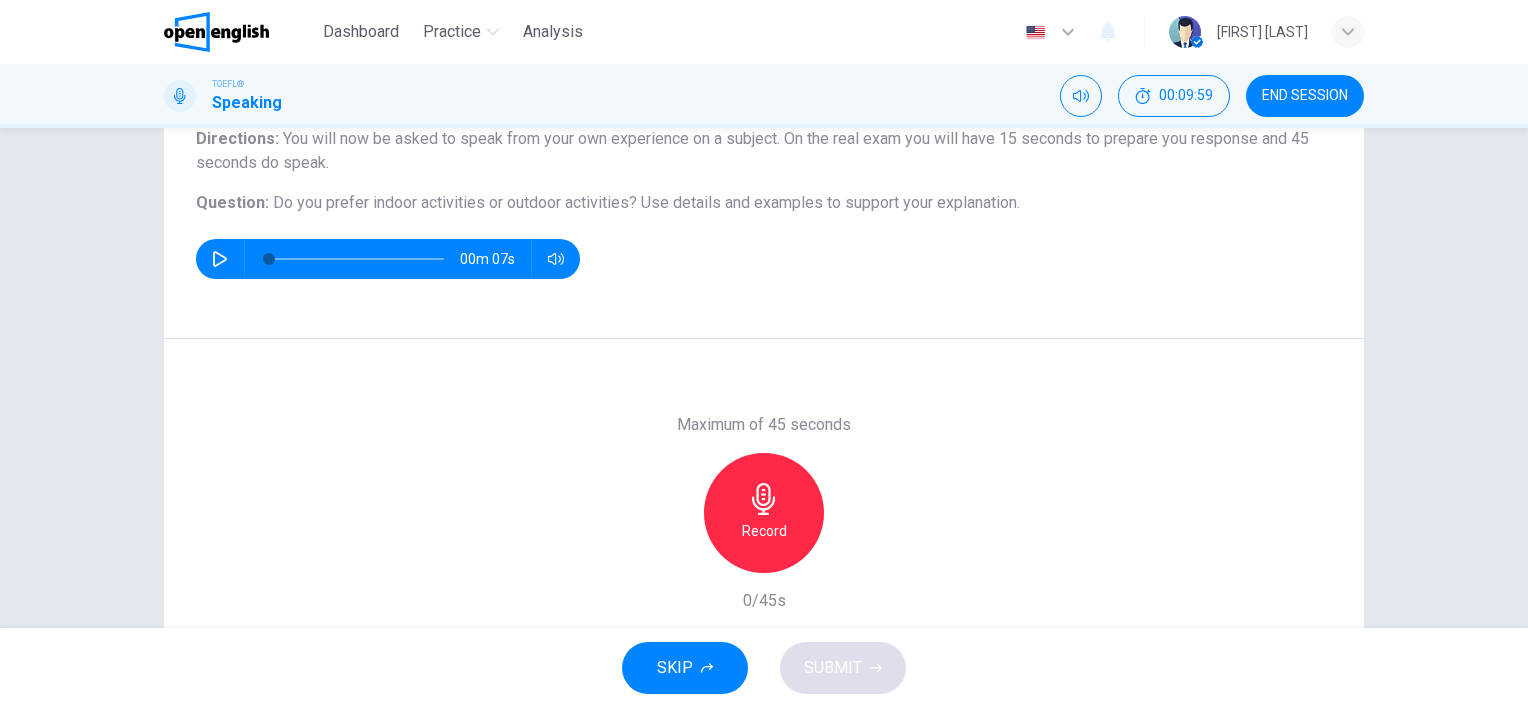 scroll, scrollTop: 192, scrollLeft: 0, axis: vertical 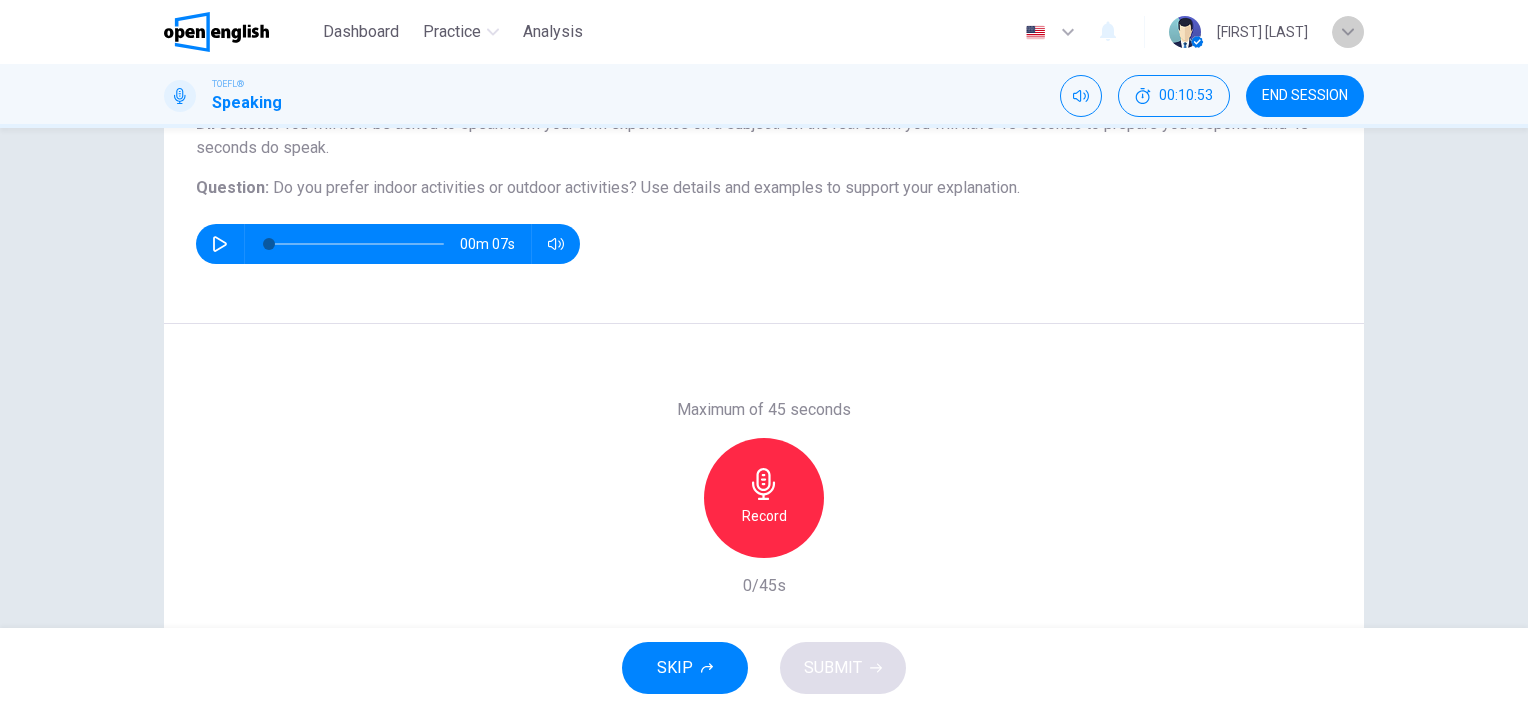 click 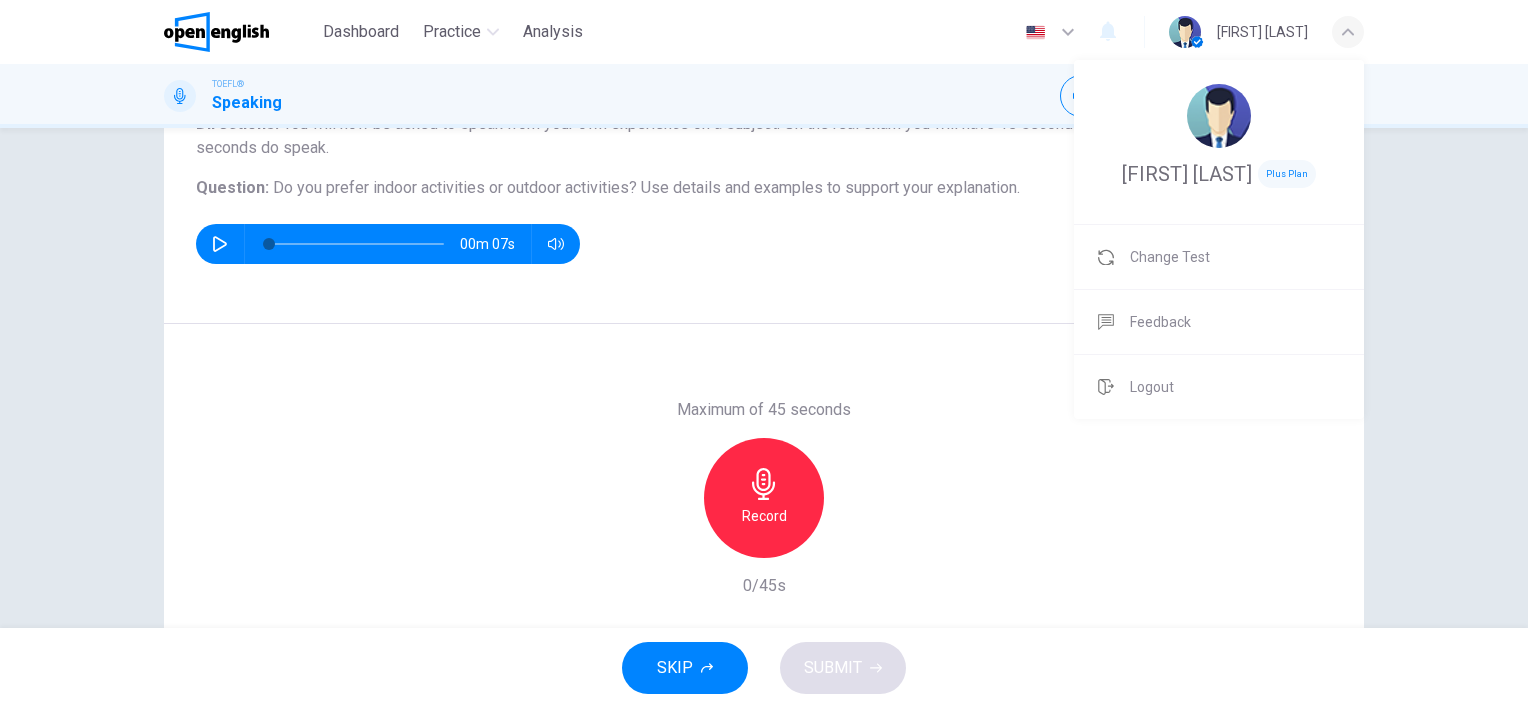 click at bounding box center [764, 354] 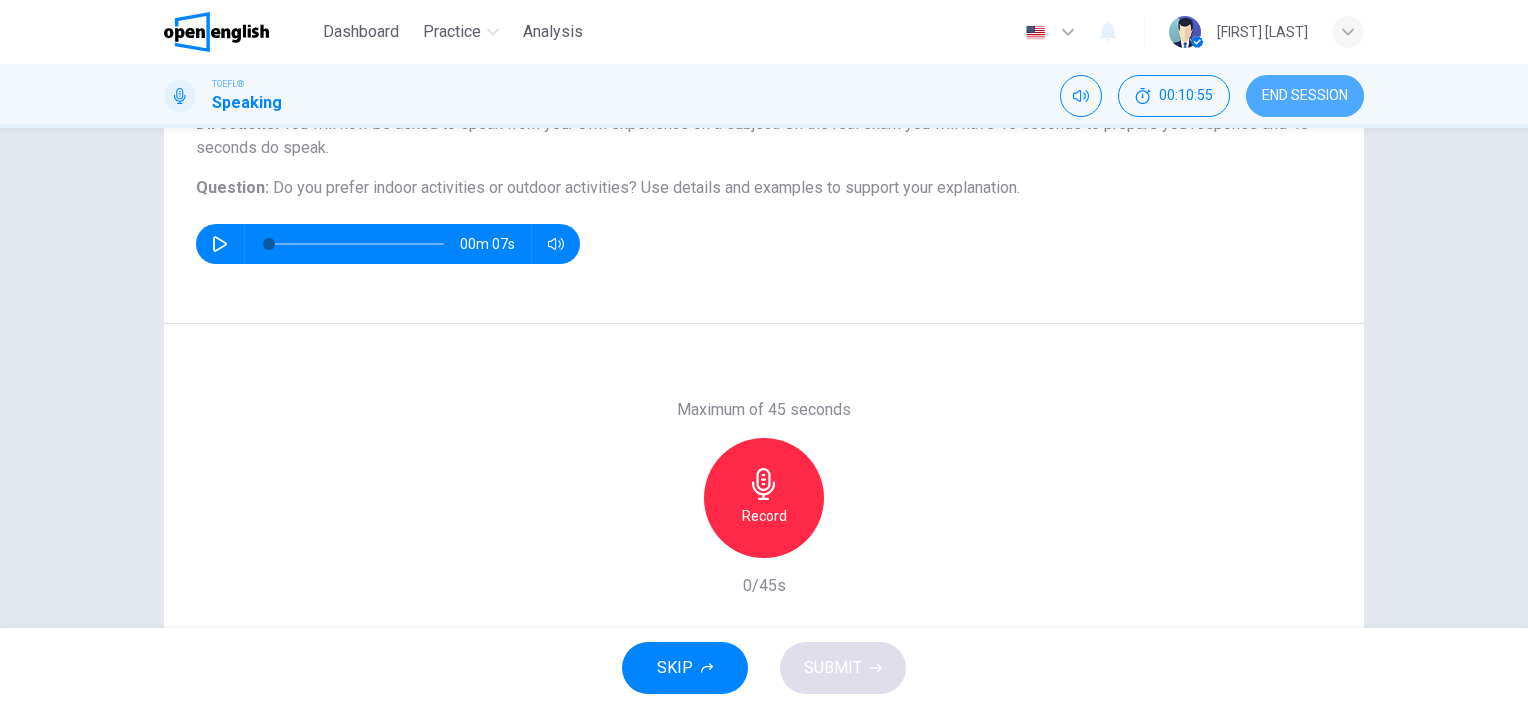 click on "END SESSION" at bounding box center [1305, 96] 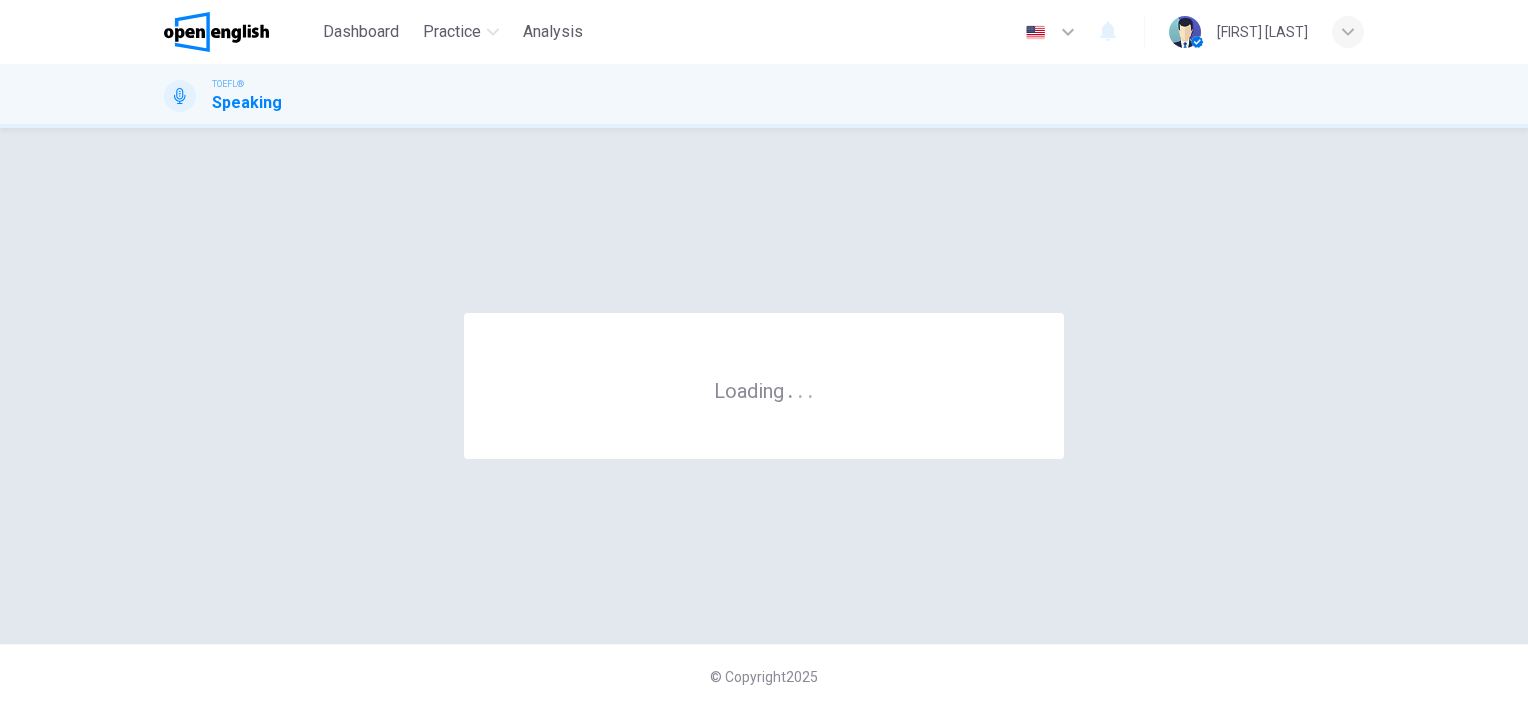 scroll, scrollTop: 0, scrollLeft: 0, axis: both 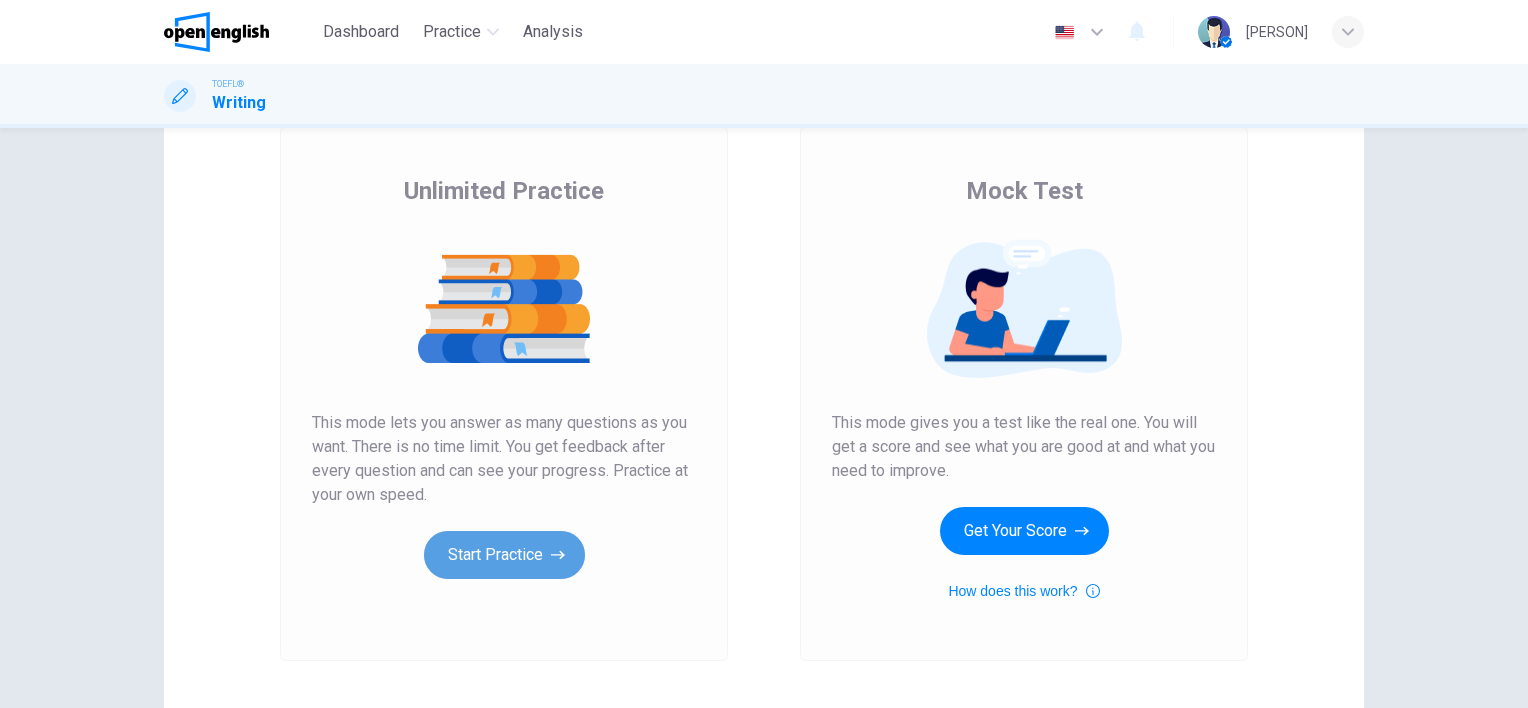 click on "Start Practice" at bounding box center [504, 555] 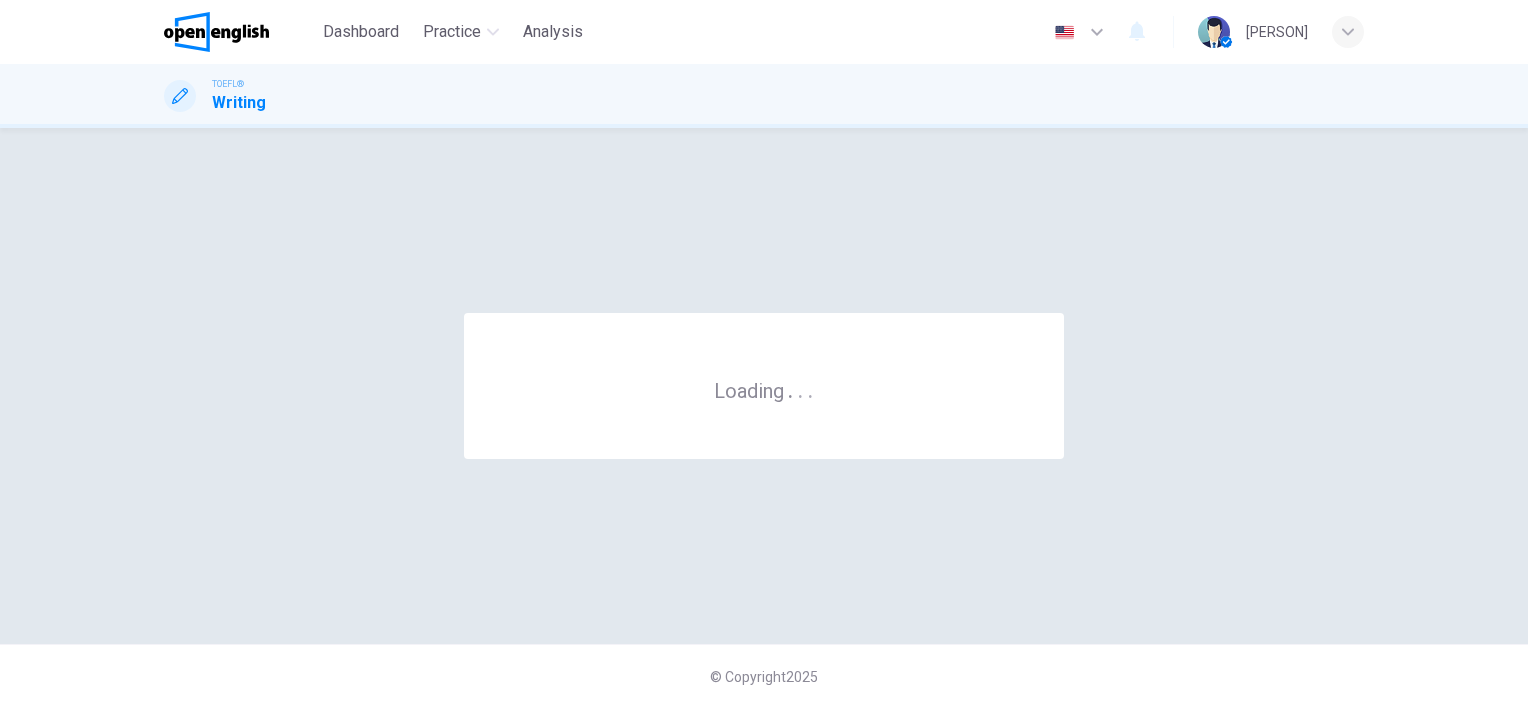scroll, scrollTop: 0, scrollLeft: 0, axis: both 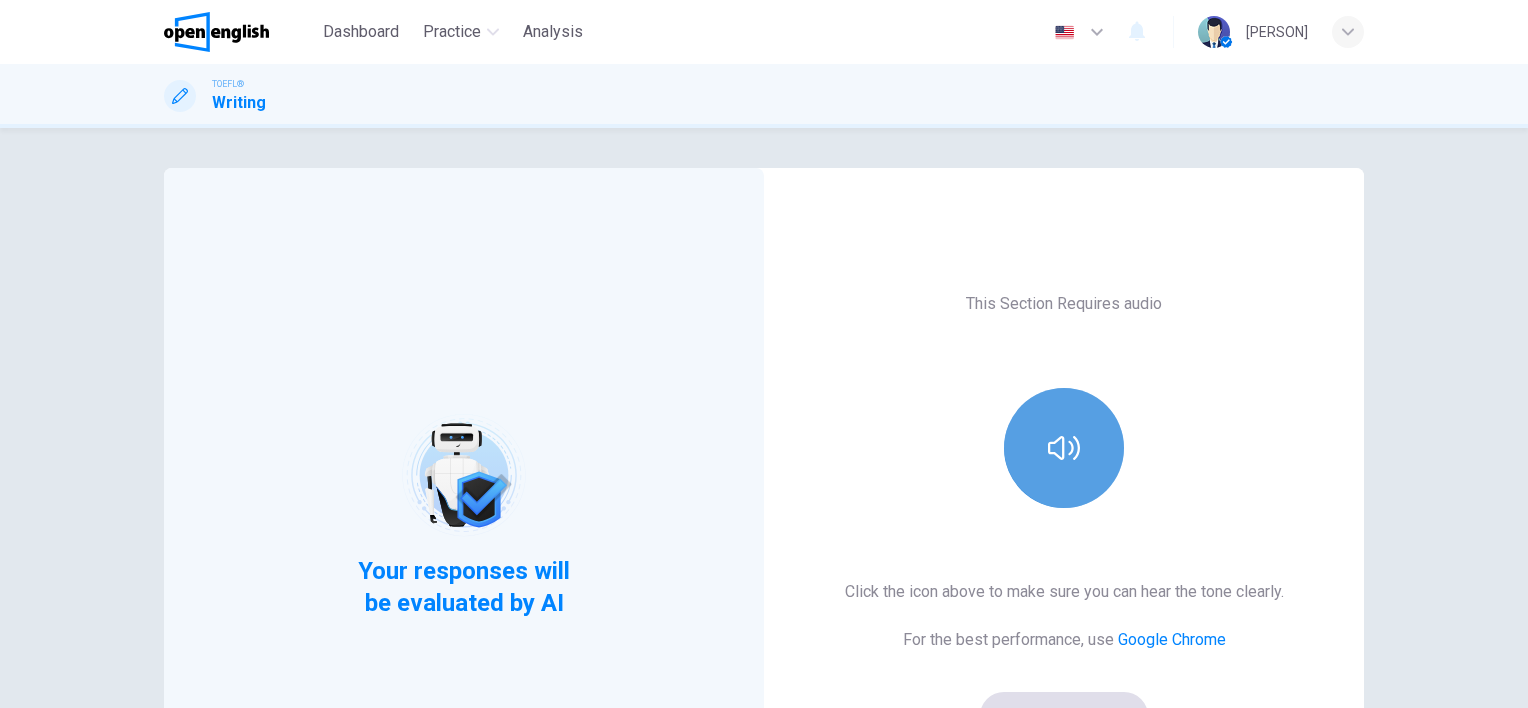click 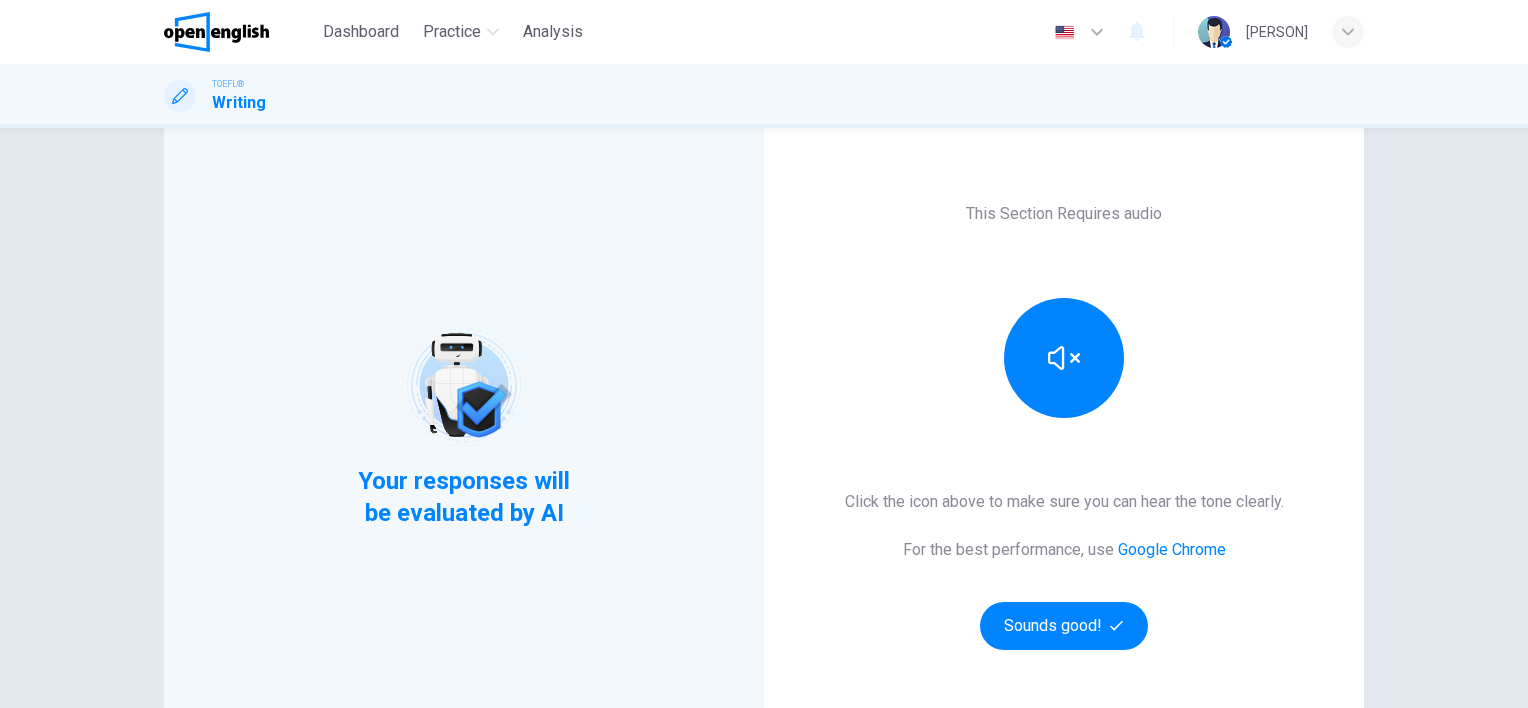 scroll, scrollTop: 92, scrollLeft: 0, axis: vertical 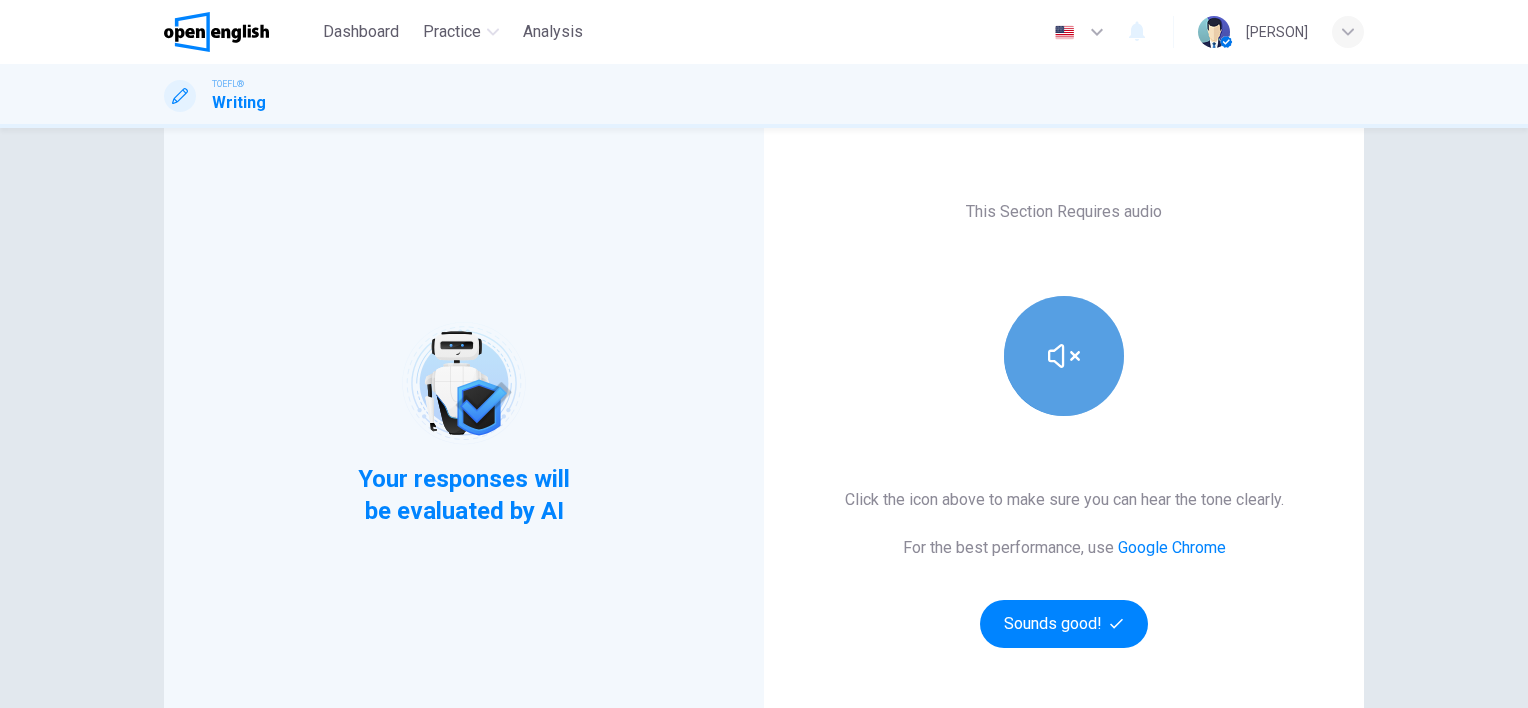 click 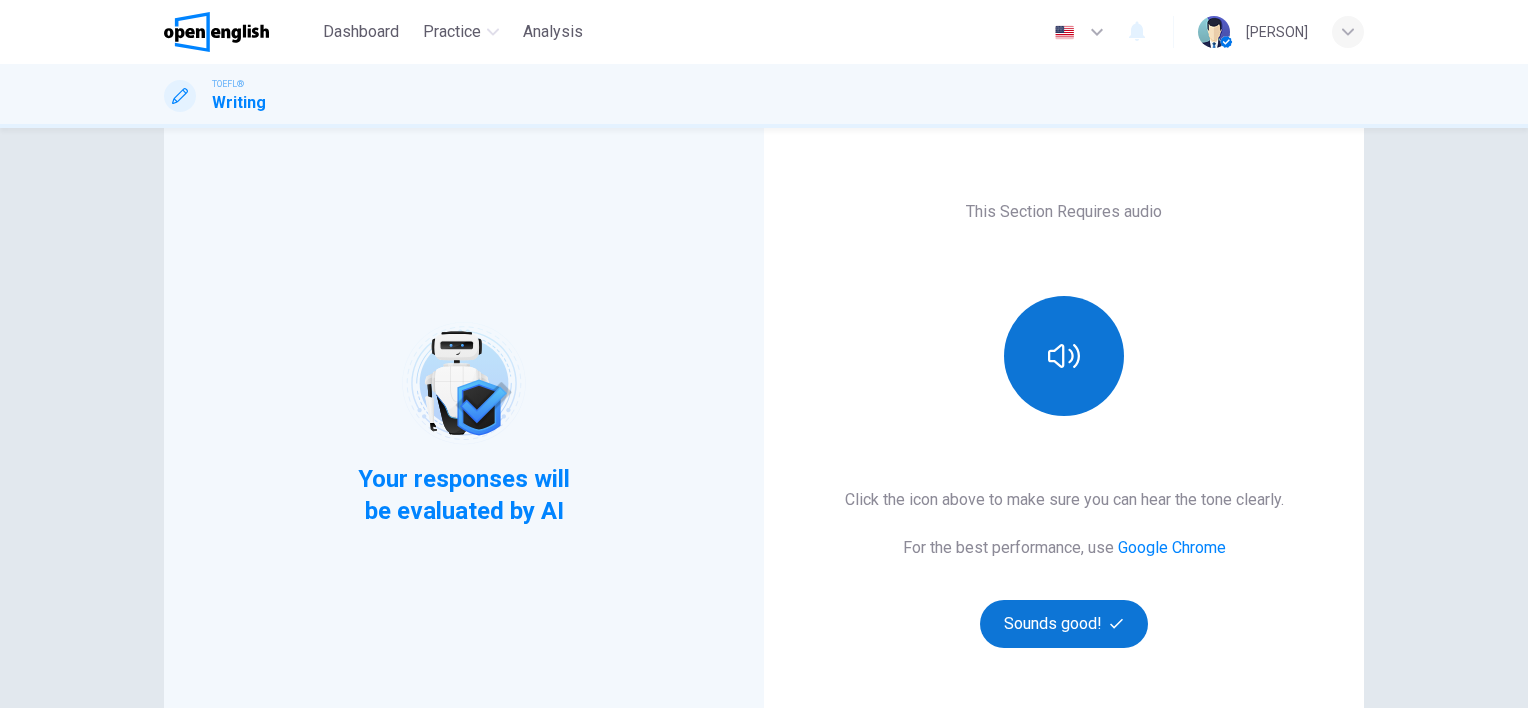 click on "Sounds good!" at bounding box center [1064, 624] 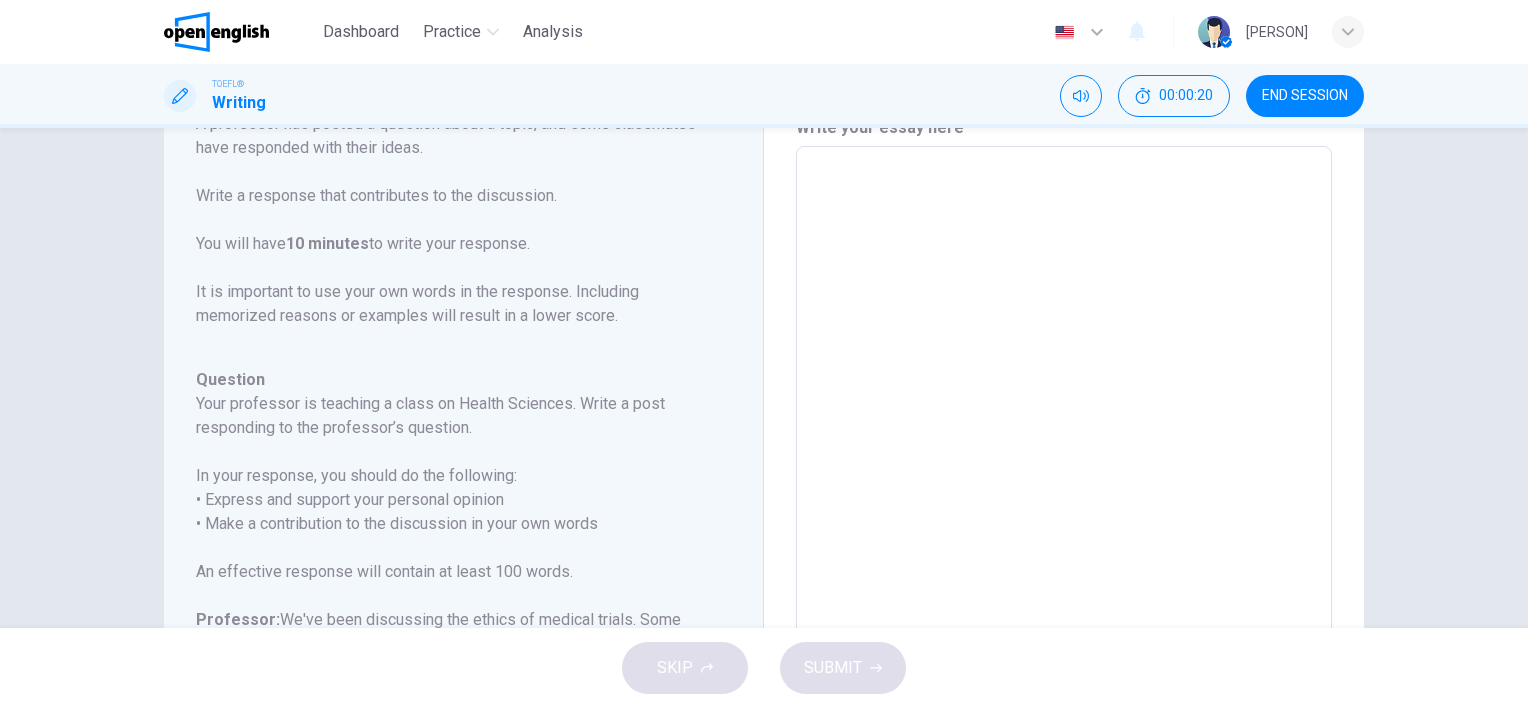 scroll, scrollTop: 197, scrollLeft: 0, axis: vertical 